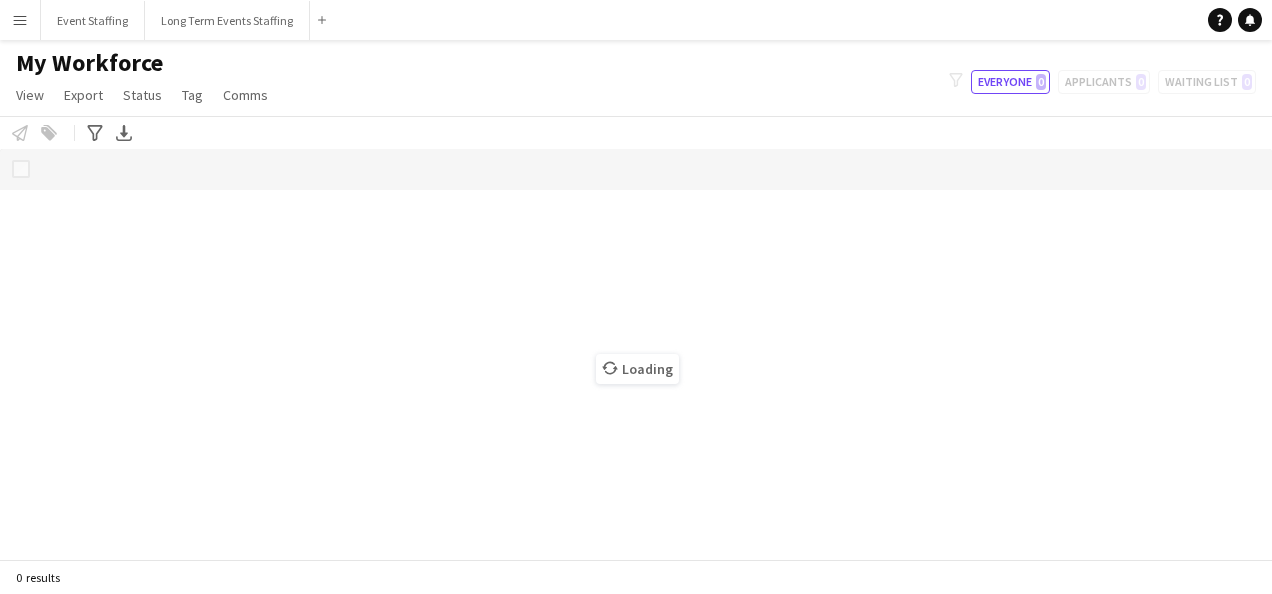 scroll, scrollTop: 0, scrollLeft: 0, axis: both 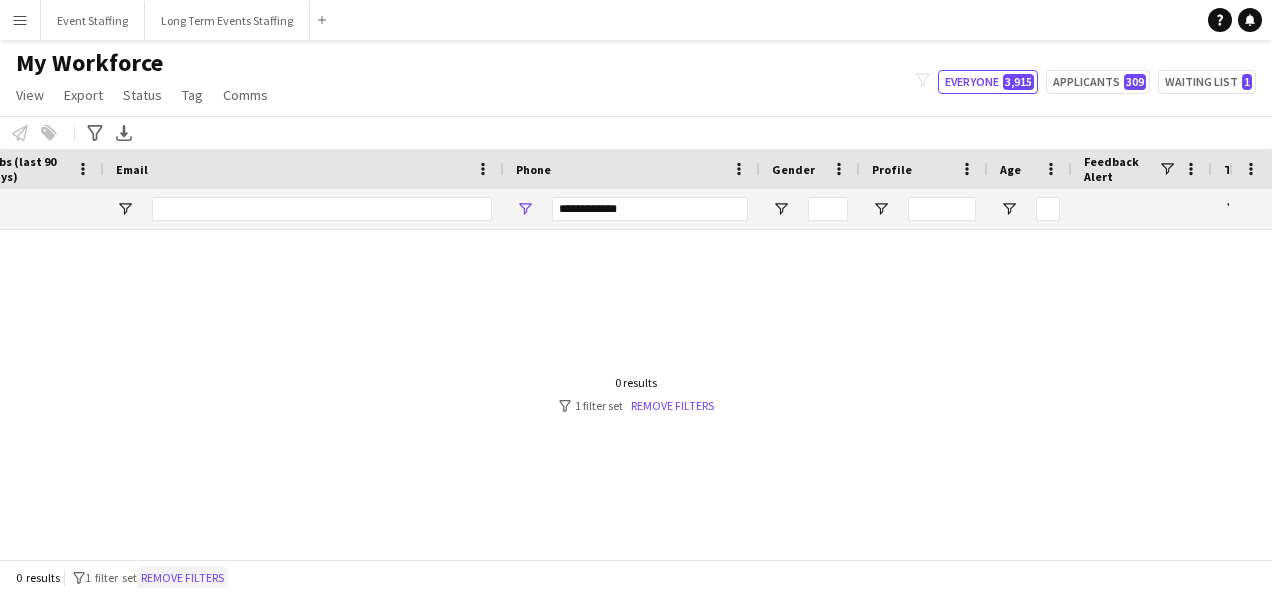 click on "Remove filters" 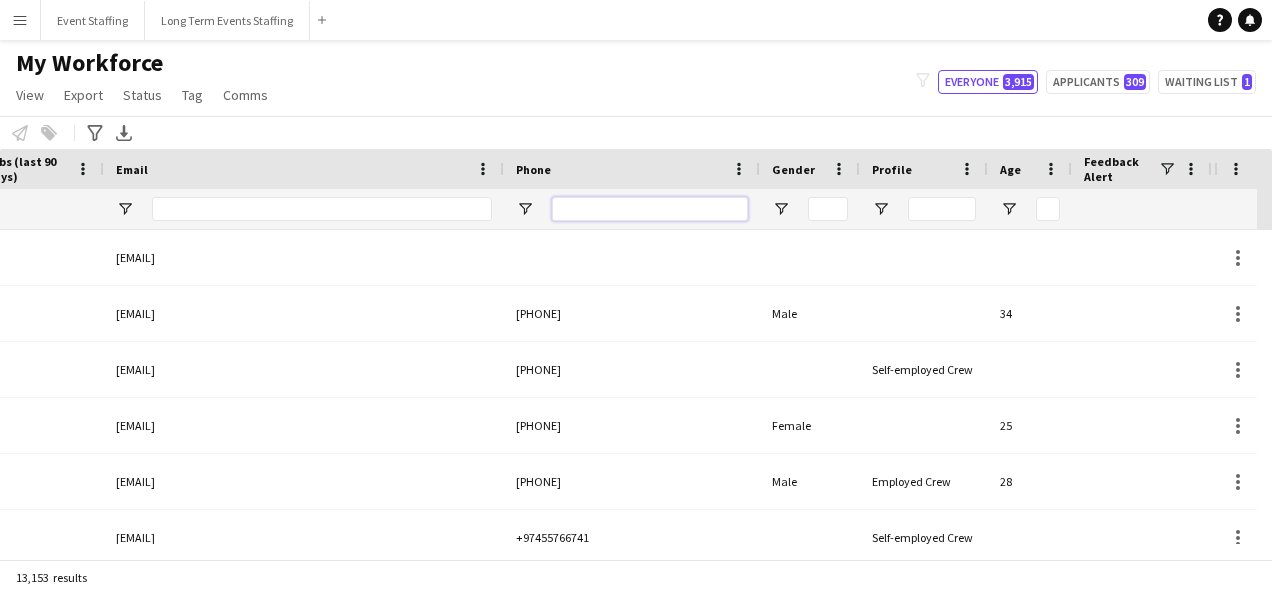 click at bounding box center (650, 209) 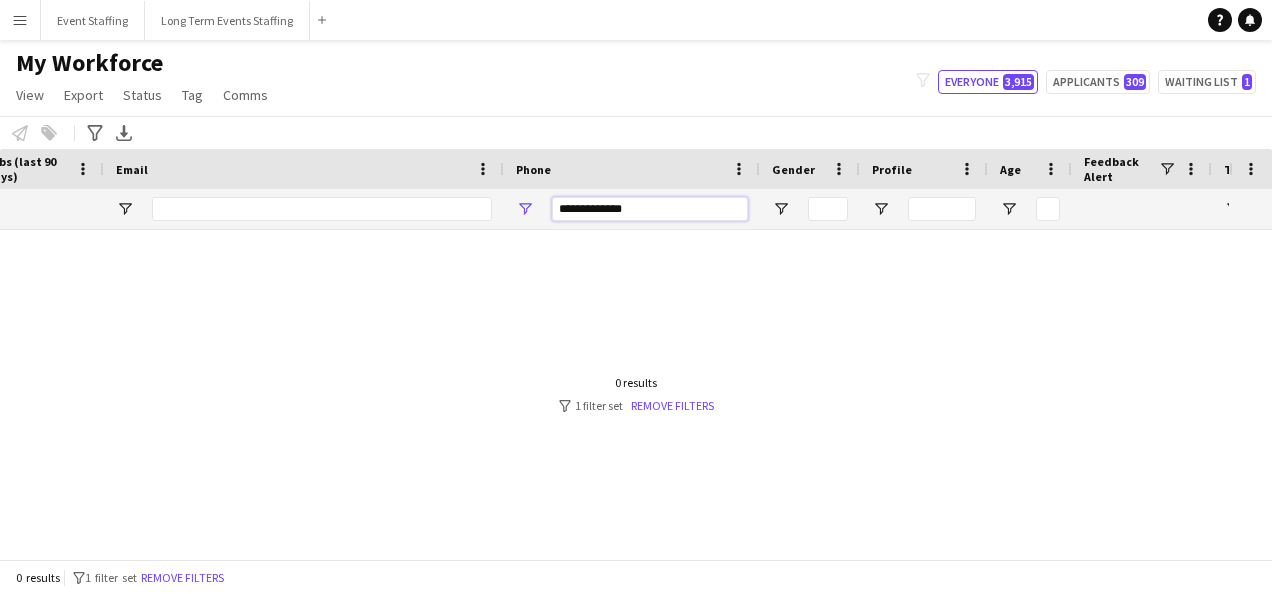 type on "**********" 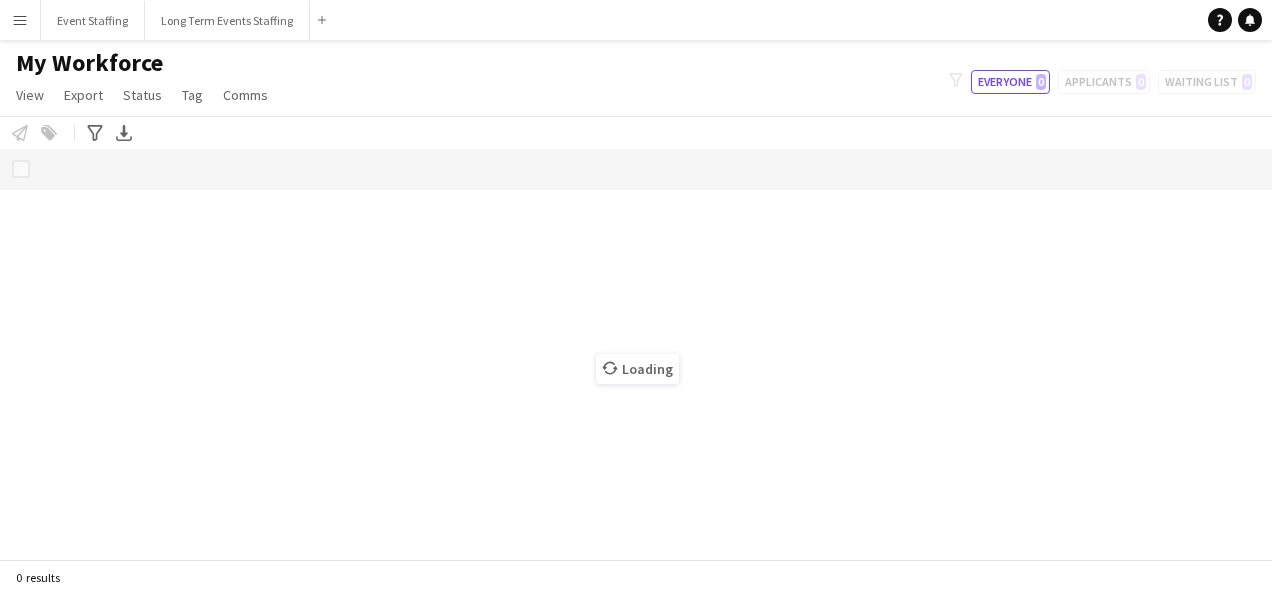scroll, scrollTop: 0, scrollLeft: 0, axis: both 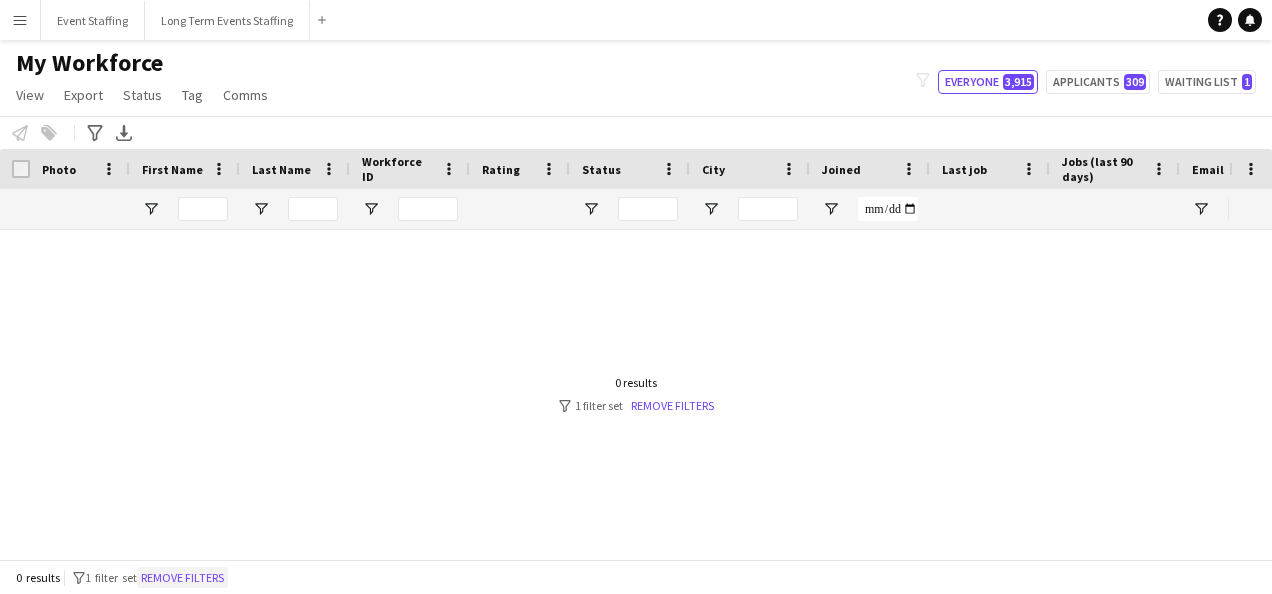 click on "Remove filters" 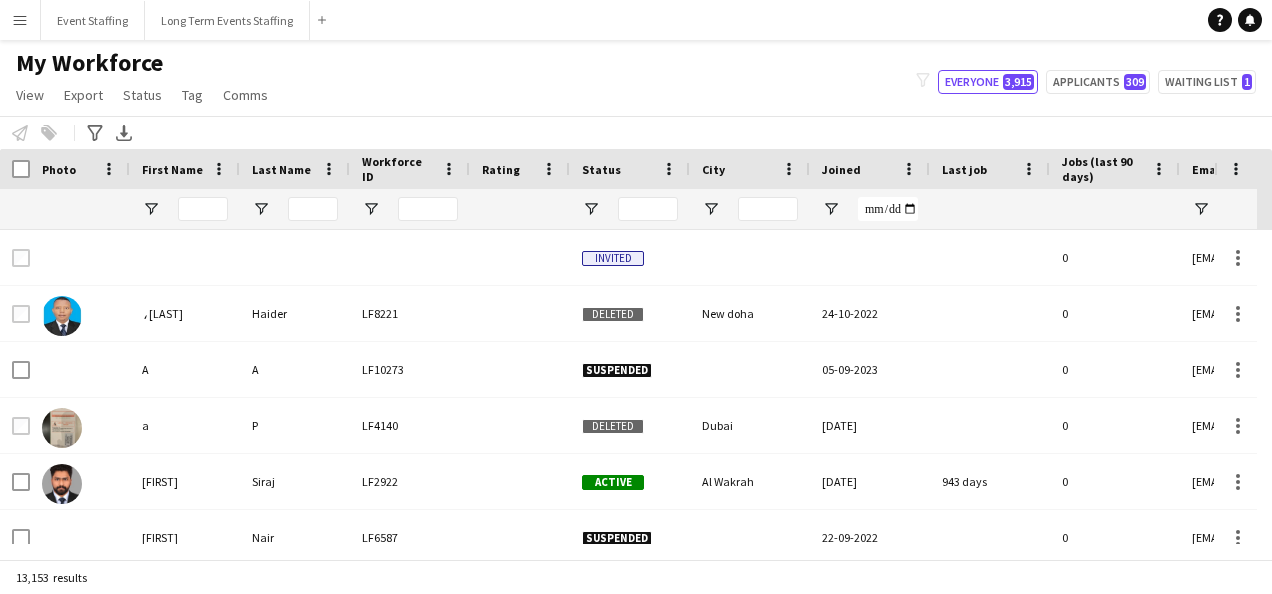 click on "My Workforce   View   Views  Default view New view Update view Delete view Edit name Customise view Customise filters Reset Filters Reset View Reset All  Export  Export as XLSX Export as PDF  Status  Edit  Tag  New tag  Edit tag  0- VVIP Hostess  (22) 0-LHS VVIP STAFF (5) 14x hosts / hostesses Qatar Racing and Equestrian Club (12) 2023 - 5 Mascots - 1st to 10th Mar (4) 2023 - A2Z Media - Hostess - 10th & 14th Mar (4) 2023 - Al Mana Promoters - Confirmed (25th Jan to 27th Feb) (2) 2023 - Al Maya - Promoters - 9th, 10th, 11th Mar (4) 2023 - Alberto Dubai - 8 Hostesses - 22nd Feb - Confirmed (5) 2023 - APQ Events - Cast Coordinators (3) 2023 - APQ Events - Info Desk Coordinators (9) 2023 - APQ Events - Sports Coordinators (22) 2023 - APQ Events - Ushers (5) 2023 - ASE23-06A - 3 Ushers (1) 2023 - Assets Group - Call Centre Agents - 1st March (2) 2023 - AZM23-03A - 14th Mar - Hostess (2) 2023 - AZM23-03C - Hostess - 20th Mar (3) 2023 - BDT23-03A - Promoter - 16th, 17th, 18th Mar (5) 2023 - CLN23-03A - Hostess (1)" 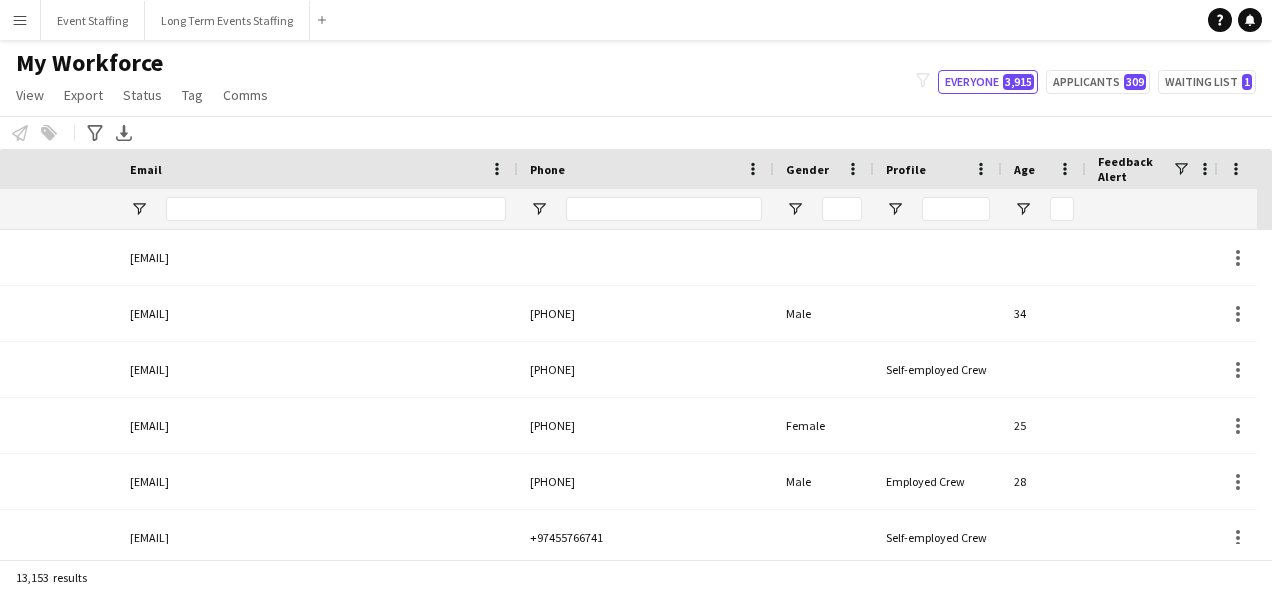scroll, scrollTop: 0, scrollLeft: 2050, axis: horizontal 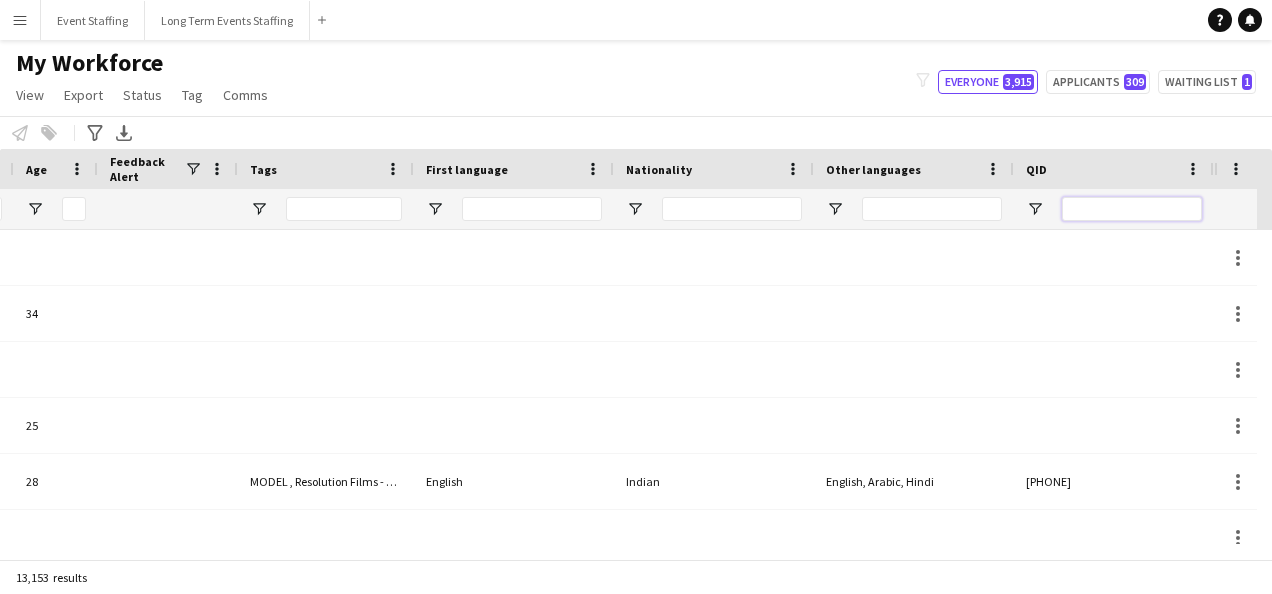 click at bounding box center (1132, 209) 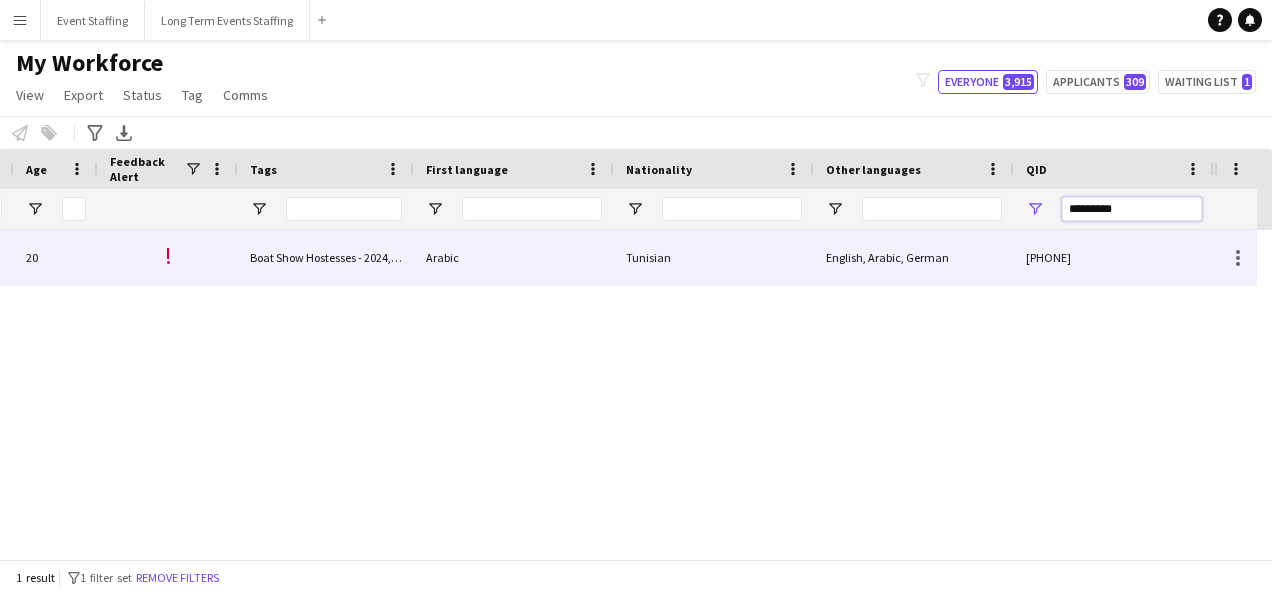 scroll, scrollTop: 0, scrollLeft: 2034, axis: horizontal 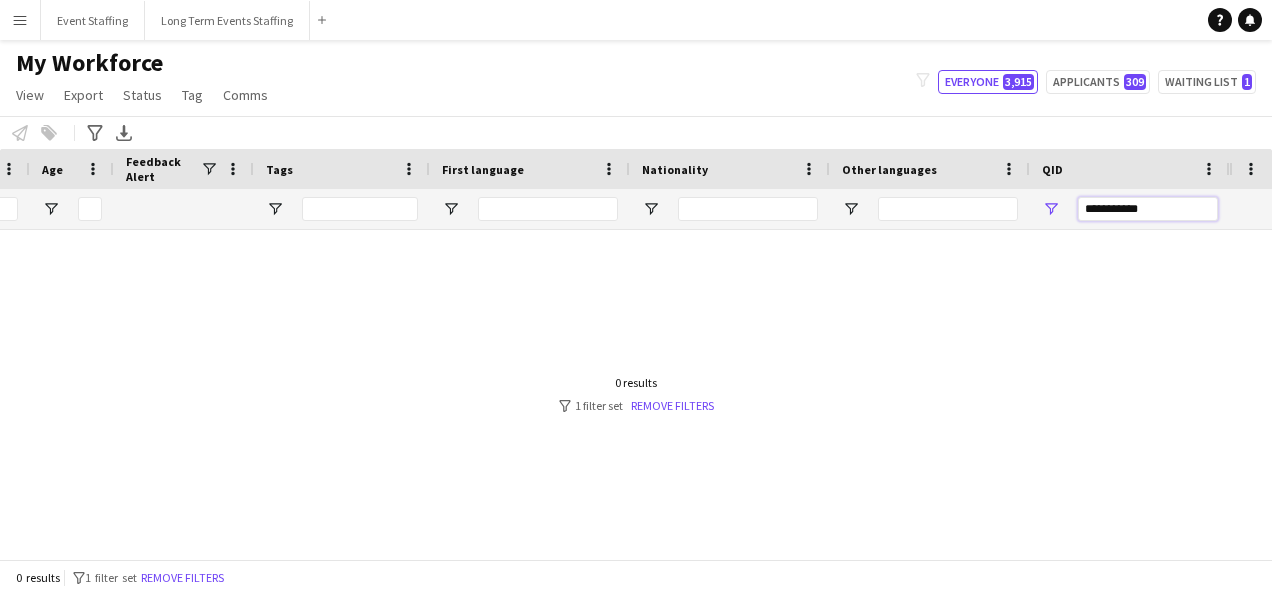 type on "**********" 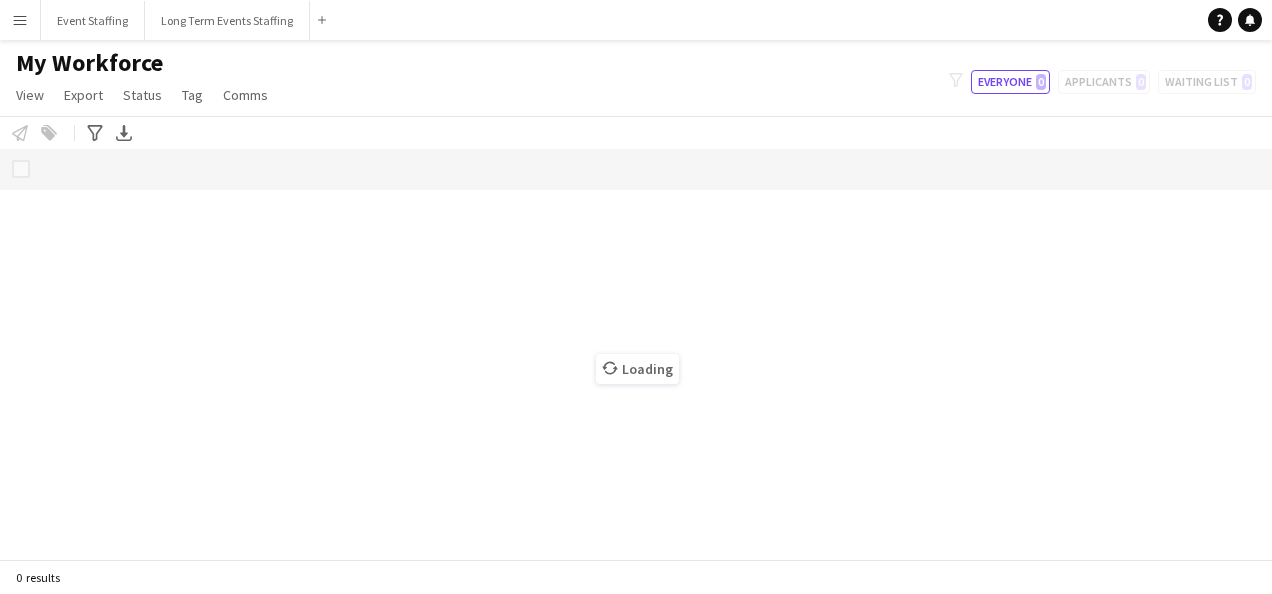 scroll, scrollTop: 0, scrollLeft: 0, axis: both 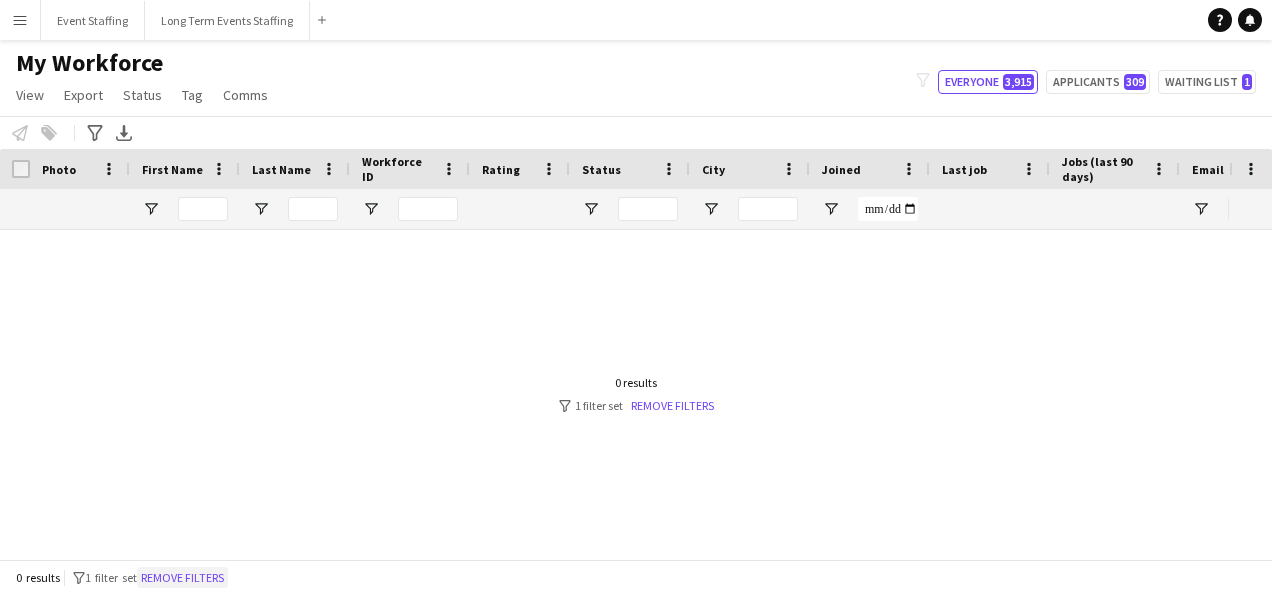 click on "Remove filters" 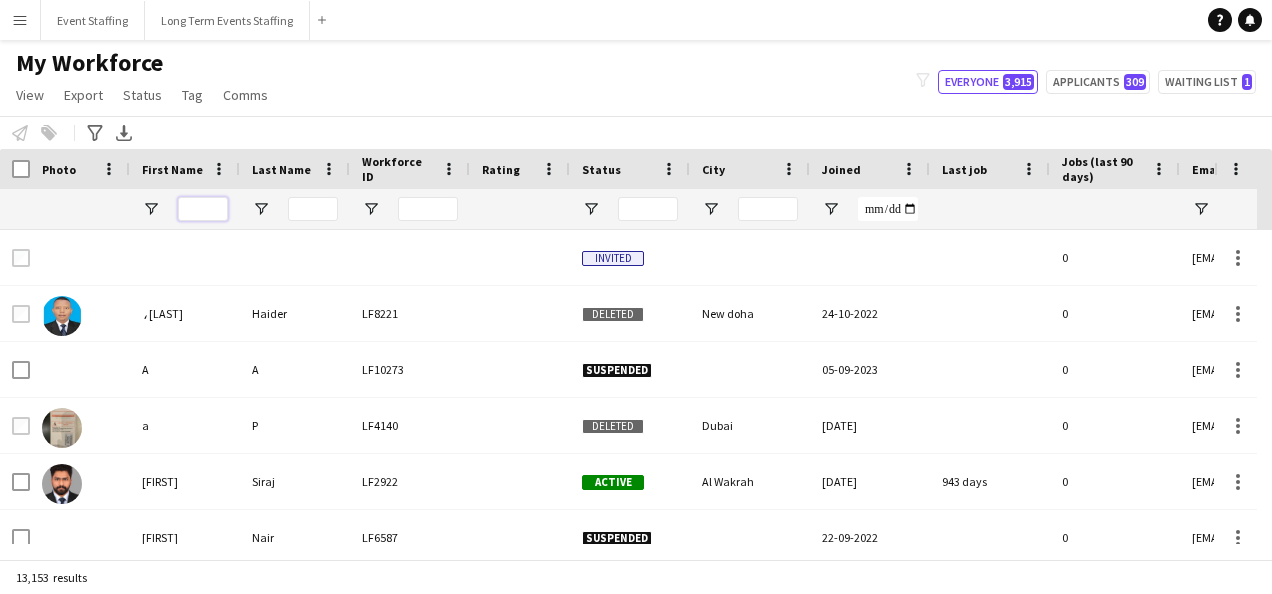 click at bounding box center [203, 209] 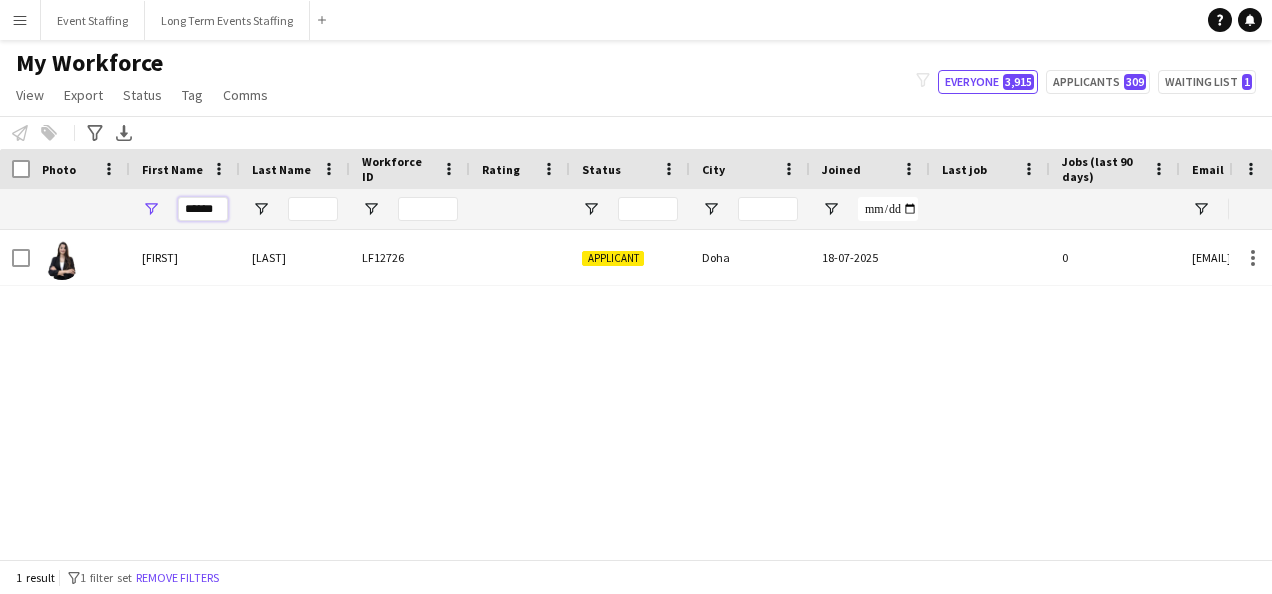 type on "******" 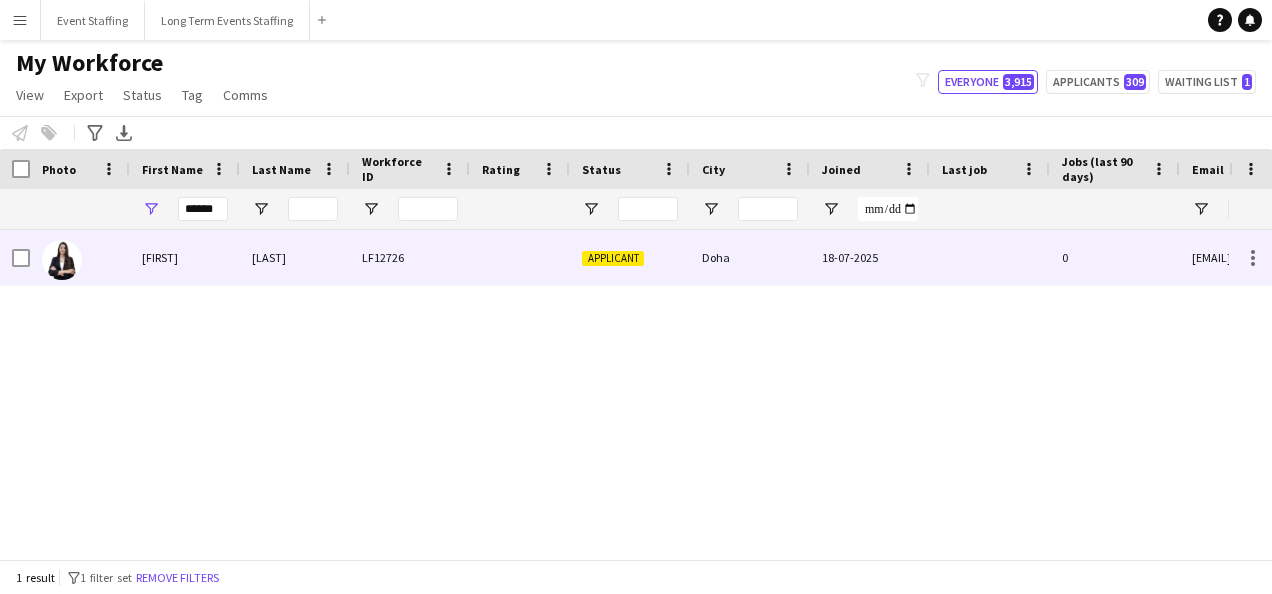 click on "Kammoun" at bounding box center [295, 257] 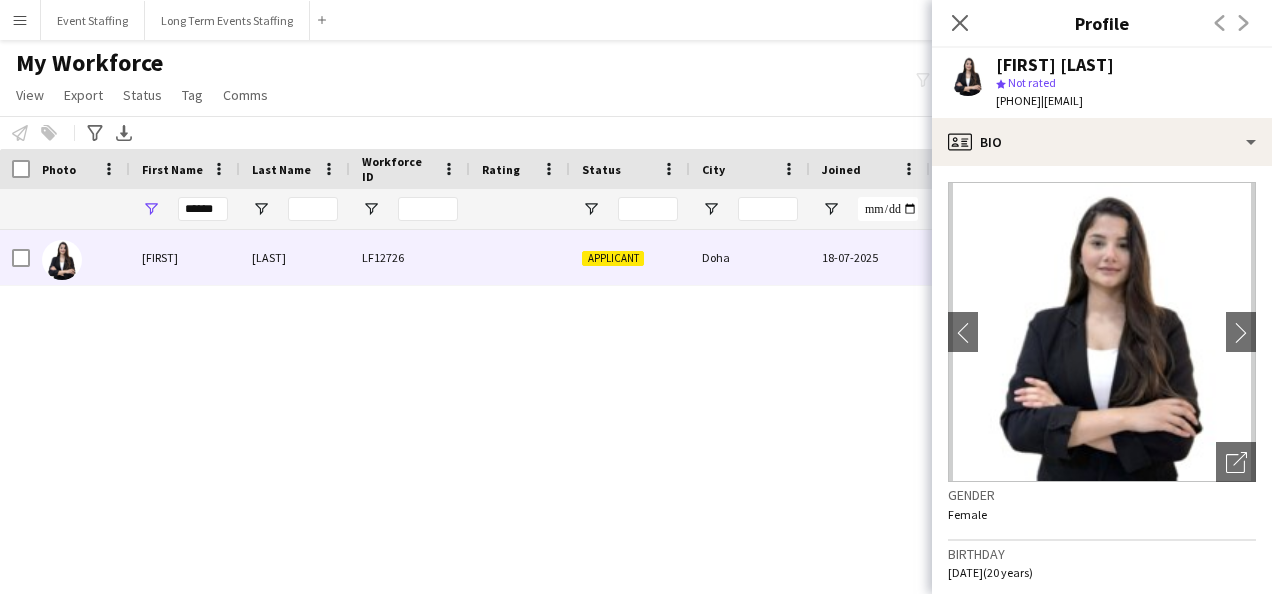 click on "[FIRST] [LAST]" 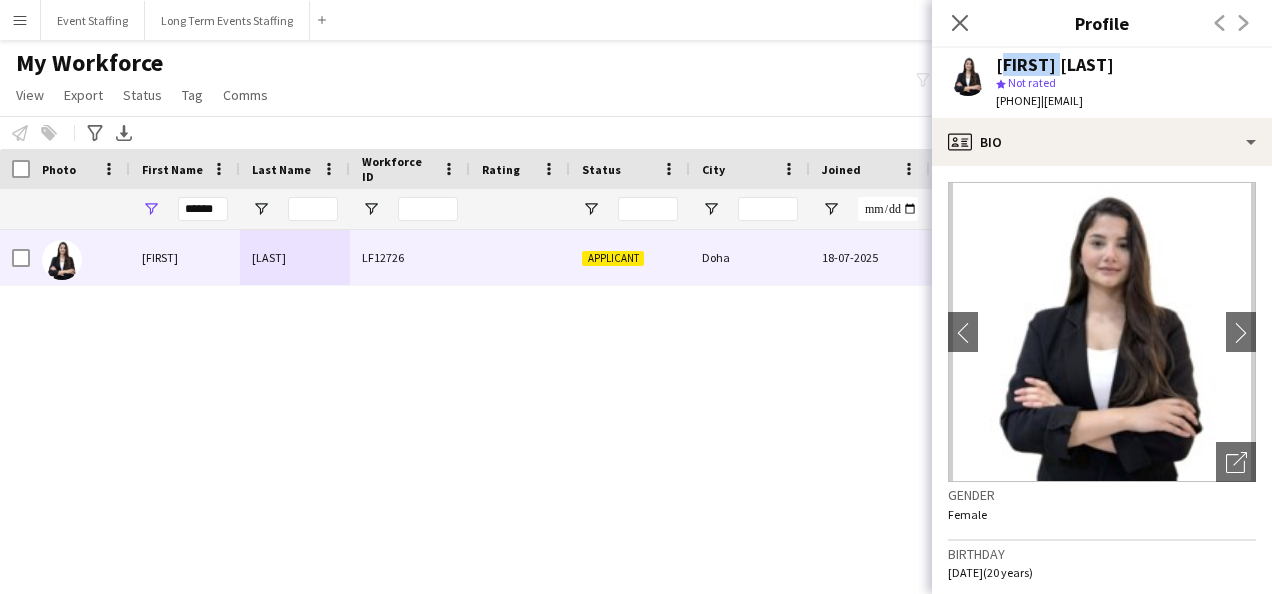 click on "[FIRST] [LAST]" 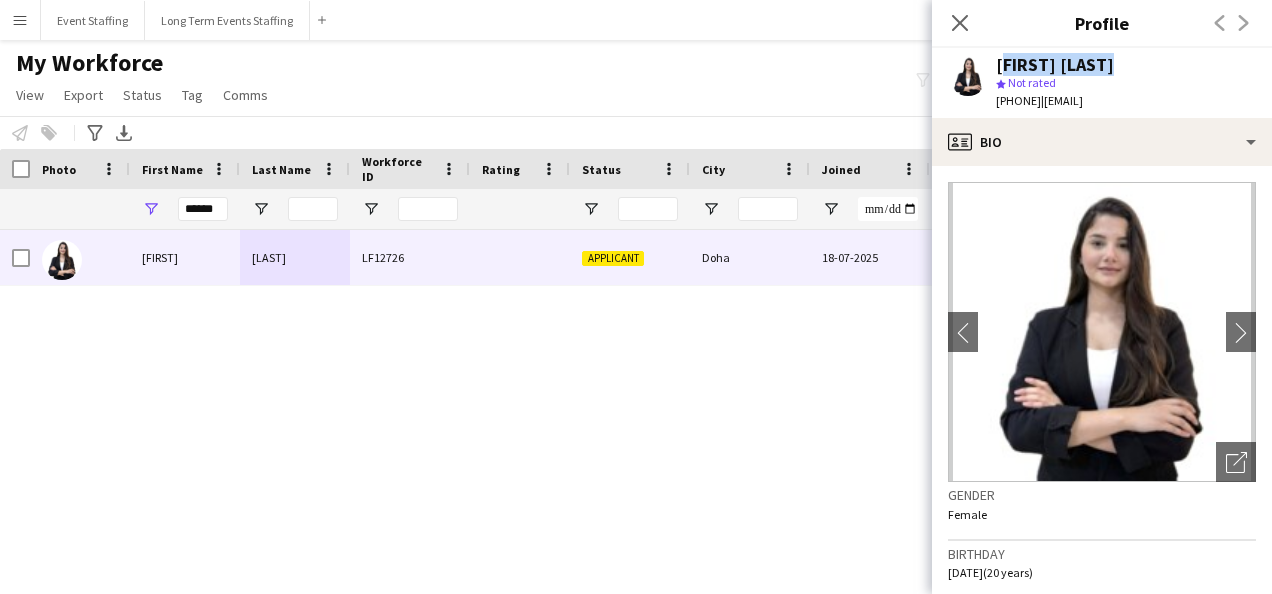 click on "[FIRST] [LAST]" 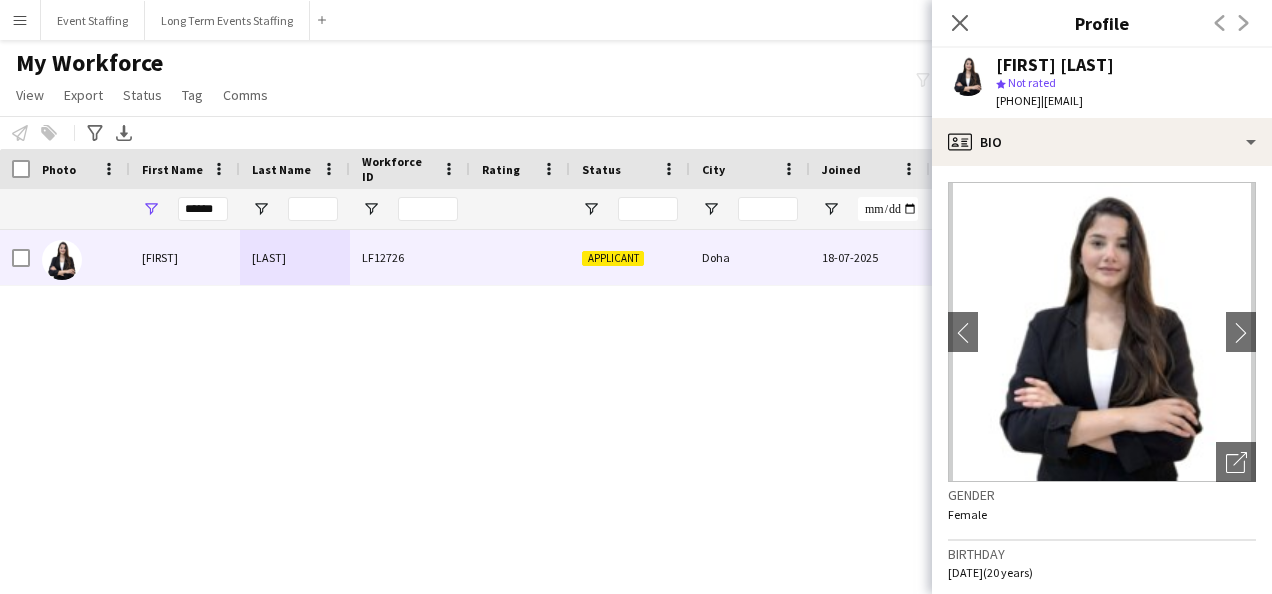 click on "t. [PHONE]" 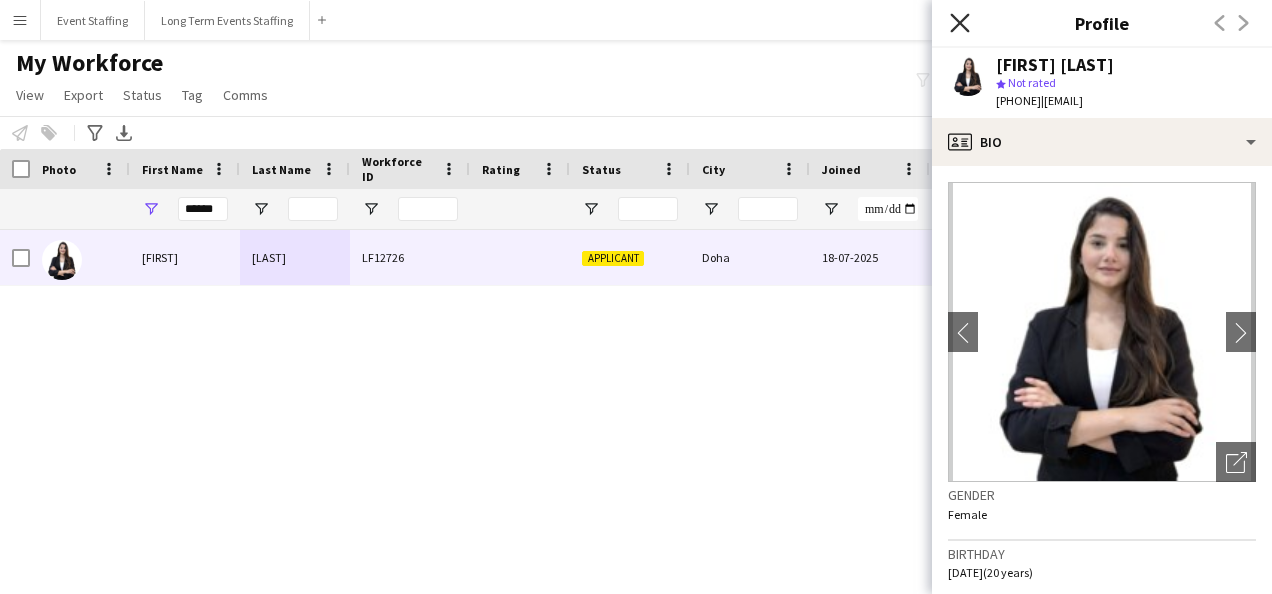 click 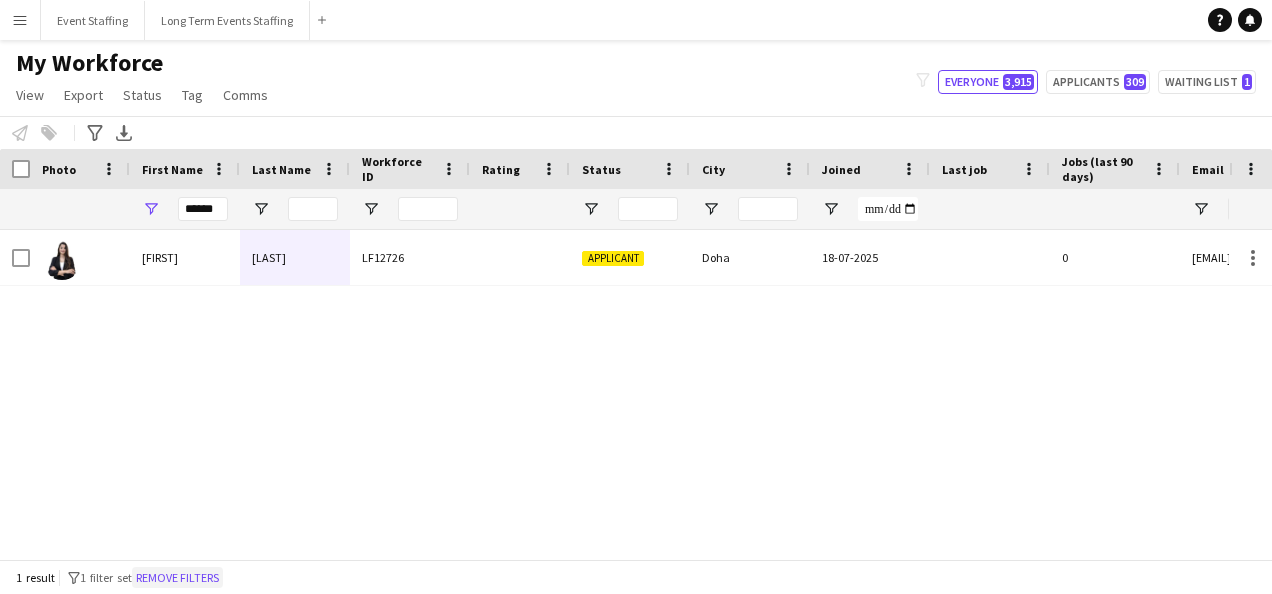 click on "Remove filters" 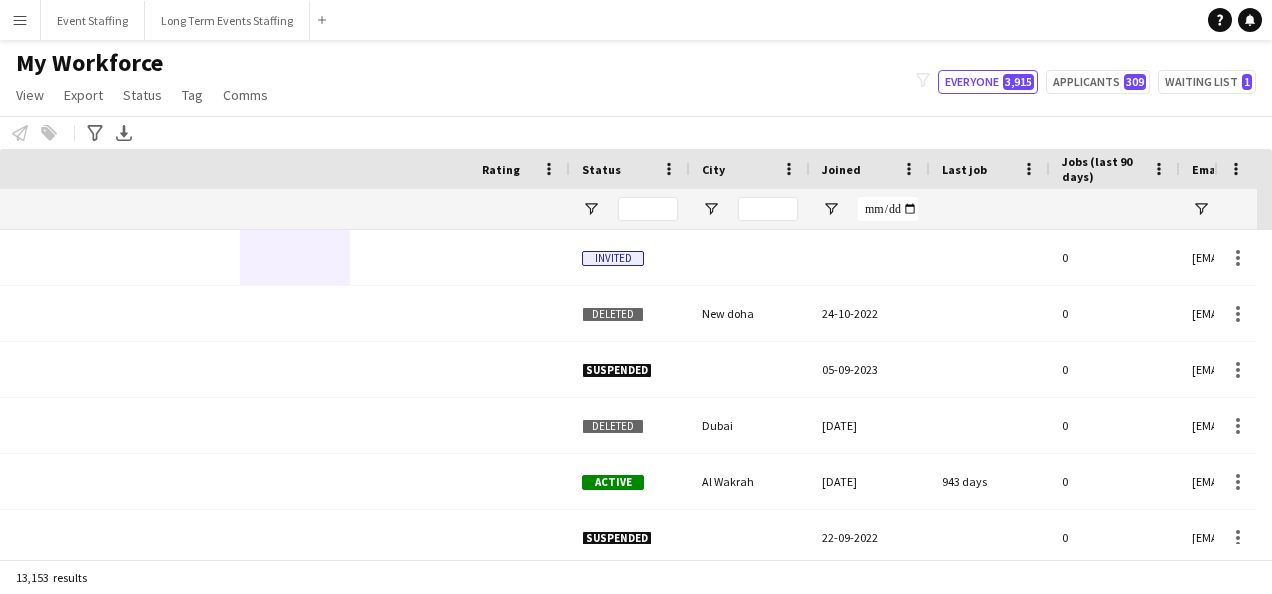 scroll, scrollTop: 0, scrollLeft: 1062, axis: horizontal 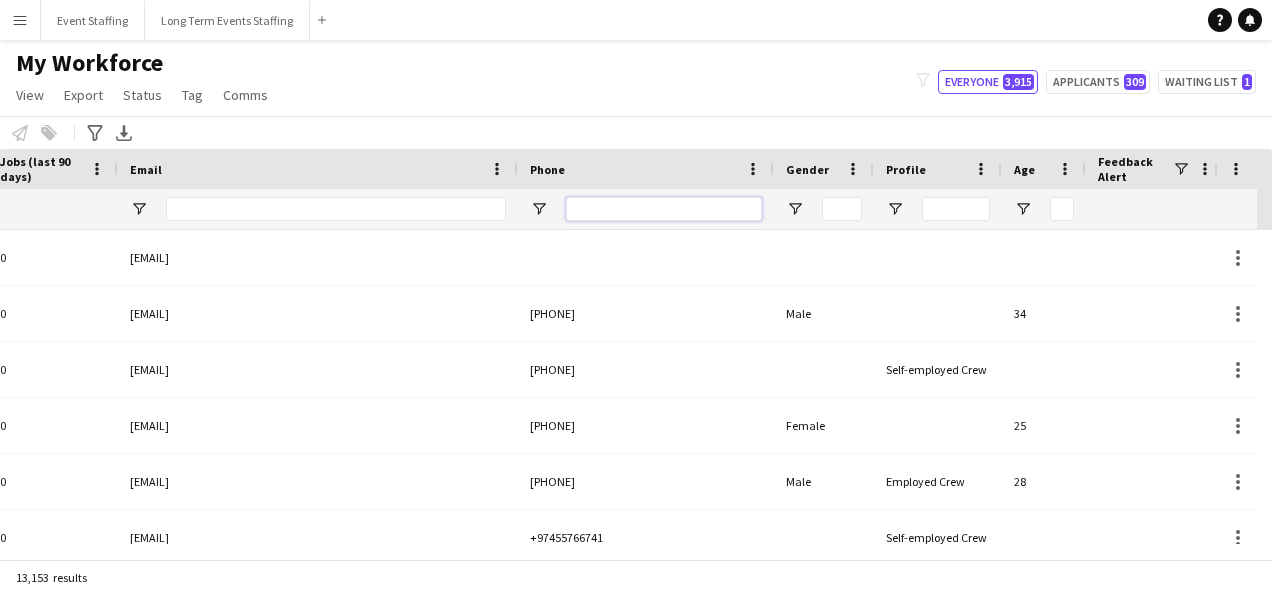 click at bounding box center [664, 209] 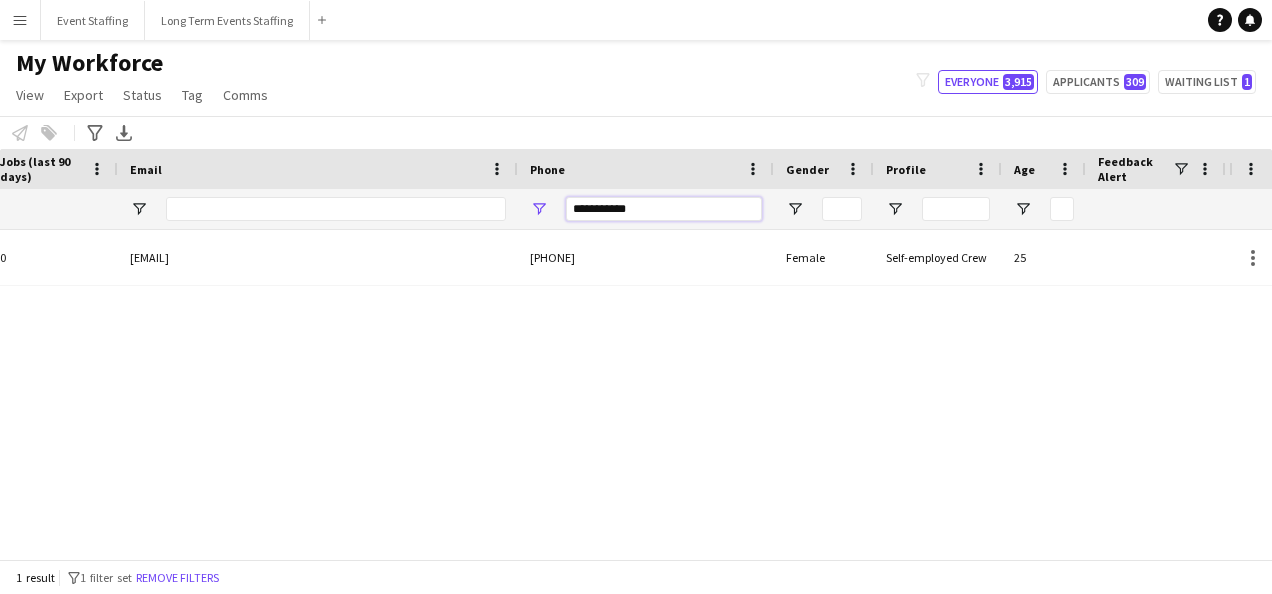 scroll, scrollTop: 0, scrollLeft: 0, axis: both 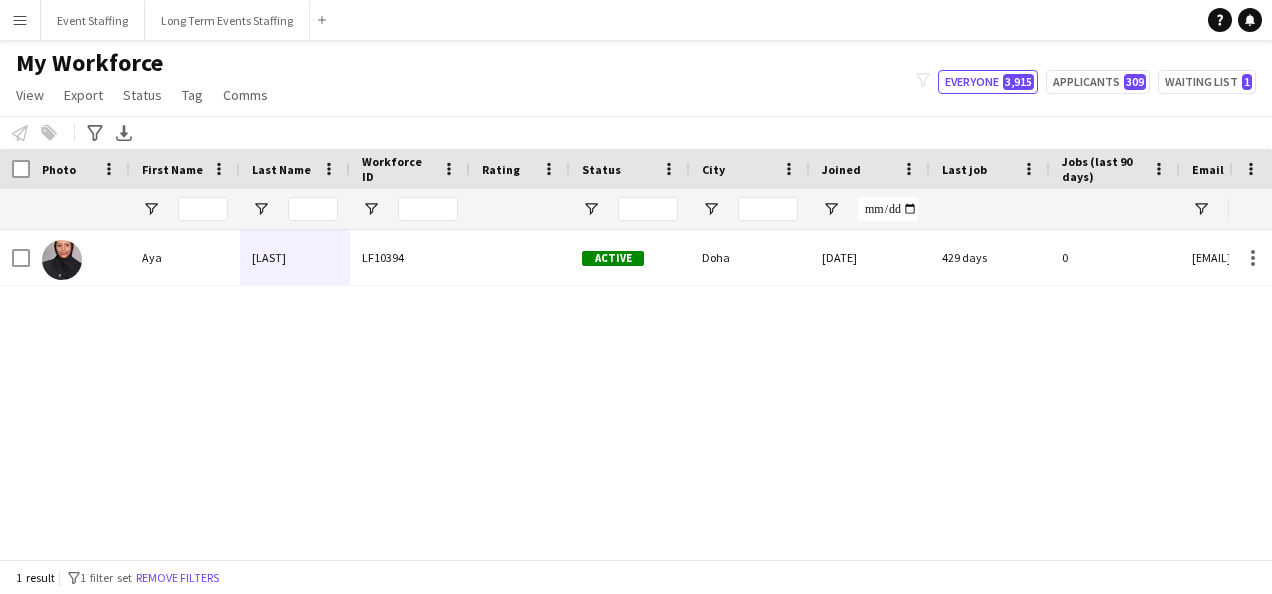 type on "**********" 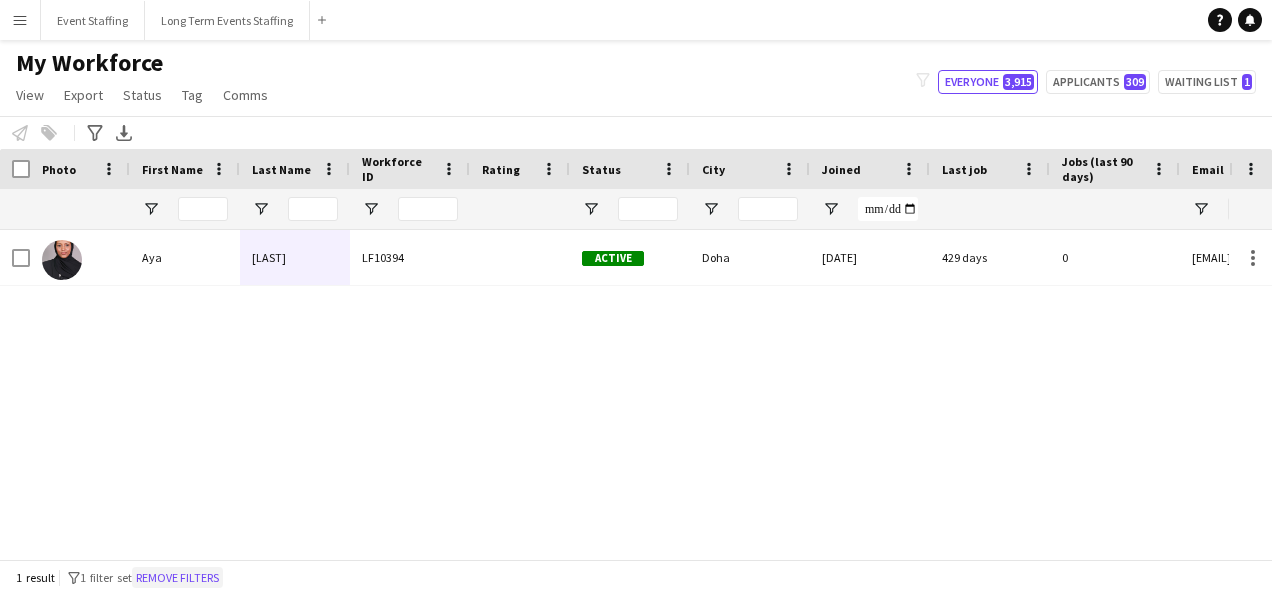 click on "Remove filters" 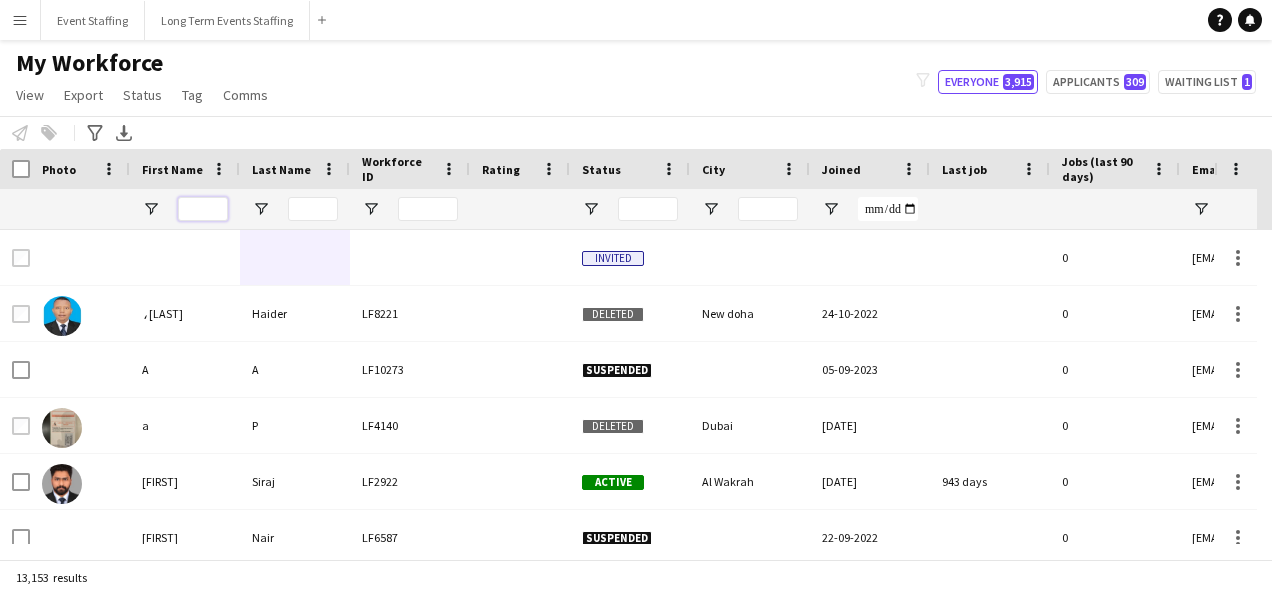 click at bounding box center [203, 209] 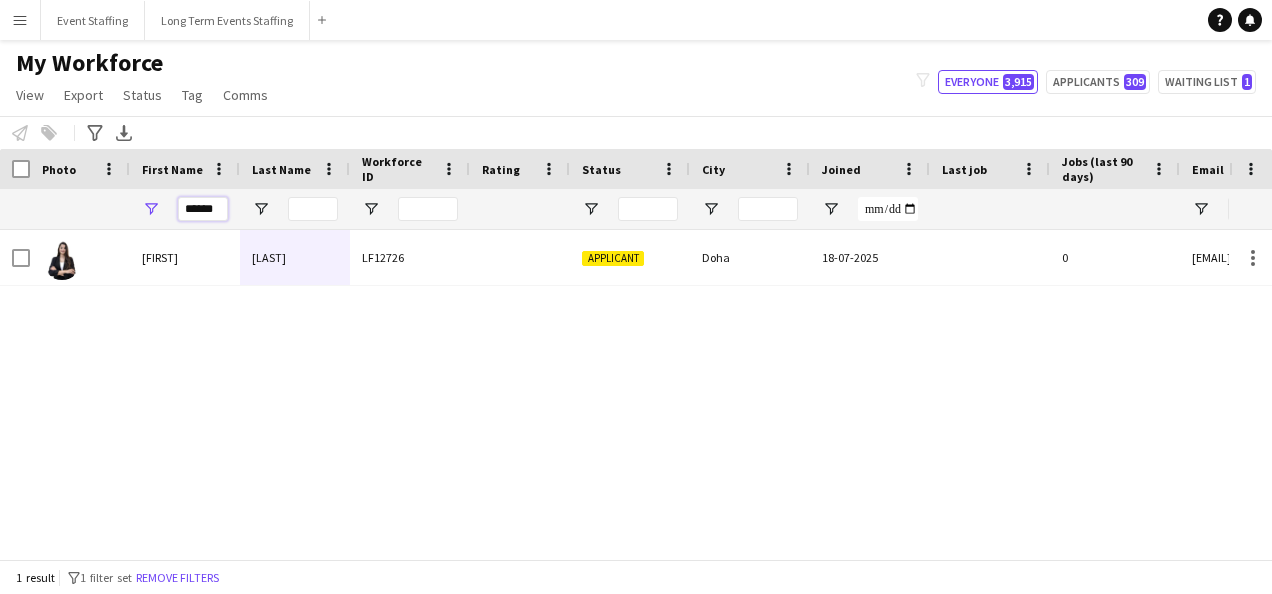 type on "******" 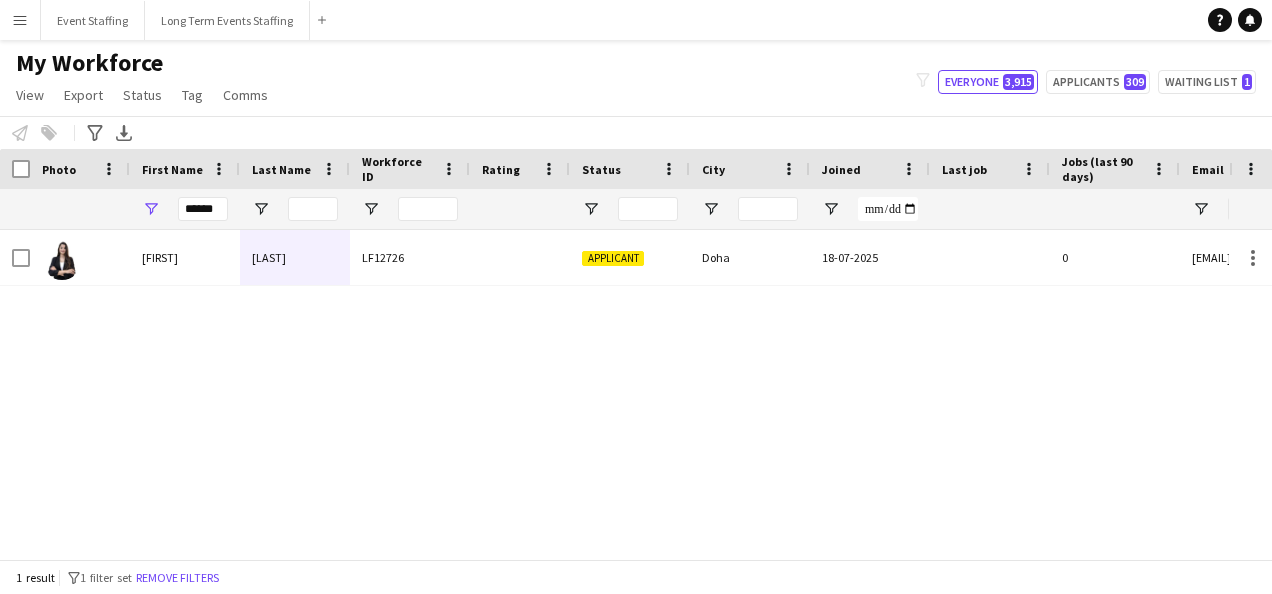 click on "My Workforce   View   Views  Default view New view Update view Delete view Edit name Customise view Customise filters Reset Filters Reset View Reset All  Export  Export as XLSX Export as PDF  Status  Edit  Tag  New tag  Edit tag  0- VVIP Hostess  (22) 0-LHS VVIP STAFF (5) 14x hosts / hostesses Qatar Racing and Equestrian Club (12) 2023 - 5 Mascots - 1st to 10th Mar (4) 2023 - A2Z Media - Hostess - 10th & 14th Mar (4) 2023 - Al Mana Promoters - Confirmed (25th Jan to 27th Feb) (2) 2023 - Al Maya - Promoters - 9th, 10th, 11th Mar (4) 2023 - Alberto Dubai - 8 Hostesses - 22nd Feb - Confirmed (5) 2023 - APQ Events - Cast Coordinators (3) 2023 - APQ Events - Info Desk Coordinators (9) 2023 - APQ Events - Sports Coordinators (22) 2023 - APQ Events - Ushers (5) 2023 - ASE23-06A - 3 Ushers (1) 2023 - Assets Group - Call Centre Agents - 1st March (2) 2023 - AZM23-03A - 14th Mar - Hostess (2) 2023 - AZM23-03C - Hostess - 20th Mar (3) 2023 - BDT23-03A - Promoter - 16th, 17th, 18th Mar (5) 2023 - CLN23-03A - Hostess (1)" 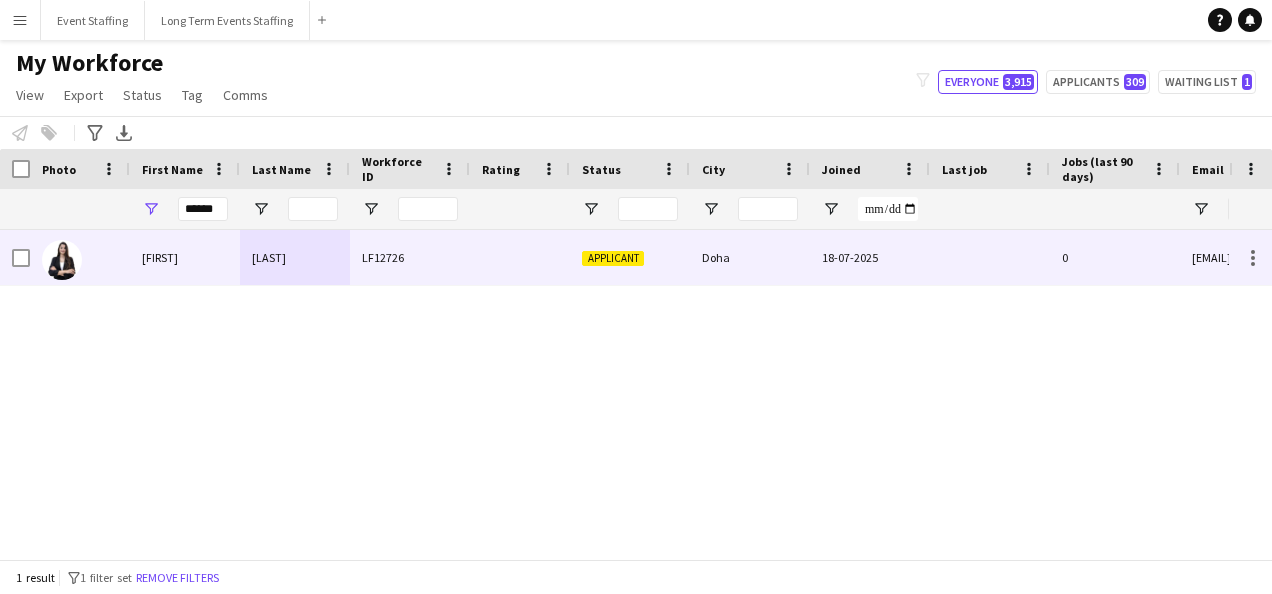 click on "LF12726" at bounding box center [410, 257] 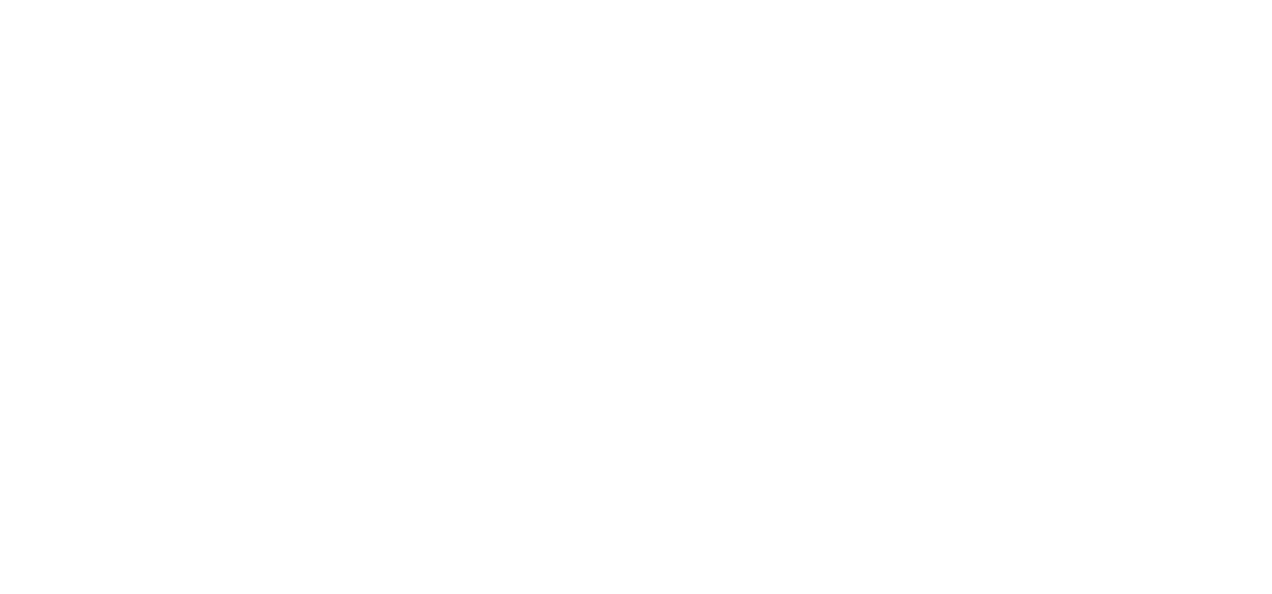scroll, scrollTop: 0, scrollLeft: 0, axis: both 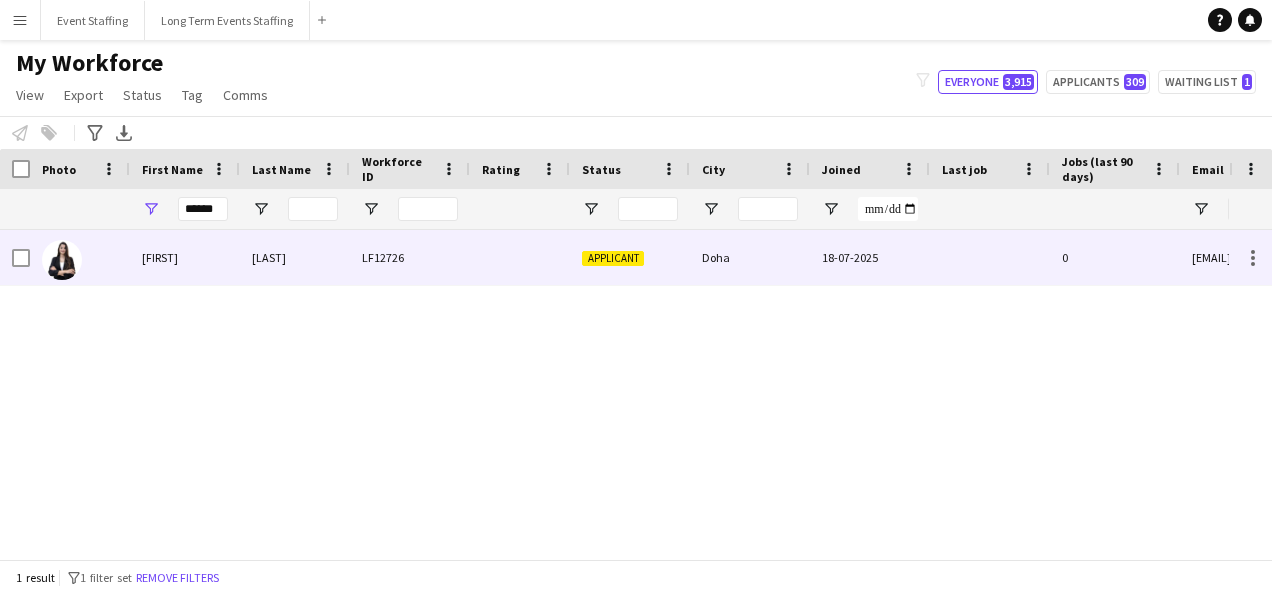 click on "[LAST]" at bounding box center [295, 257] 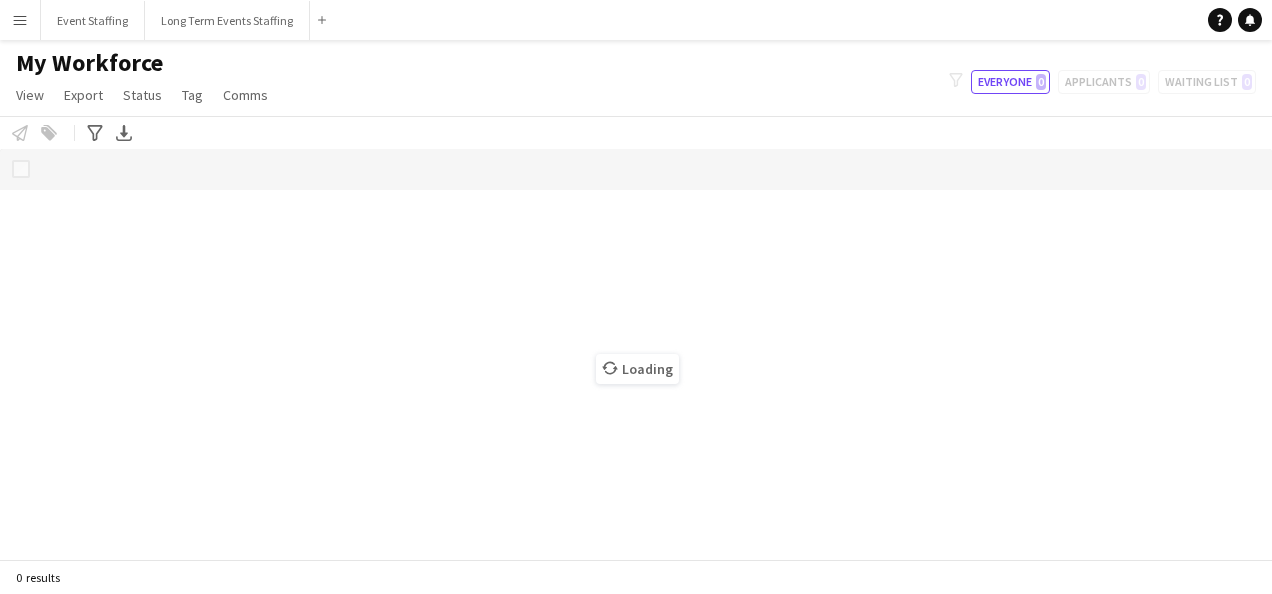 scroll, scrollTop: 0, scrollLeft: 0, axis: both 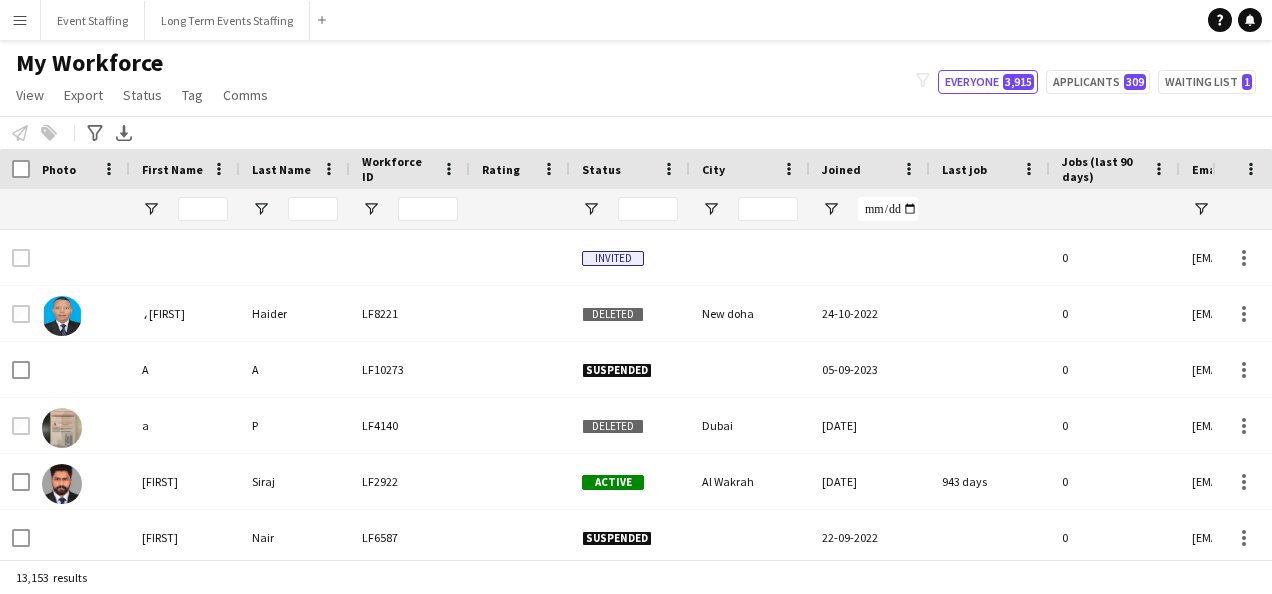 type on "******" 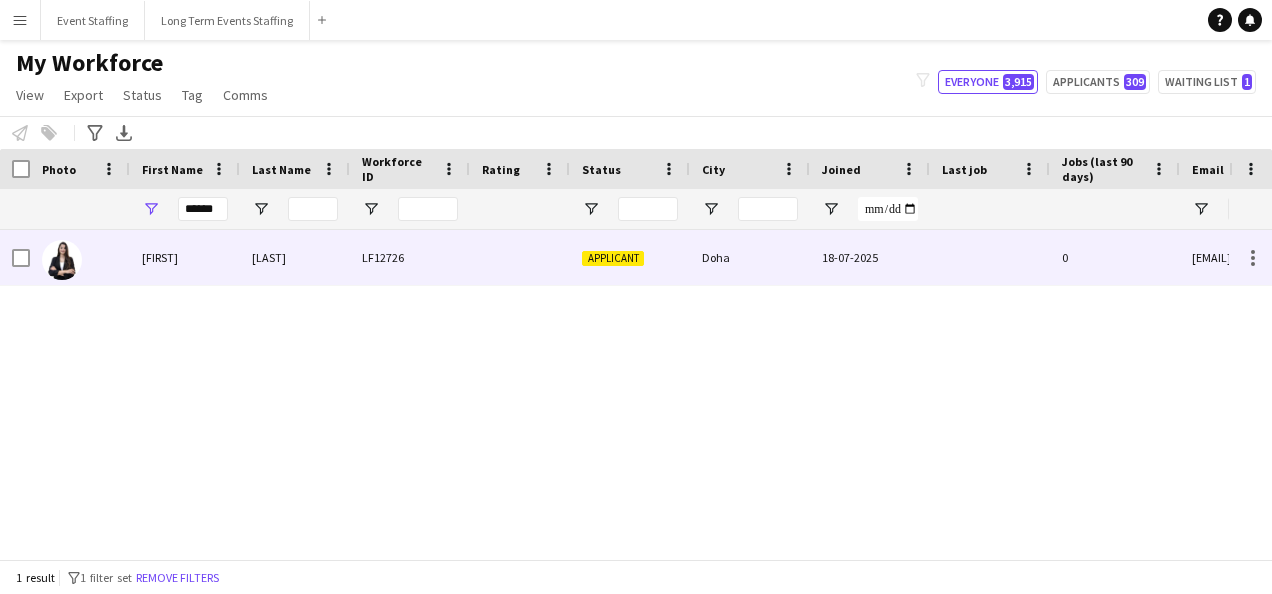 click on "Doha" at bounding box center (750, 257) 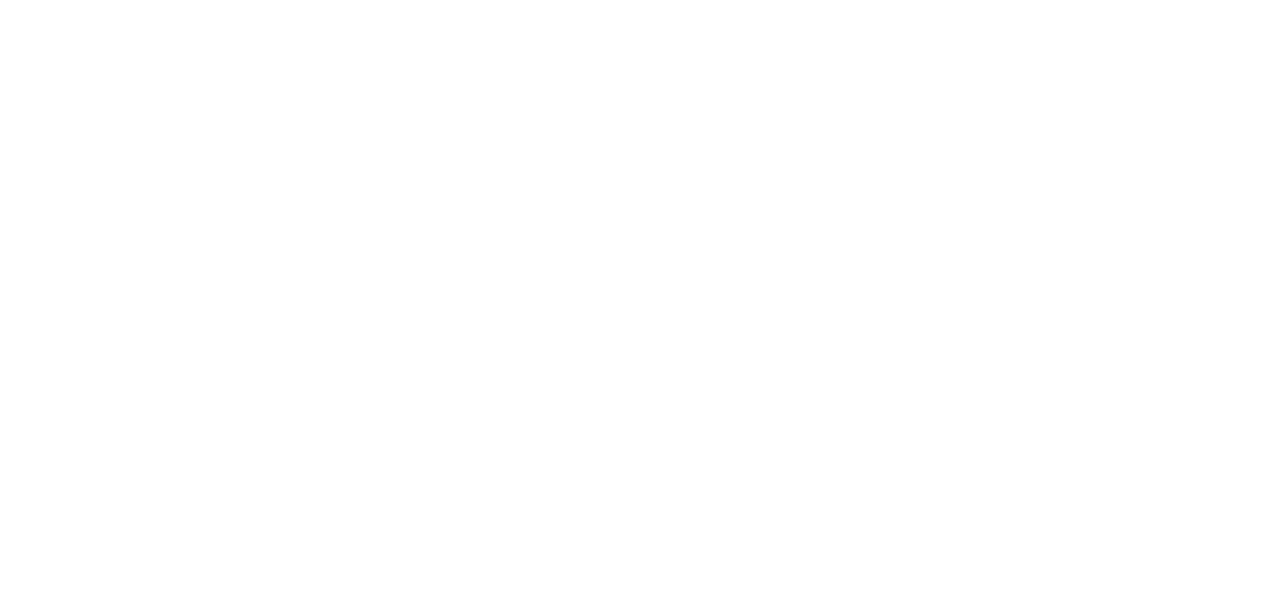 scroll, scrollTop: 0, scrollLeft: 0, axis: both 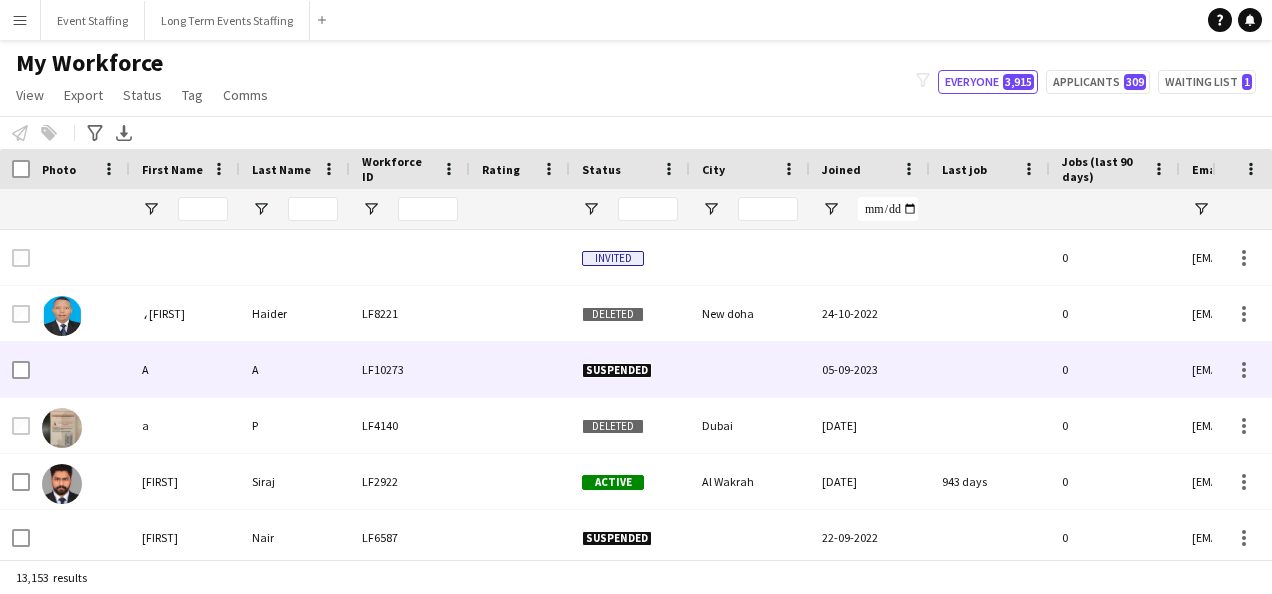 type on "******" 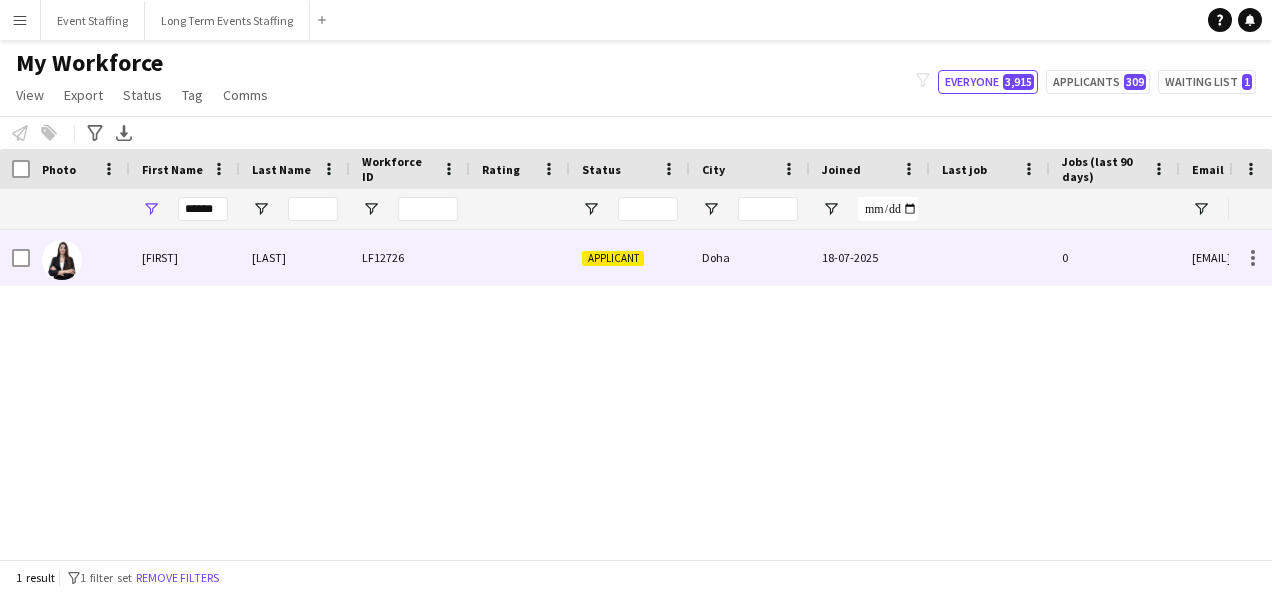 click on "18-07-2025" at bounding box center (870, 257) 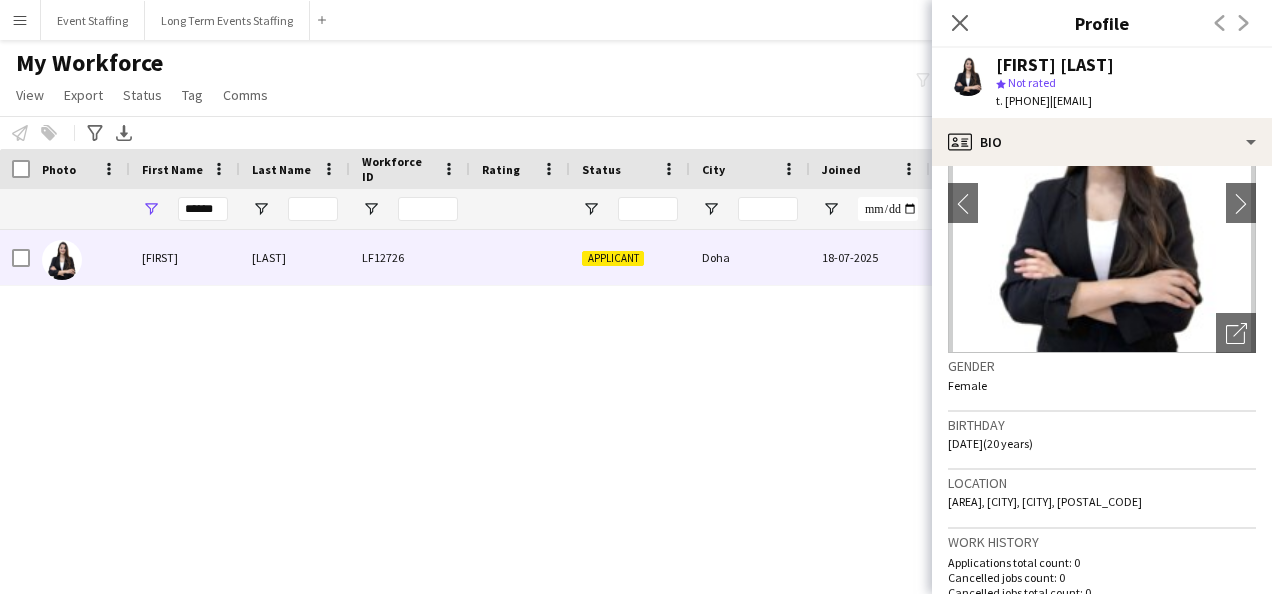 scroll, scrollTop: 0, scrollLeft: 0, axis: both 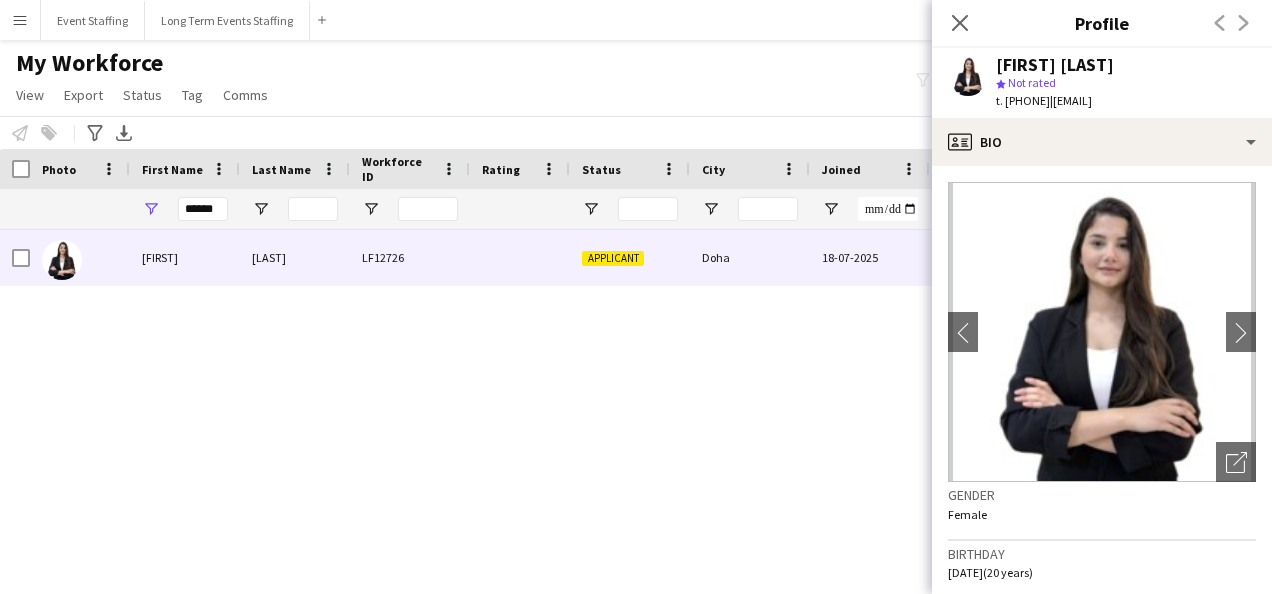click on "chevron-left
chevron-right
Open photos pop-in
Gender   Female   Birthday   [DATE]   (20 years)   Location   [AREA], [CITY], [CITY], [POSTAL_CODE]   Work history   Applications total count: 0   Cancelled jobs count: 0   Cancelled jobs total count: 0   Worked jobs count: 0   Worked jobs total count: 0   Roles
Edit crew company roles
Access Control, Airport Greeters, Promoter, Promotional Staffing (Sampling Staff), Promotional Staffing (Team Leader), Stage Director, Stage Manager, Supervisor, VIP Events Staff, VIP Parking Welcome Hostess, VISA Logistics Coordinator, Visitor Registration, Volunteer, Wardrobe Supervisor, Wardrobe Supervisors, Welcome Desk, Welcome Host   Skills
Edit crew company skills
ok-circled2
background
Layer 1
cross-circle-red
background
Layer 1" 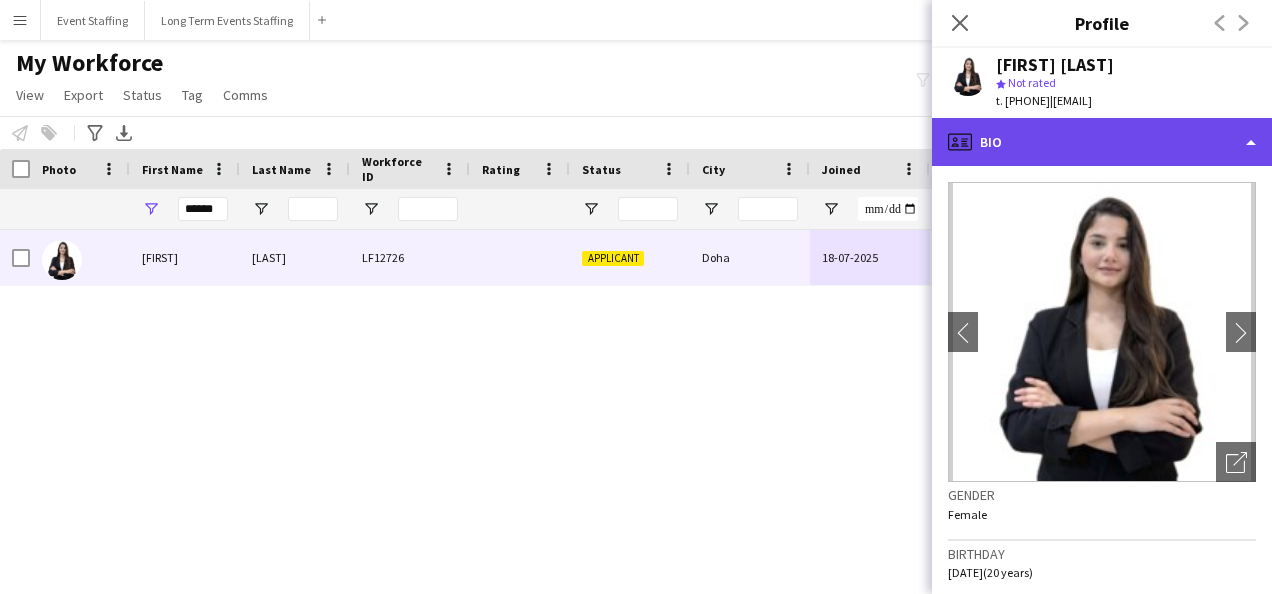 click on "profile
Bio" 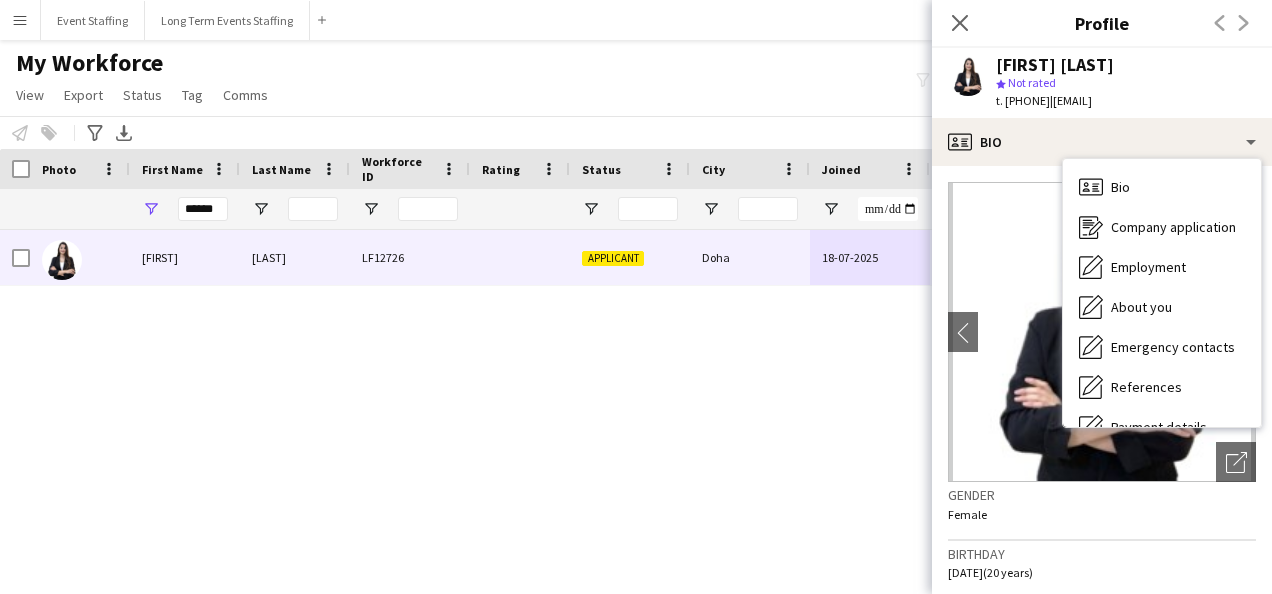 click on "[FIRST] [LAST]
star
Not rated   t. [PHONE]   |   [EMAIL]" 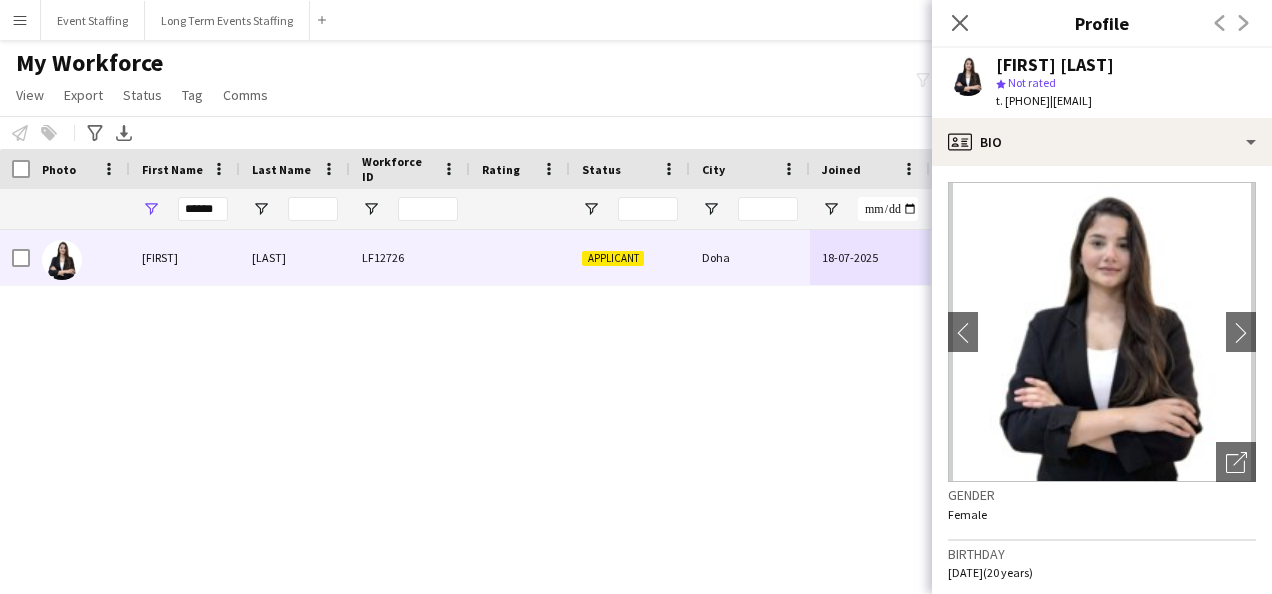 click on "t. [PHONE]" 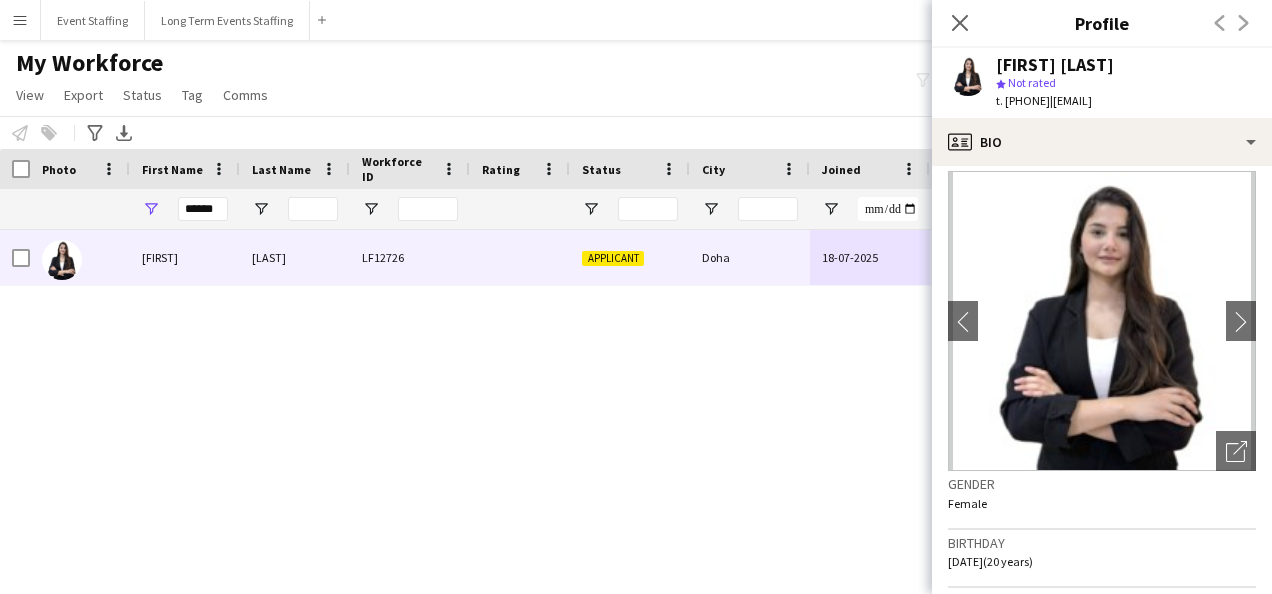 scroll, scrollTop: 0, scrollLeft: 0, axis: both 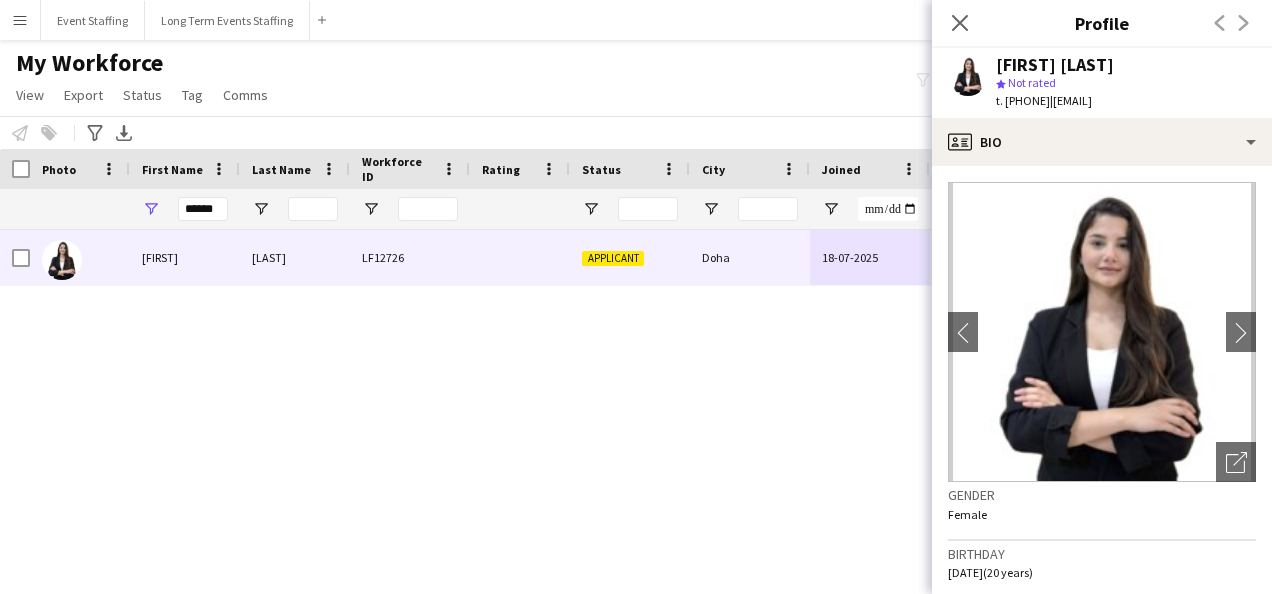 click on "[FIRST] [LAST] LF12726 Applicant [CITY] [DATE] 0 [EMAIL]" at bounding box center (614, 387) 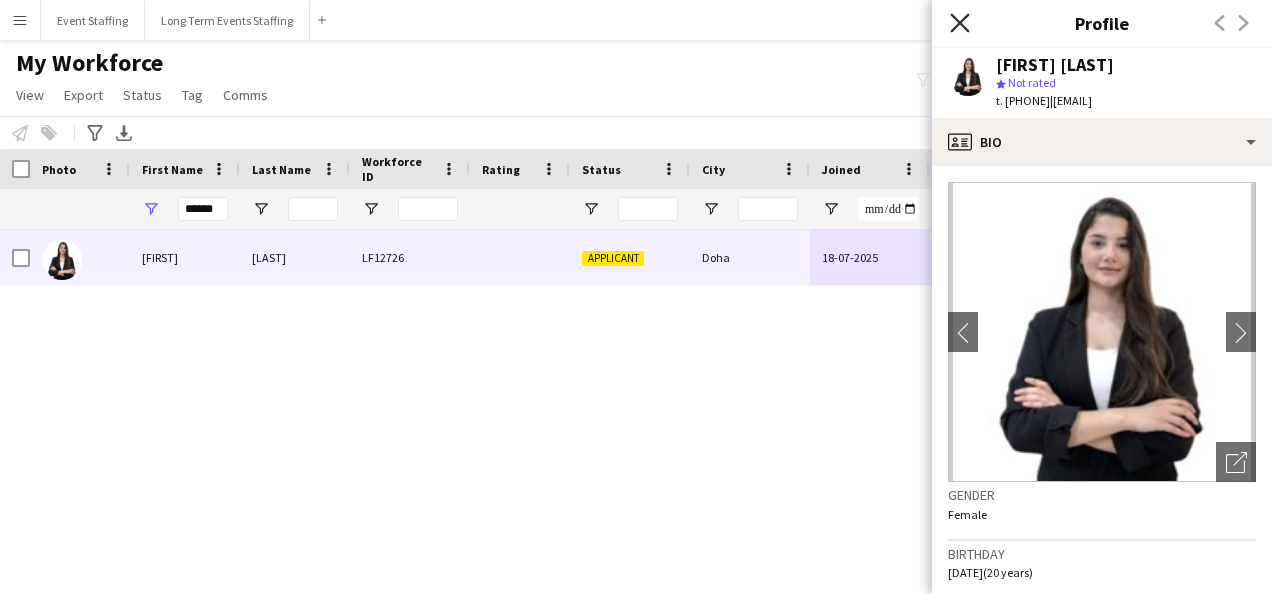 click on "Close pop-in" 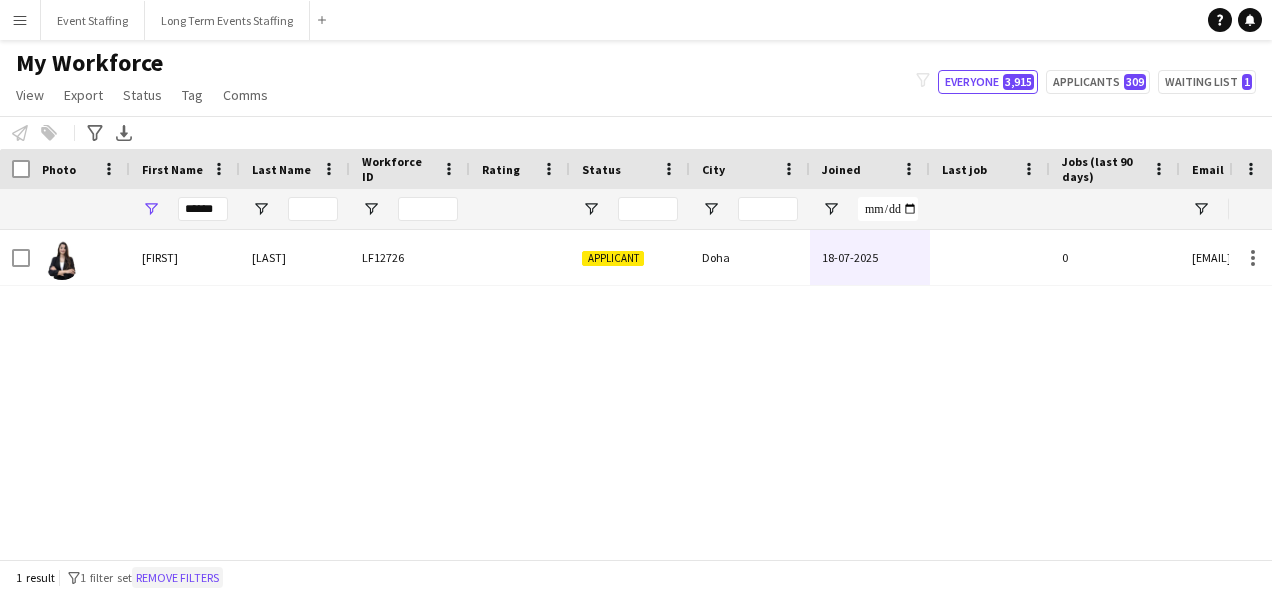 click on "Remove filters" 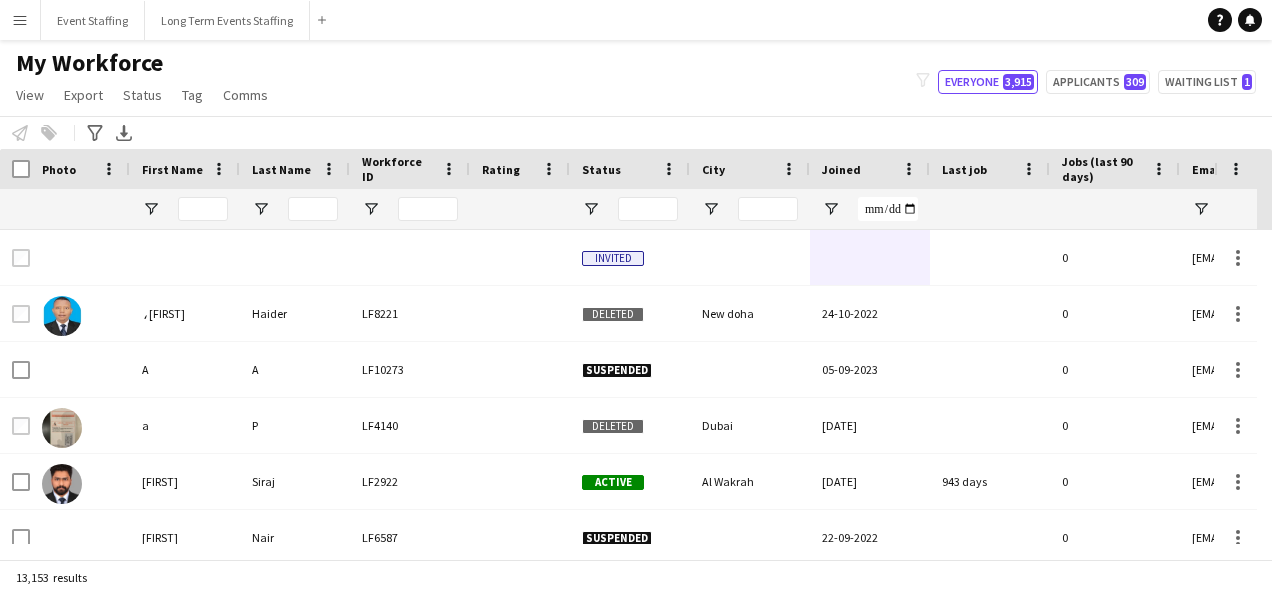 click on "My Workforce   View   Views  Default view New view Update view Delete view Edit name Customise view Customise filters Reset Filters Reset View Reset All  Export  Export as XLSX Export as PDF  Status  Edit  Tag  New tag  Edit tag  0- VVIP Hostess  (22) 0-LHS VVIP STAFF (5) 14x hosts / hostesses Qatar Racing and Equestrian Club (12) 2023 - 5 Mascots - 1st to 10th Mar (4) 2023 - A2Z Media - Hostess - 10th & 14th Mar (4) 2023 - Al Mana Promoters - Confirmed (25th Jan to 27th Feb) (2) 2023 - Al Maya - Promoters - 9th, 10th, 11th Mar (4) 2023 - Alberto Dubai - 8 Hostesses - 22nd Feb - Confirmed (5) 2023 - APQ Events - Cast Coordinators (3) 2023 - APQ Events - Info Desk Coordinators (9) 2023 - APQ Events - Sports Coordinators (22) 2023 - APQ Events - Ushers (5) 2023 - ASE23-06A - 3 Ushers (1) 2023 - Assets Group - Call Centre Agents - 1st March (2) 2023 - AZM23-03A - 14th Mar - Hostess (2) 2023 - AZM23-03C - Hostess - 20th Mar (3) 2023 - BDT23-03A - Promoter - 16th, 17th, 18th Mar (5) 2023 - CLN23-03A - Hostess (1)" 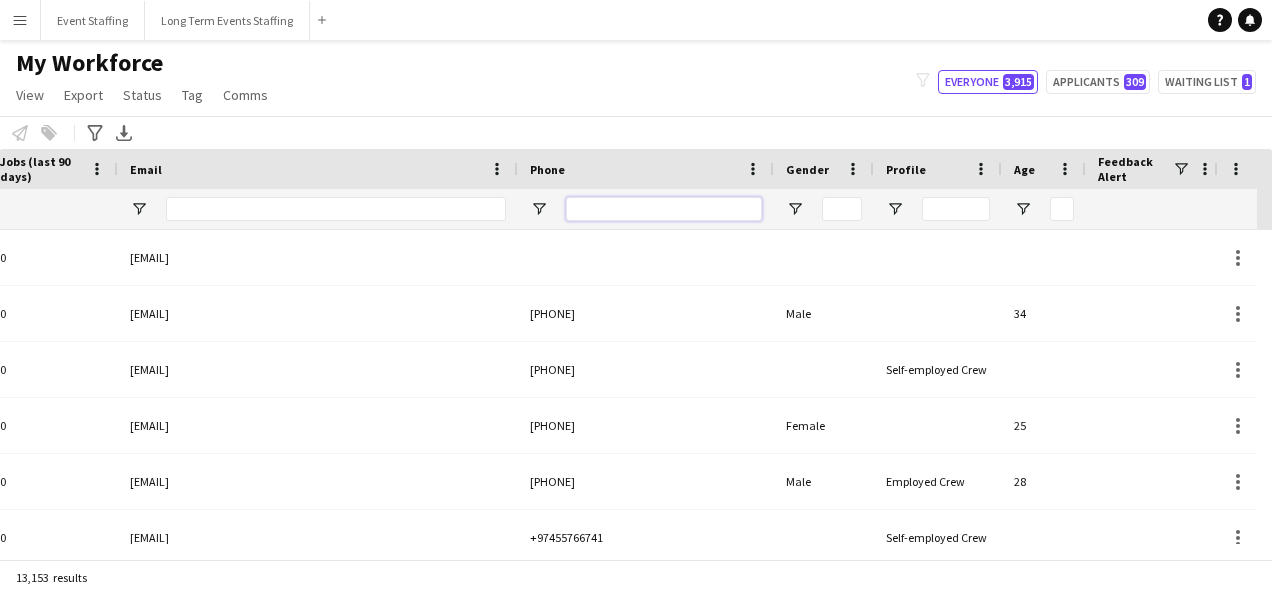 click at bounding box center [664, 209] 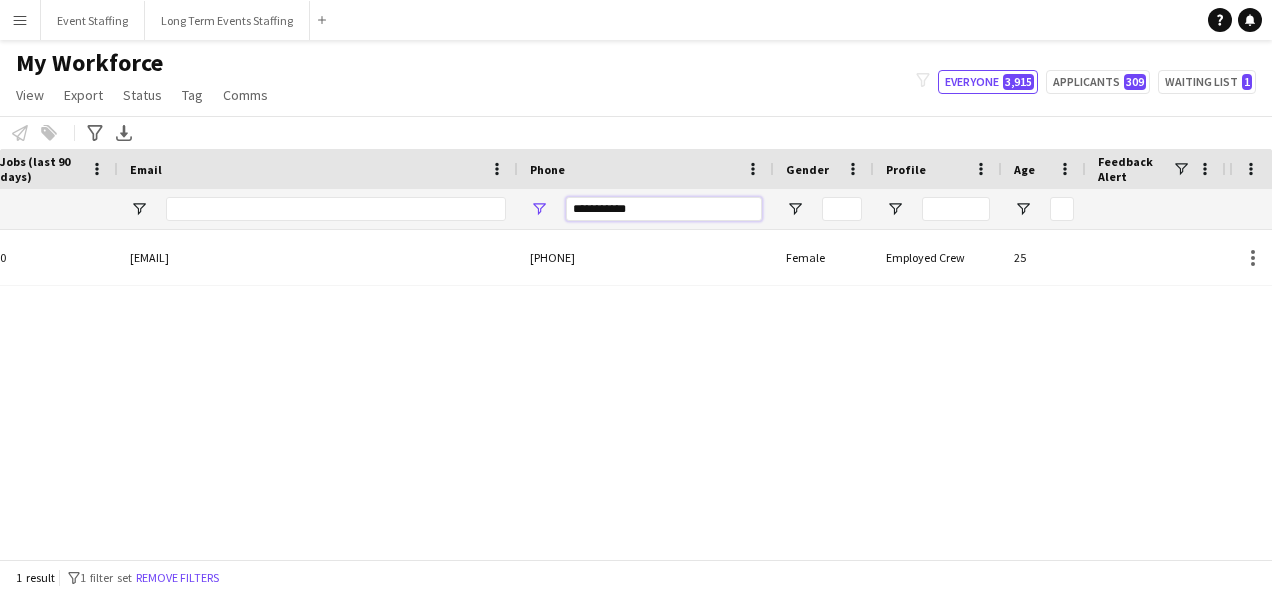 scroll, scrollTop: 0, scrollLeft: 457, axis: horizontal 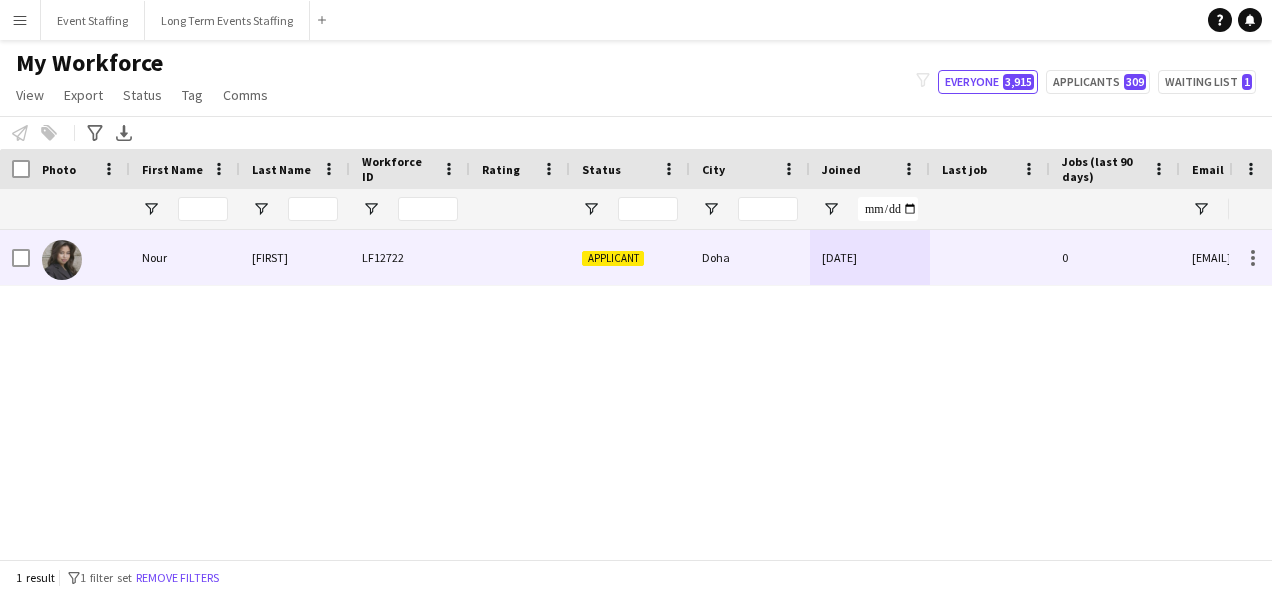 type on "**********" 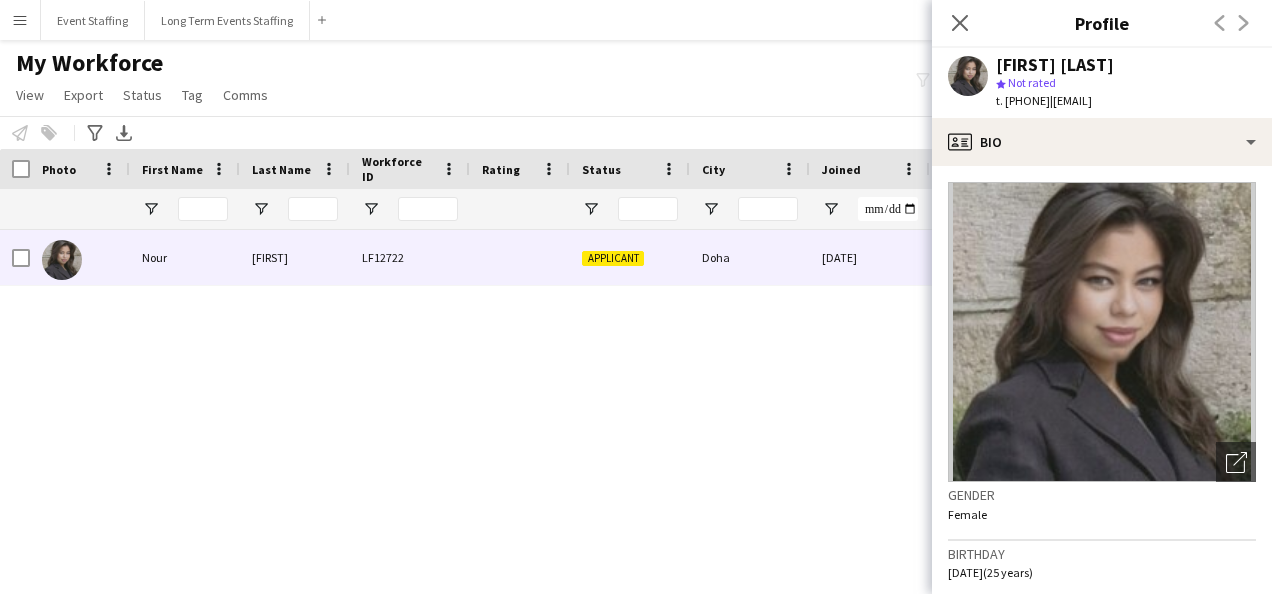click on "[DATE] 0 [EMAIL] [CITY] Applicant LF12722 [FIRST] [LAST]" at bounding box center [614, 387] 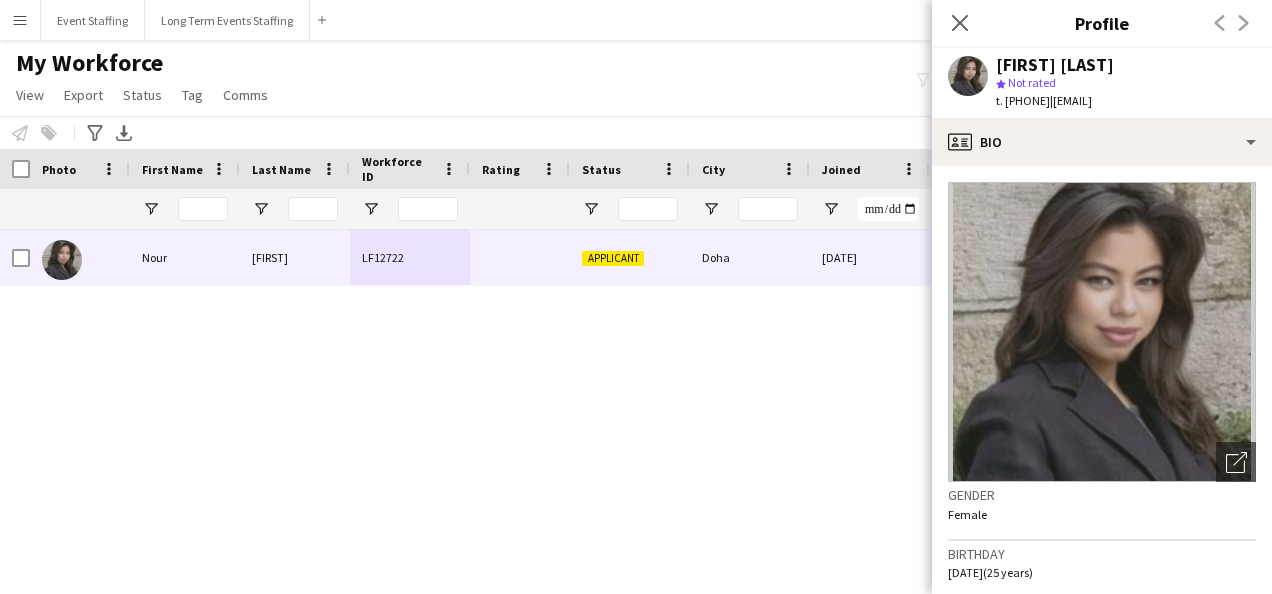 click on "Close pop-in" 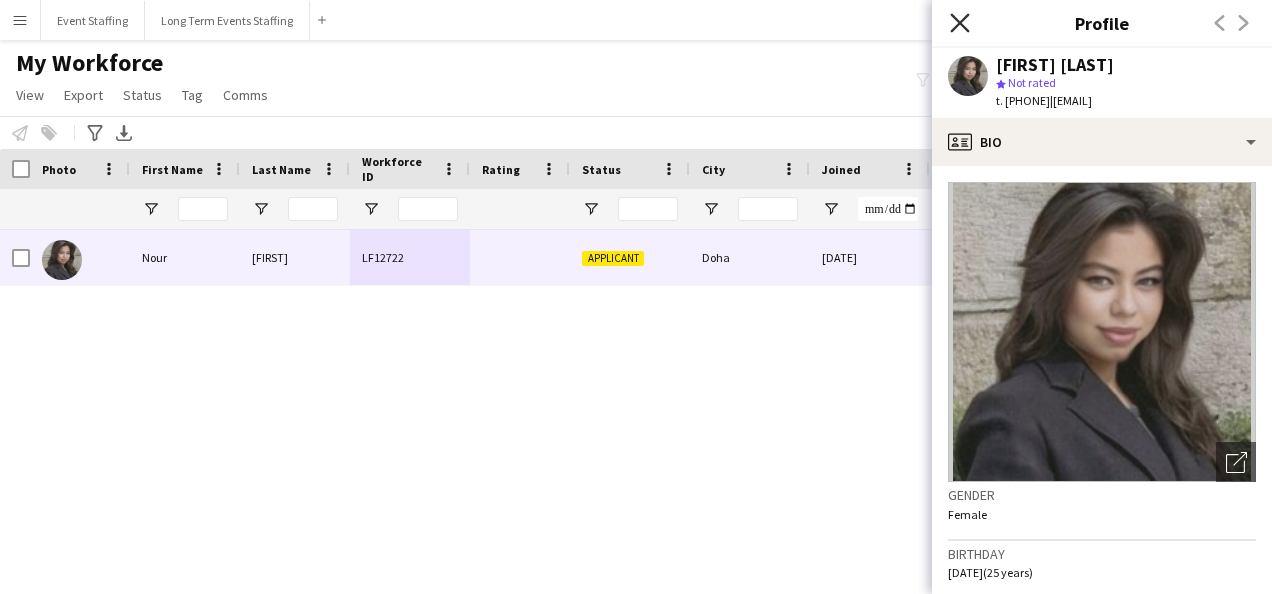 click 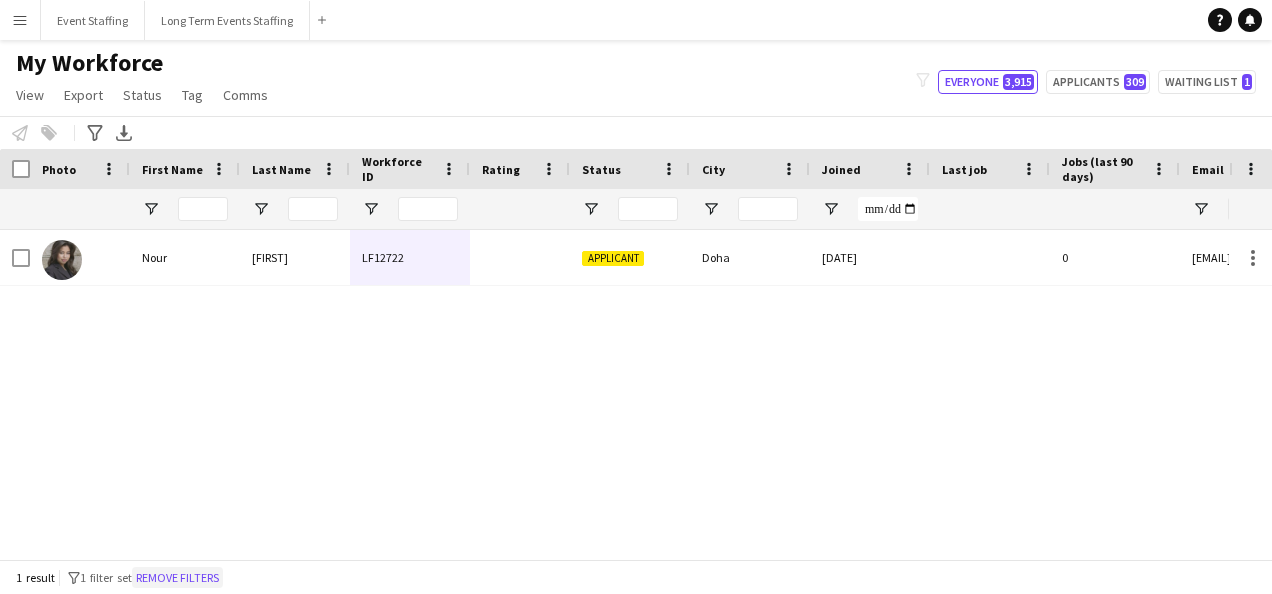 click on "Remove filters" 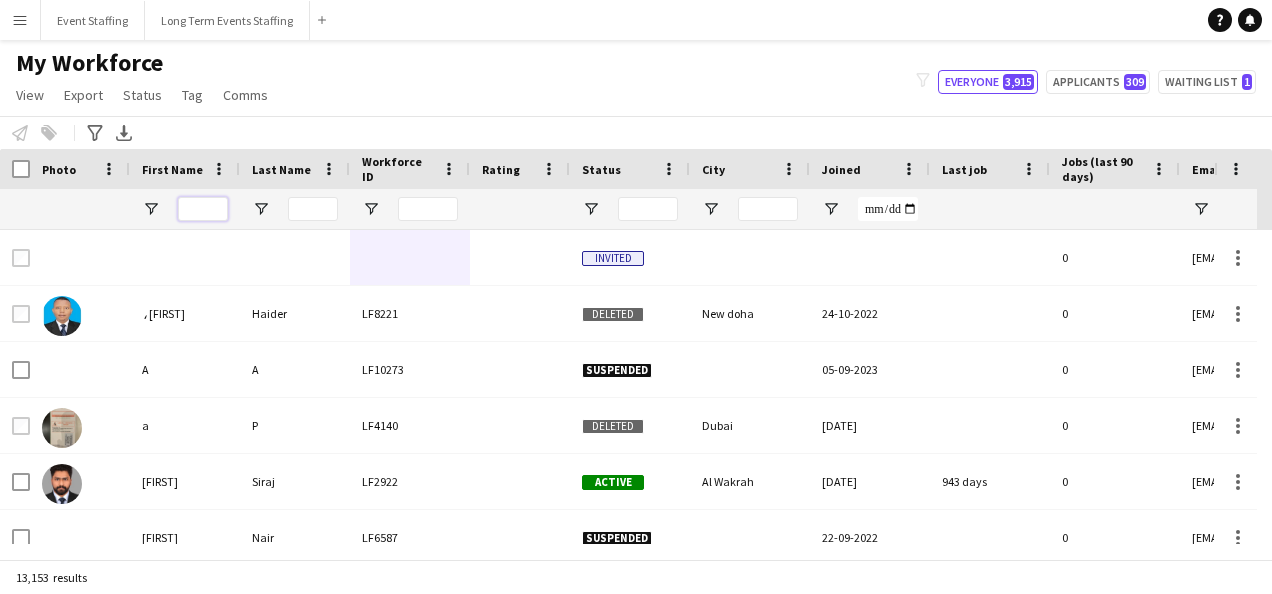 click at bounding box center [203, 209] 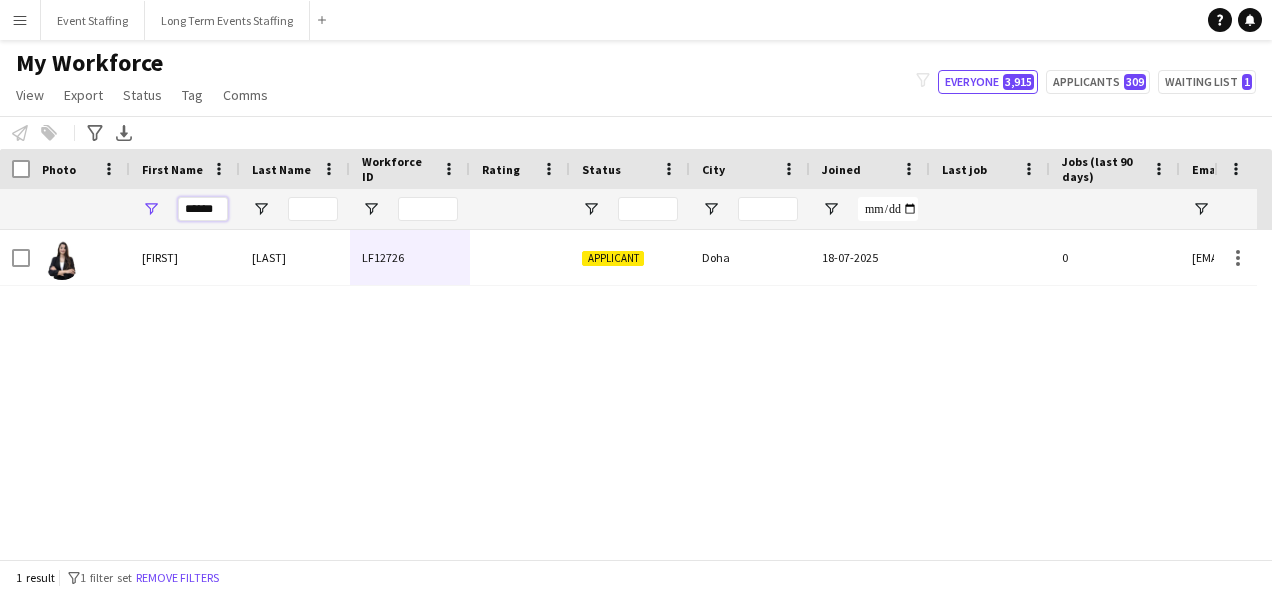 type on "******" 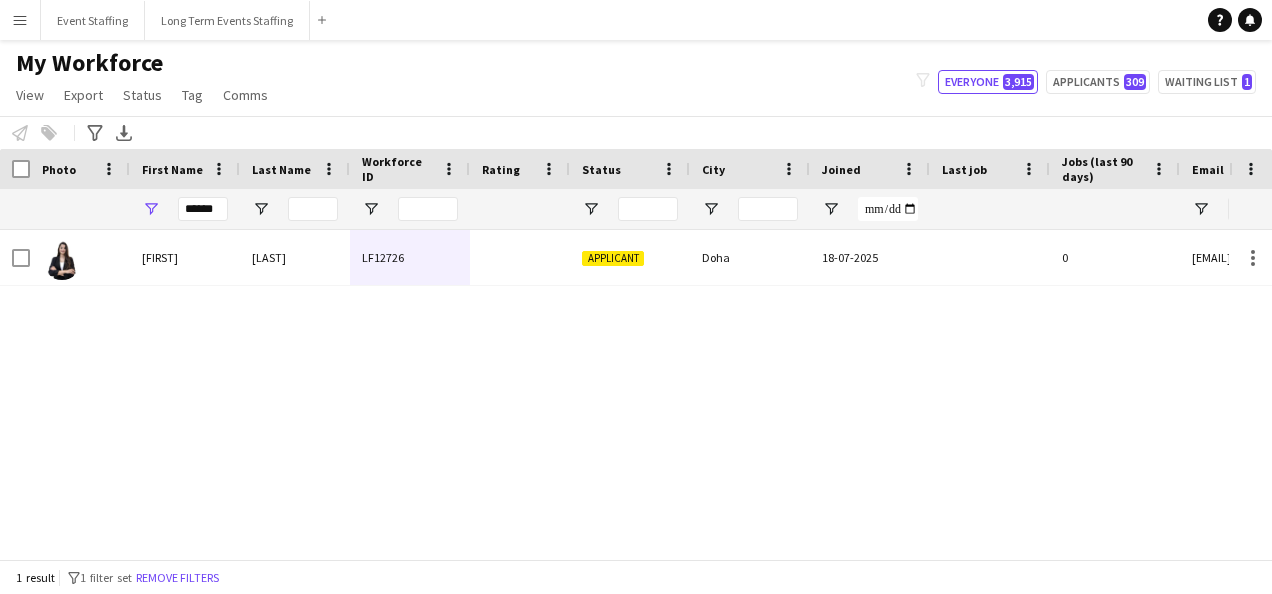 click on "My Workforce   View   Views  Default view New view Update view Delete view Edit name Customise view Customise filters Reset Filters Reset View Reset All  Export  Export as XLSX Export as PDF  Status  Edit  Tag  New tag  Edit tag  0- VVIP Hostess  (22) 0-LHS VVIP STAFF (5) 14x hosts / hostesses Qatar Racing and Equestrian Club (12) 2023 - 5 Mascots - 1st to 10th Mar (4) 2023 - A2Z Media - Hostess - 10th & 14th Mar (4) 2023 - Al Mana Promoters - Confirmed (25th Jan to 27th Feb) (2) 2023 - Al Maya - Promoters - 9th, 10th, 11th Mar (4) 2023 - Alberto Dubai - 8 Hostesses - 22nd Feb - Confirmed (5) 2023 - APQ Events - Cast Coordinators (3) 2023 - APQ Events - Info Desk Coordinators (9) 2023 - APQ Events - Sports Coordinators (22) 2023 - APQ Events - Ushers (5) 2023 - ASE23-06A - 3 Ushers (1) 2023 - Assets Group - Call Centre Agents - 1st March (2) 2023 - AZM23-03A - 14th Mar - Hostess (2) 2023 - AZM23-03C - Hostess - 20th Mar (3) 2023 - BDT23-03A - Promoter - 16th, 17th, 18th Mar (5) 2023 - CLN23-03A - Hostess (1)" 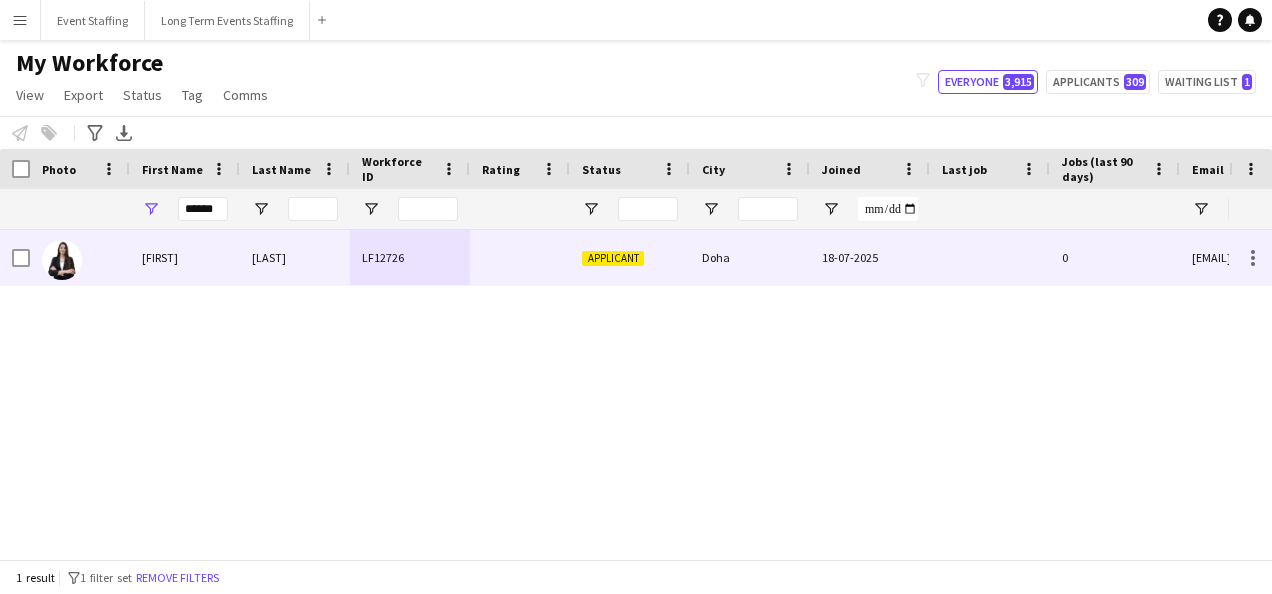 click on "LF12726" at bounding box center [410, 257] 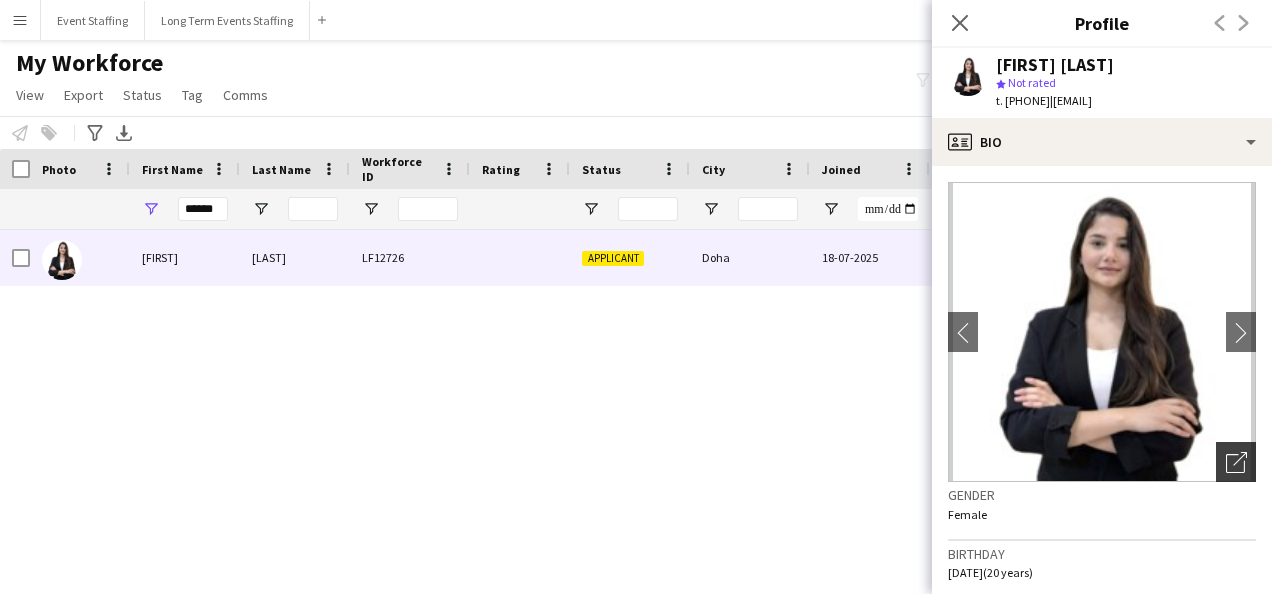 click 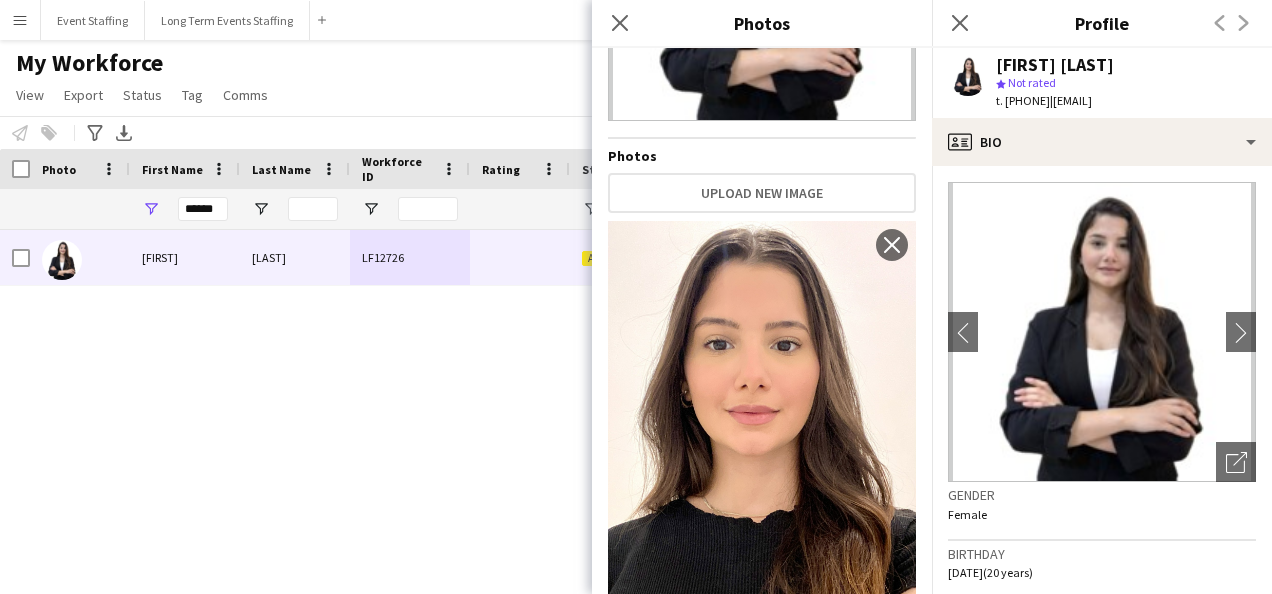 scroll, scrollTop: 326, scrollLeft: 0, axis: vertical 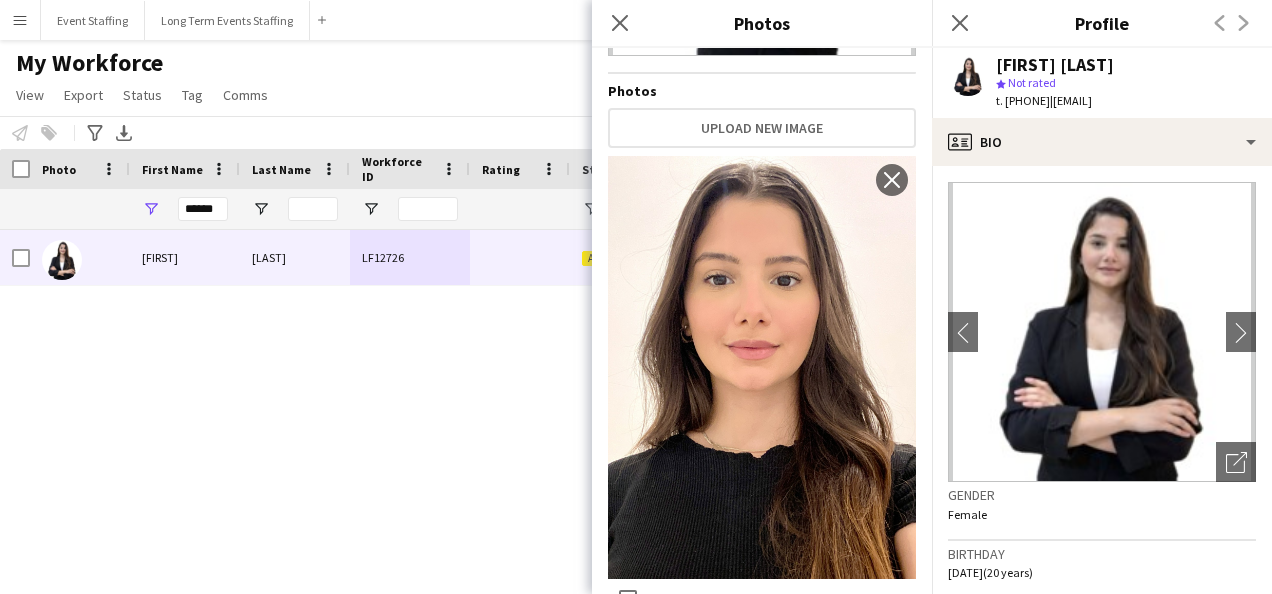 click on "[FIRST] [LAST] LF12726 Applicant [CITY] [DATE] 0 [EMAIL]" at bounding box center (614, 387) 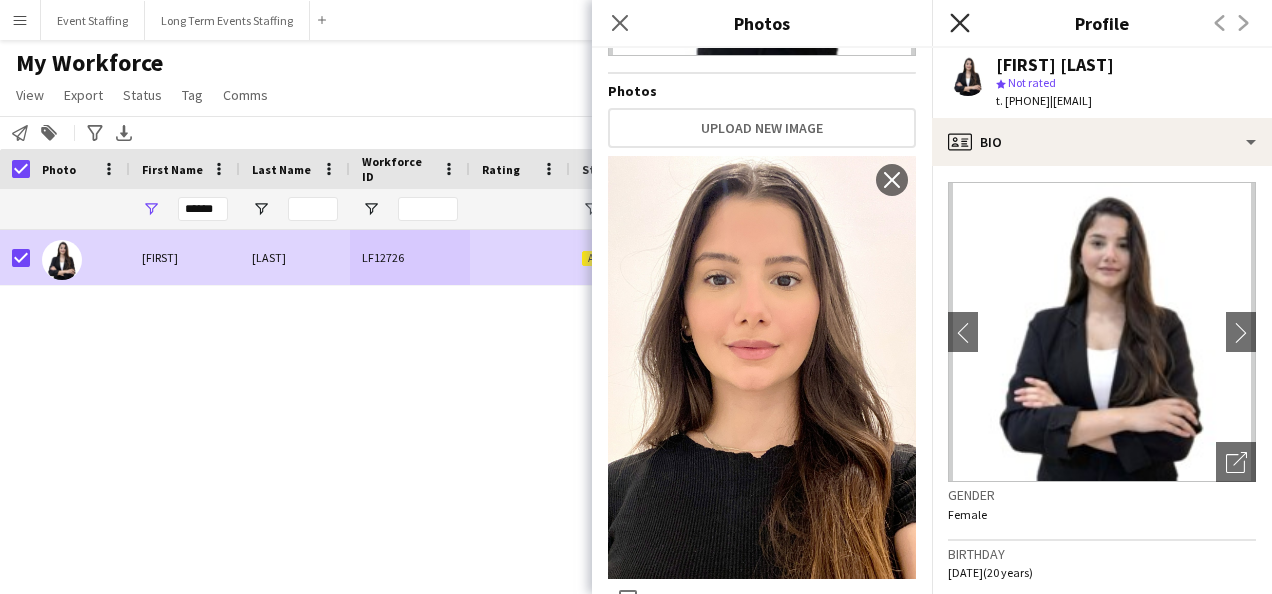 click 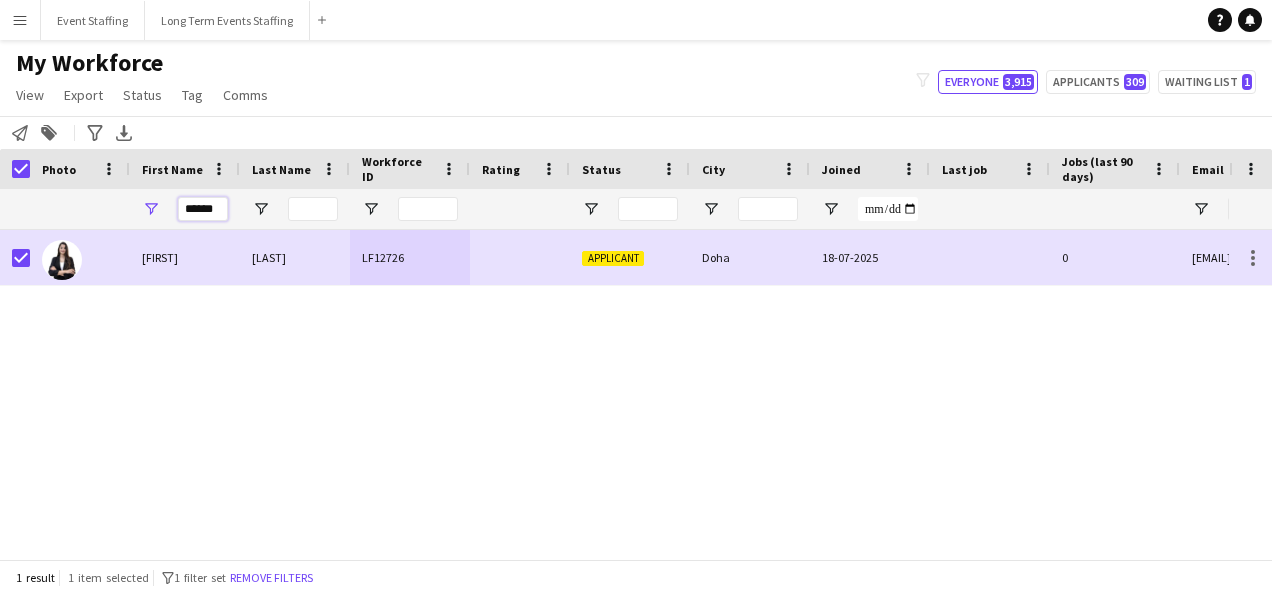 click on "******" at bounding box center (203, 209) 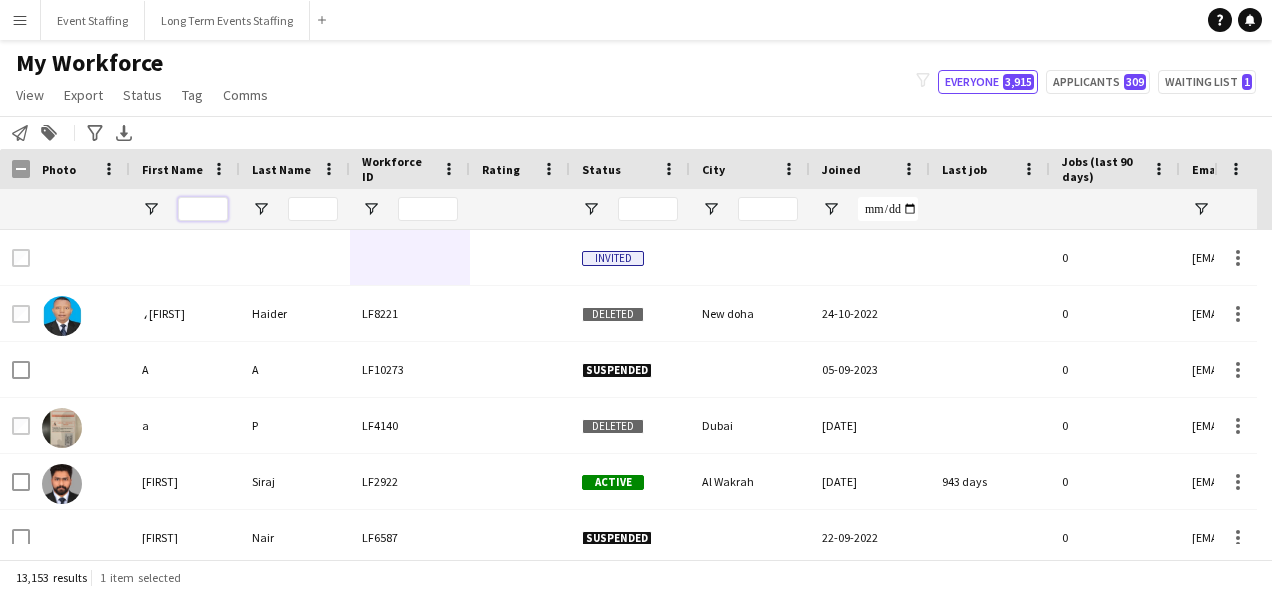 type 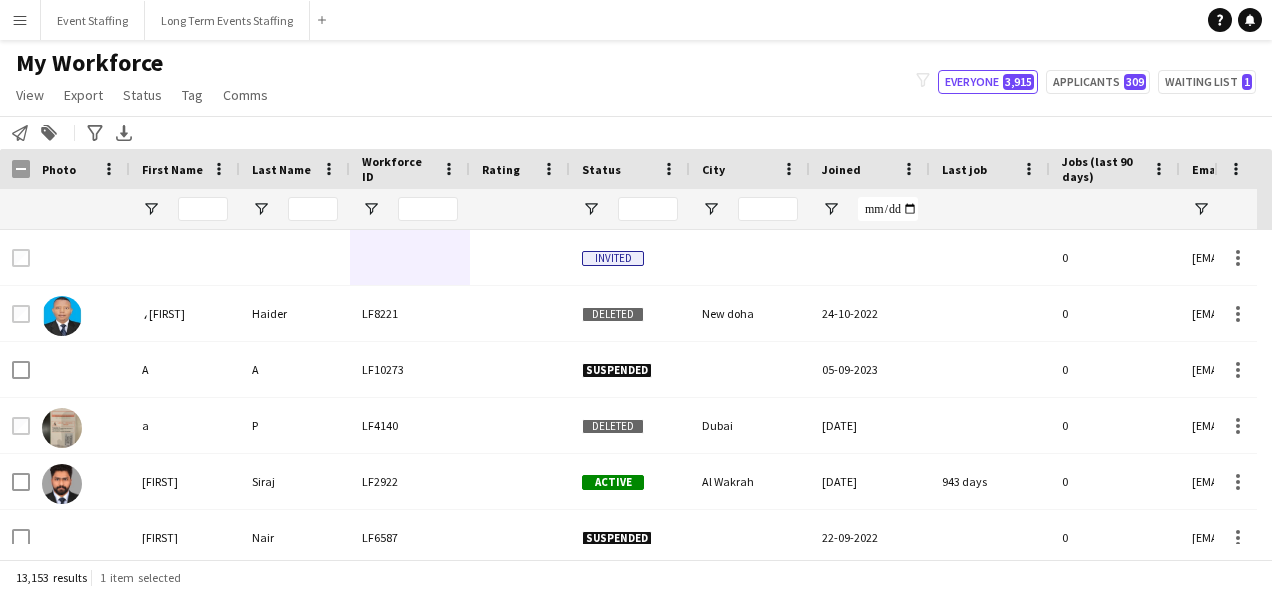 click on "13,153 results   1 item selected" 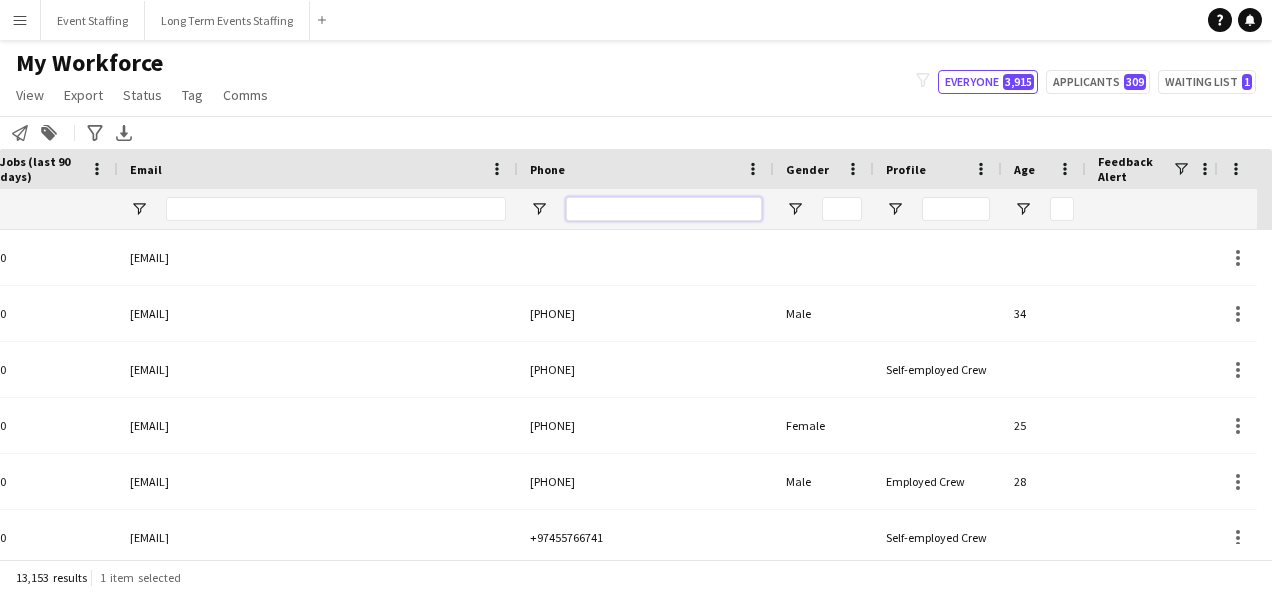 click at bounding box center (664, 209) 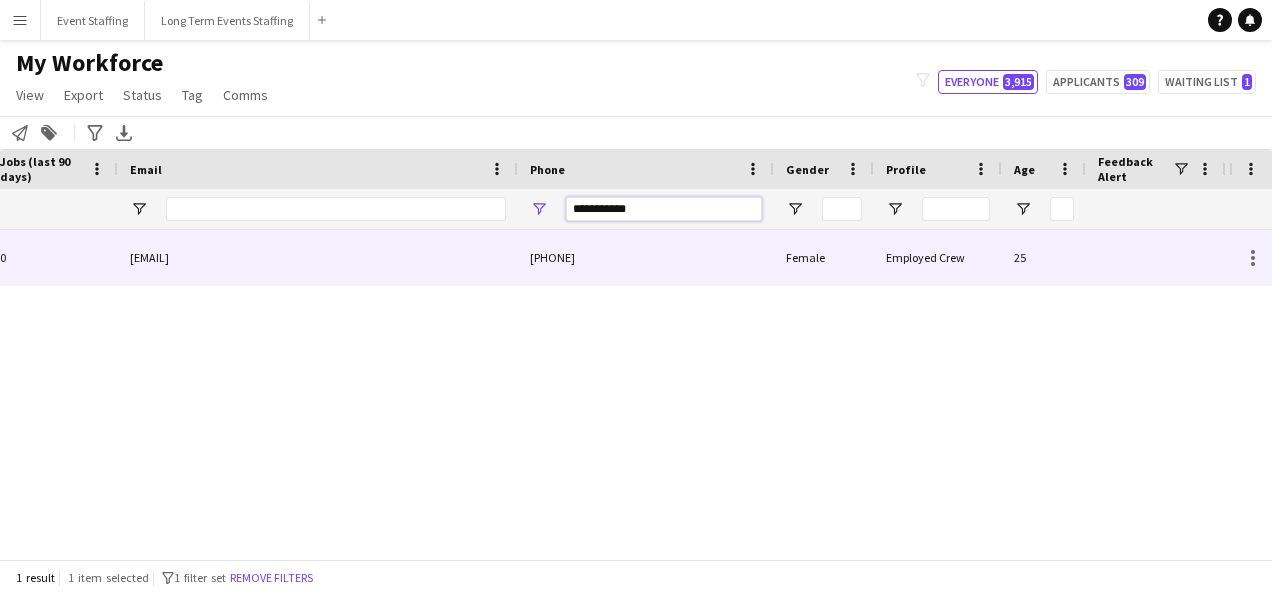scroll, scrollTop: 0, scrollLeft: 682, axis: horizontal 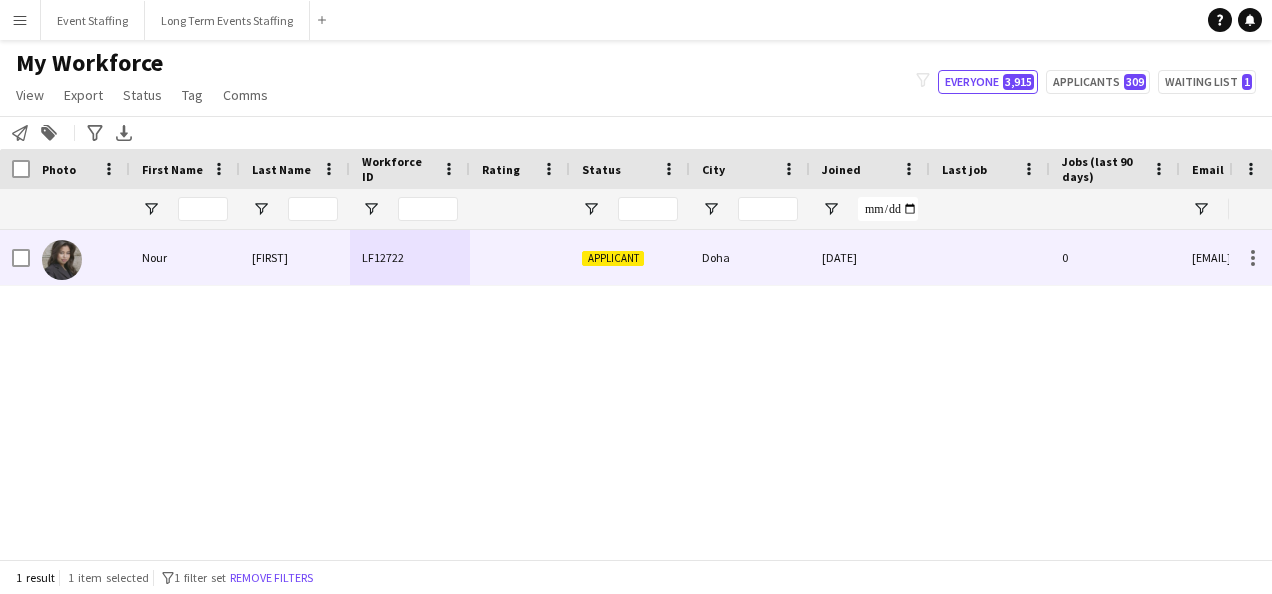 type on "**********" 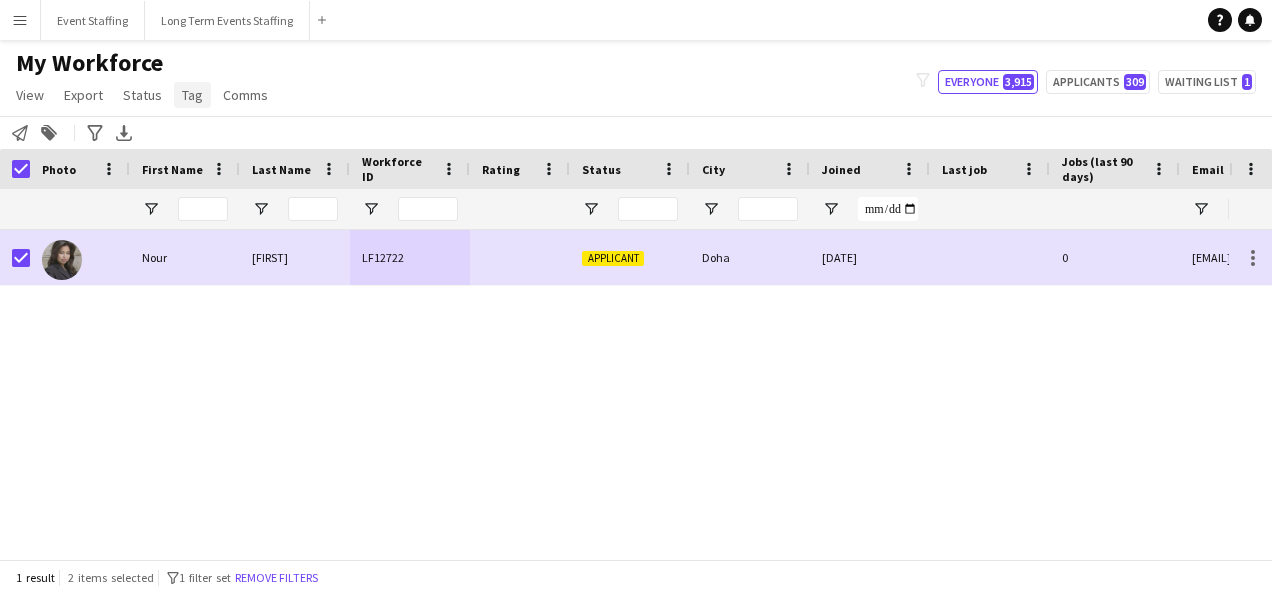 click on "Tag" 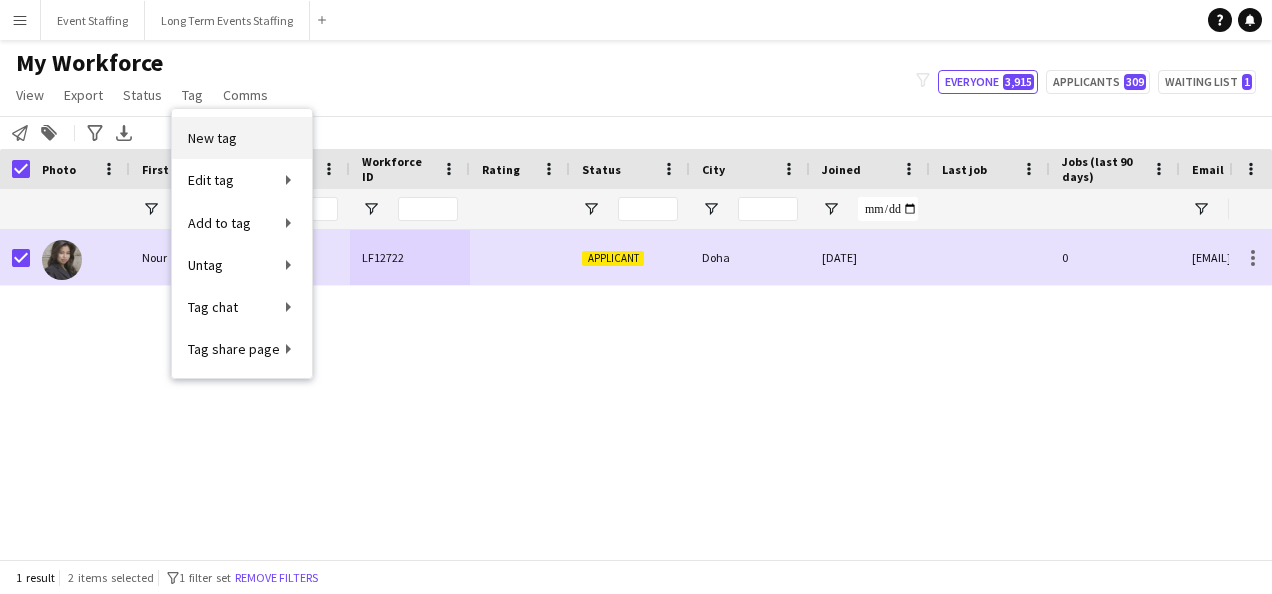 click on "New tag" at bounding box center (212, 138) 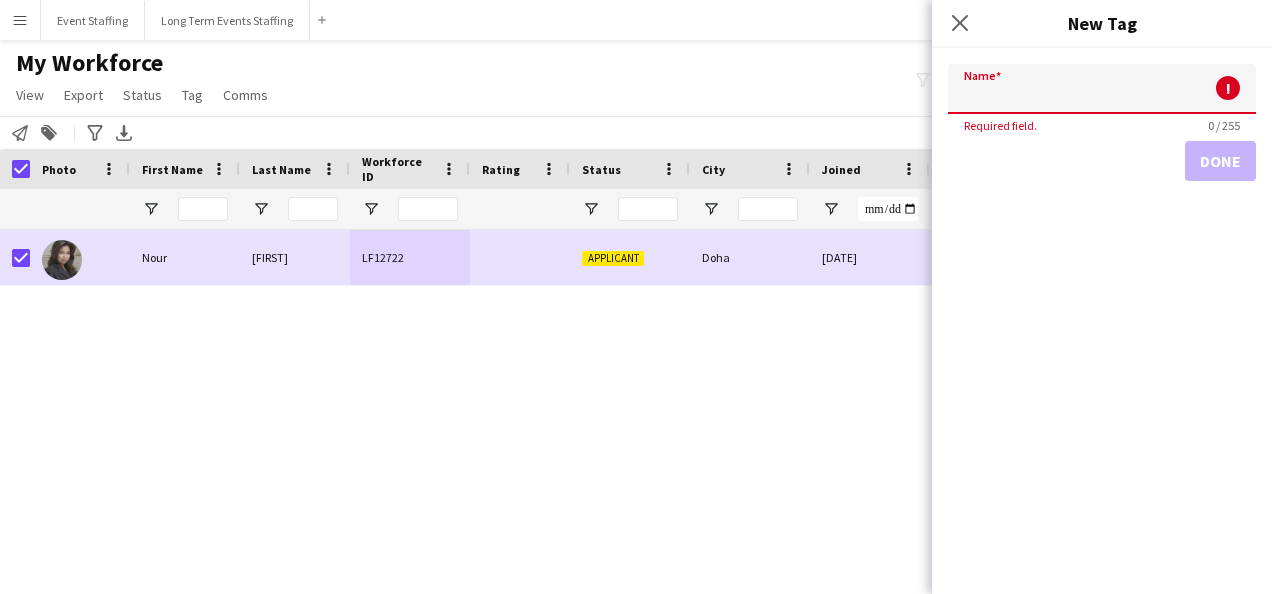 paste on "**********" 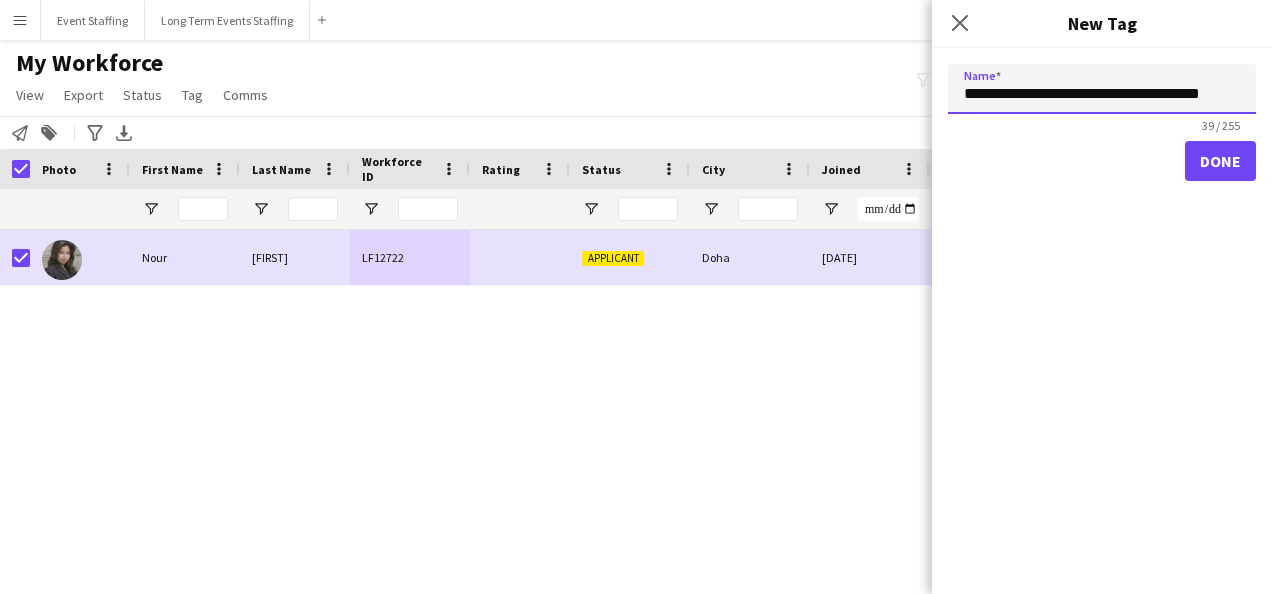 click on "**********" at bounding box center (1102, 89) 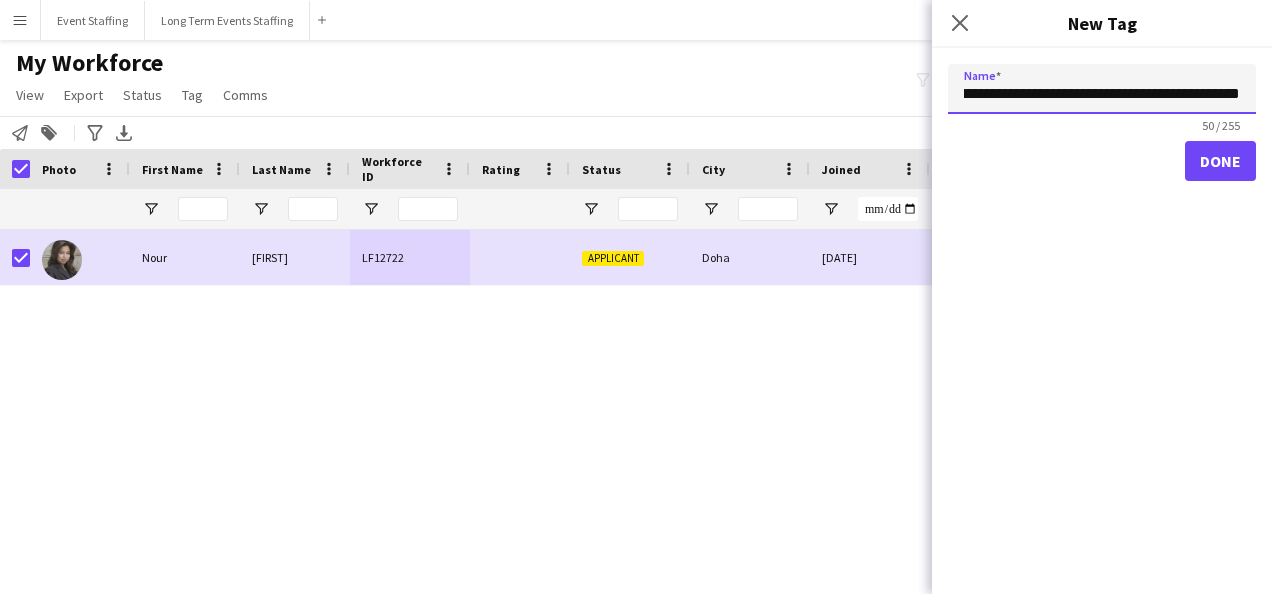type on "**********" 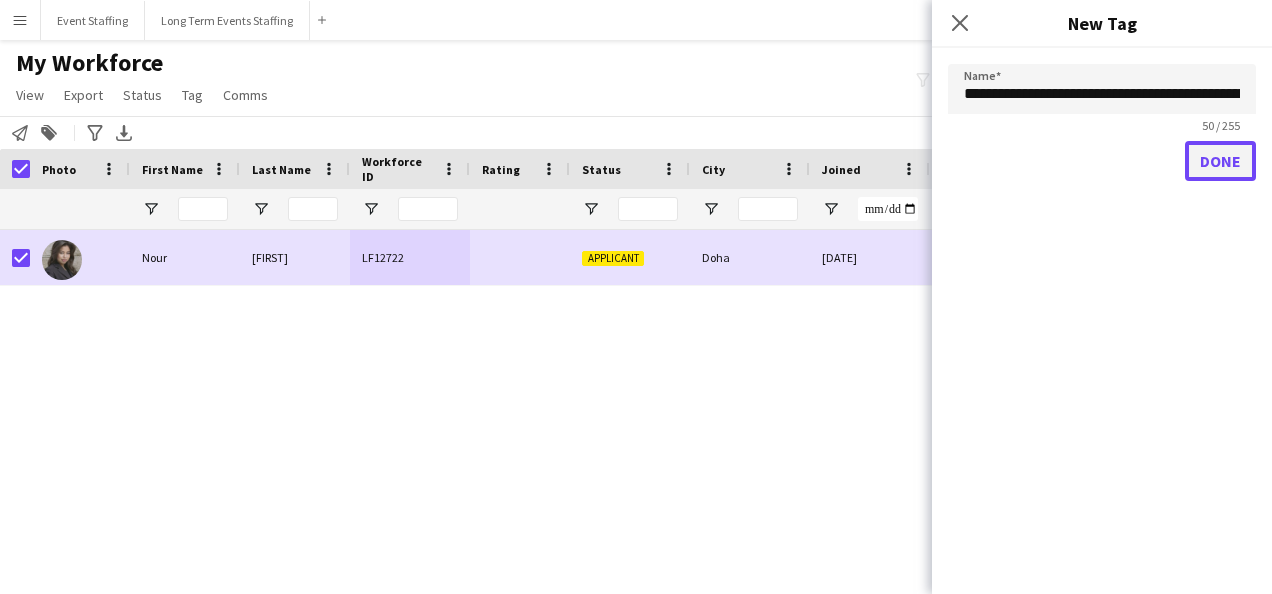 click on "Done" 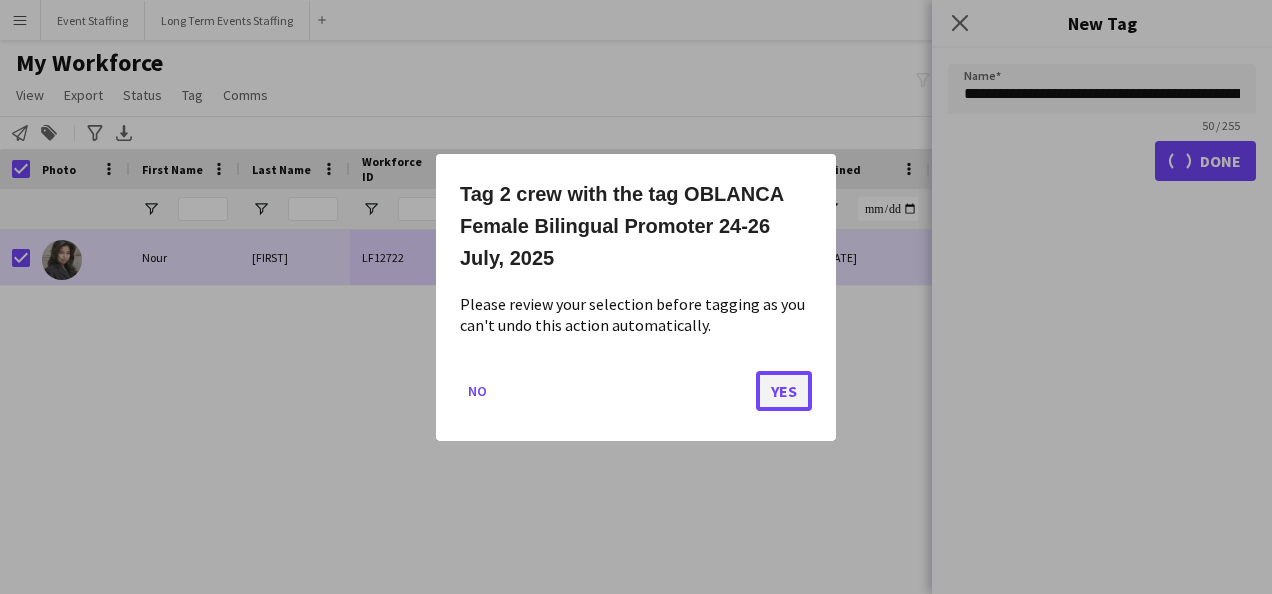 click on "Yes" 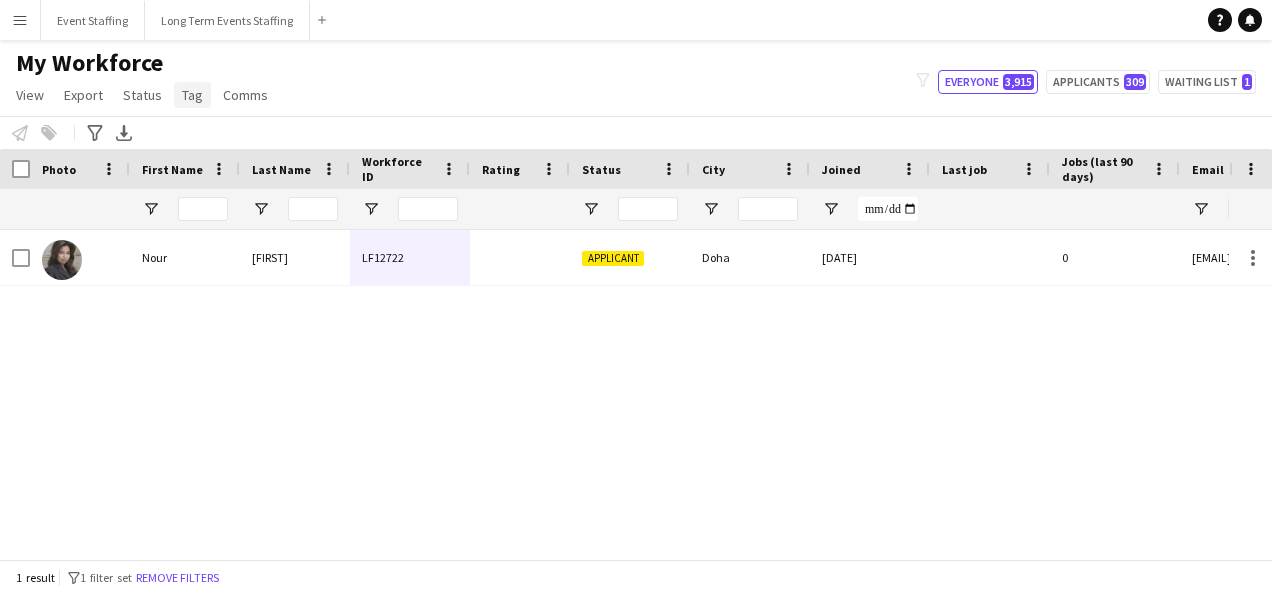 click on "Tag" 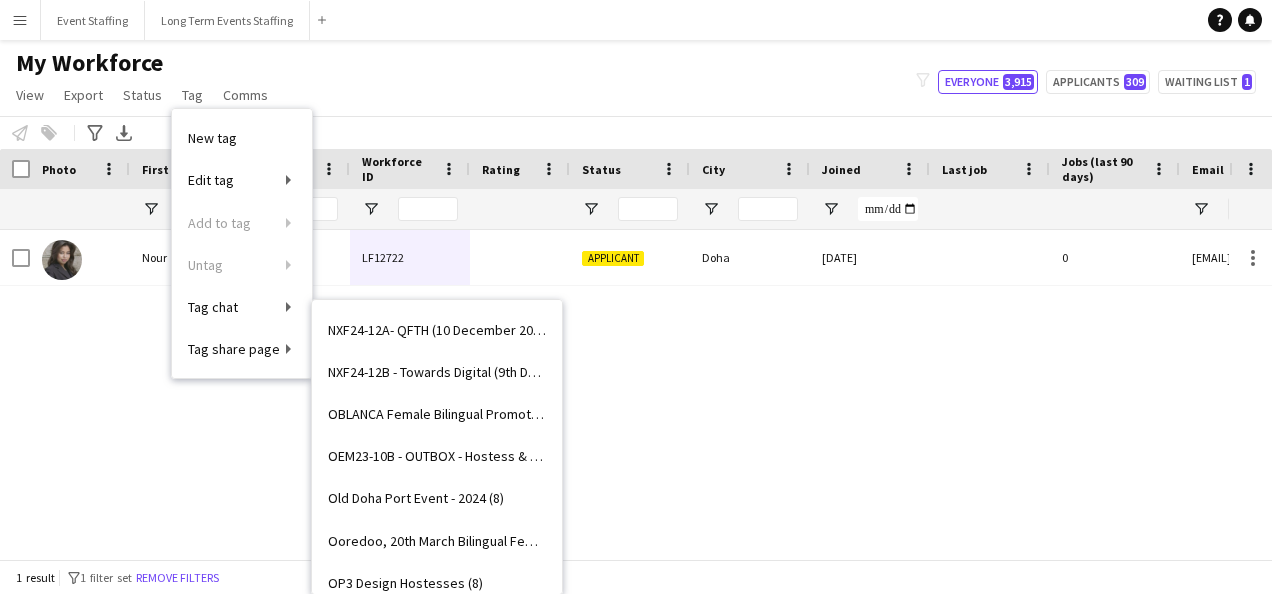 scroll, scrollTop: 18061, scrollLeft: 0, axis: vertical 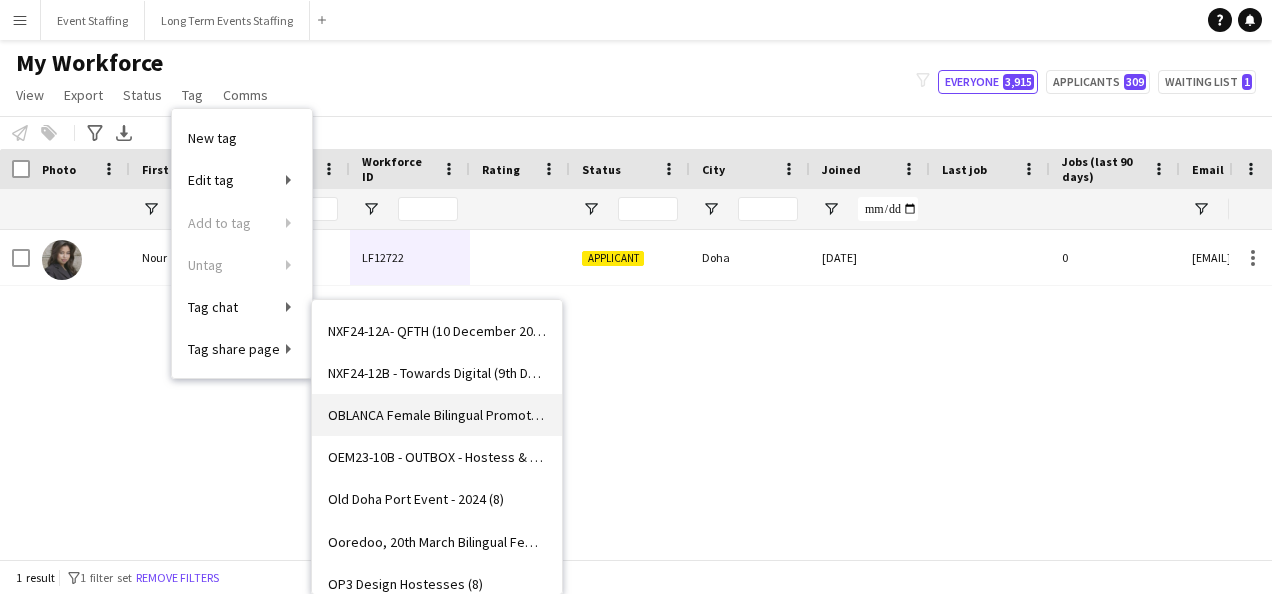 click on "OBLANCA Female Bilingual Promoter 24-26 July, 2025 (2)" at bounding box center [437, 415] 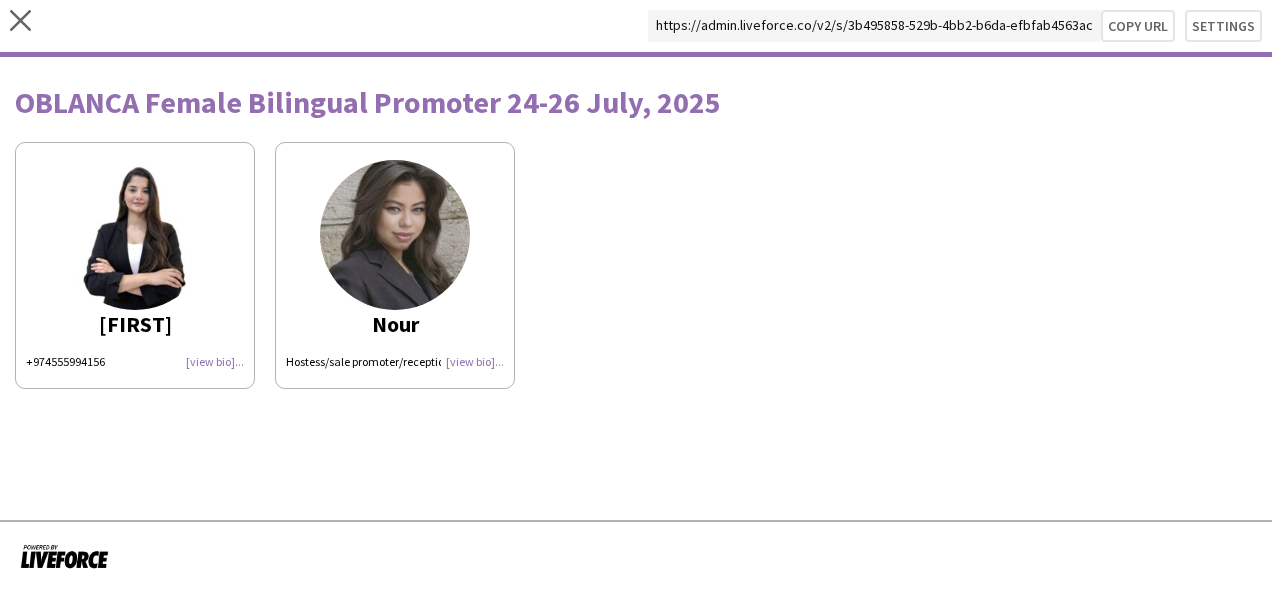 click on "[FIRST]" 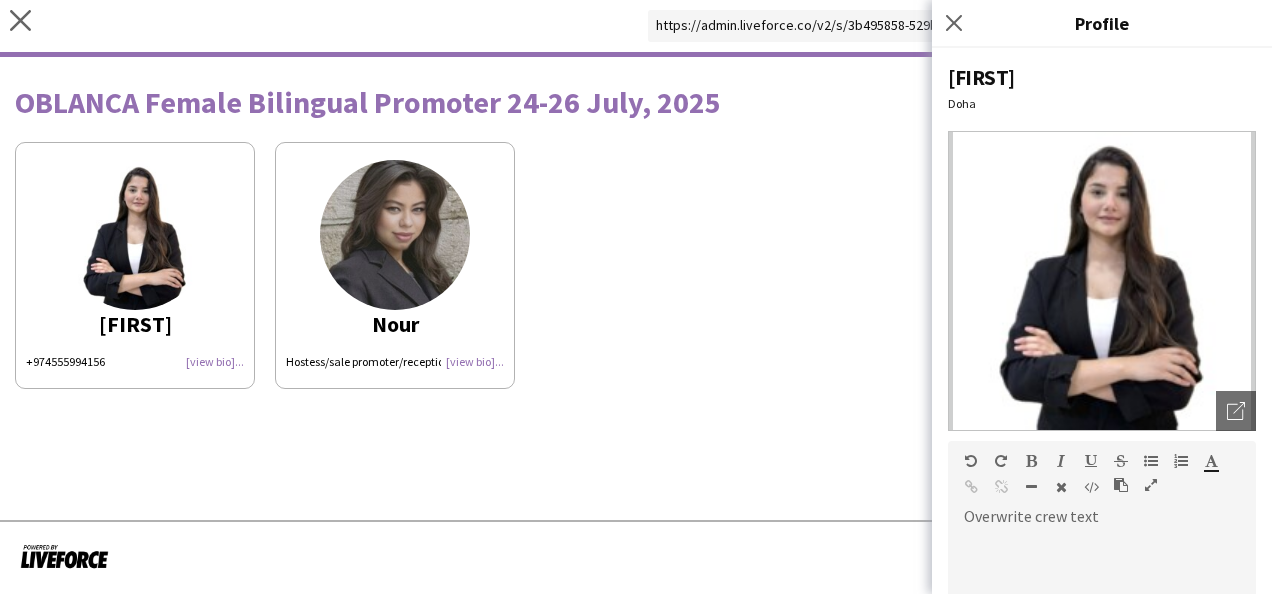 click at bounding box center [1102, 573] 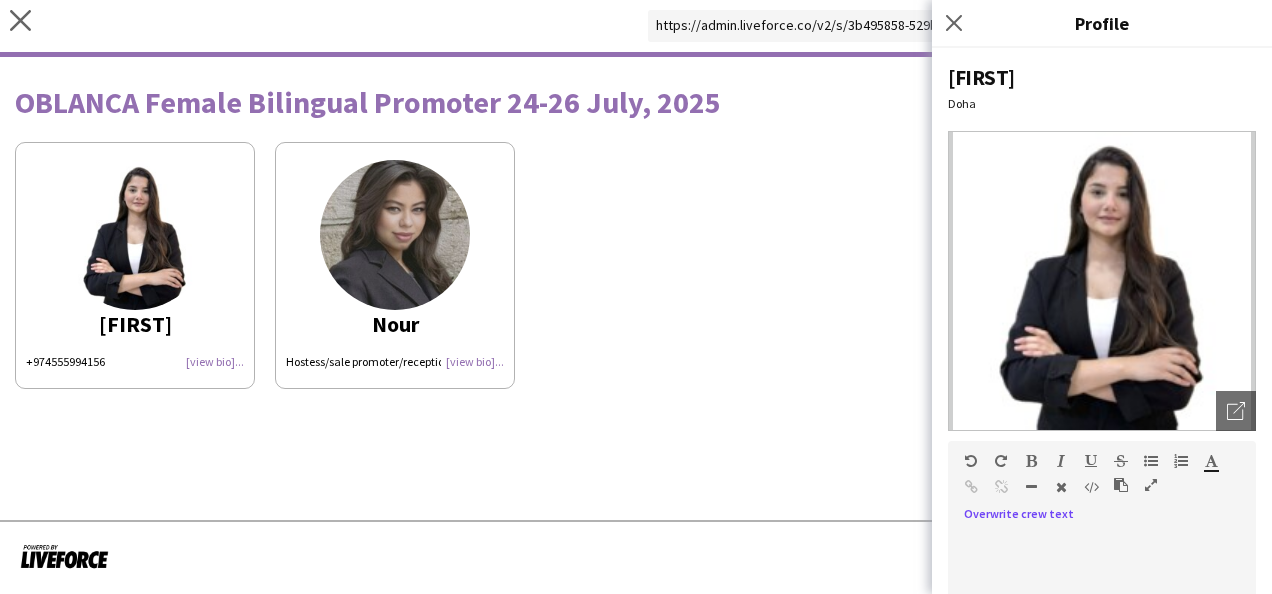 paste 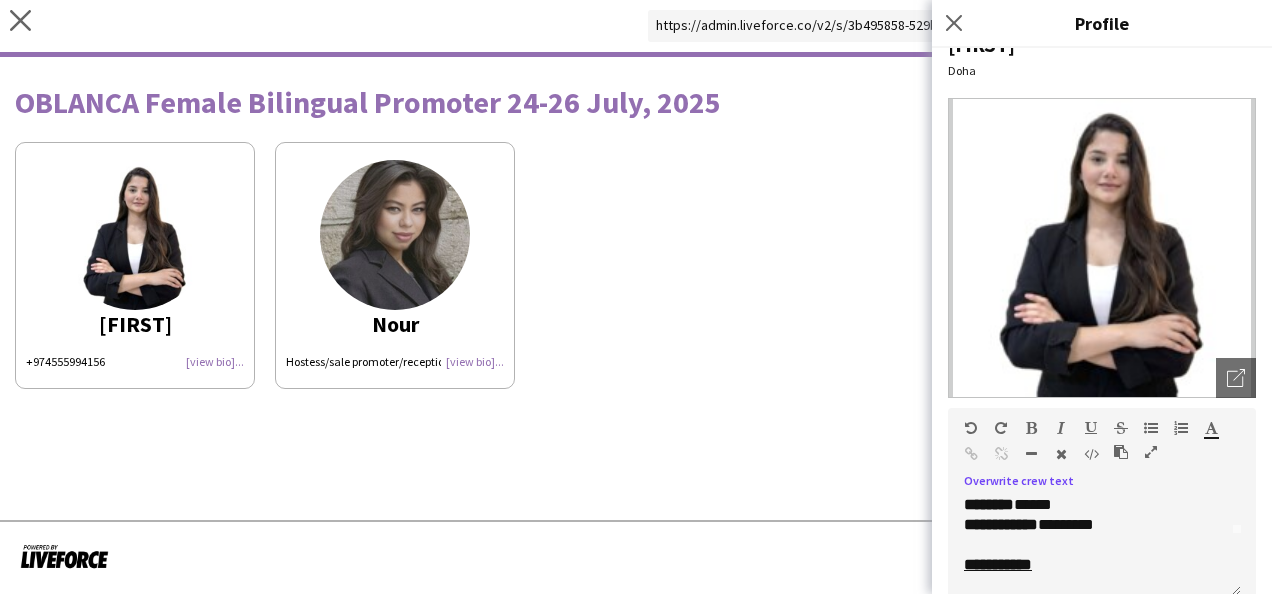 scroll, scrollTop: 205, scrollLeft: 0, axis: vertical 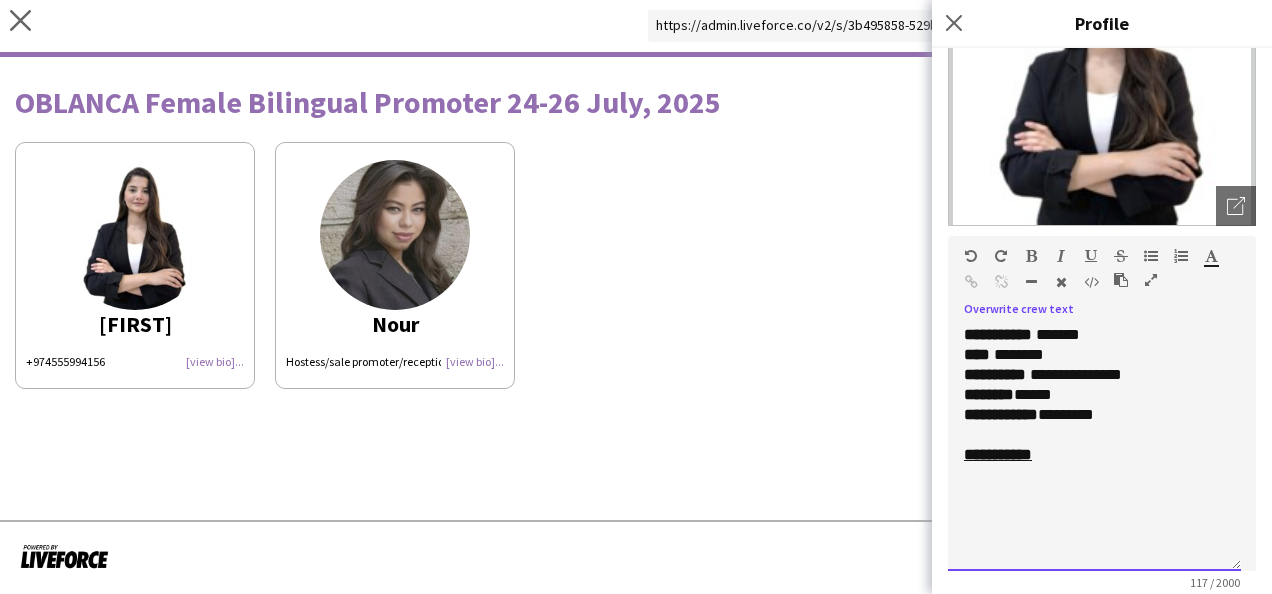 drag, startPoint x: 1231, startPoint y: 420, endPoint x: 1242, endPoint y: 570, distance: 150.40279 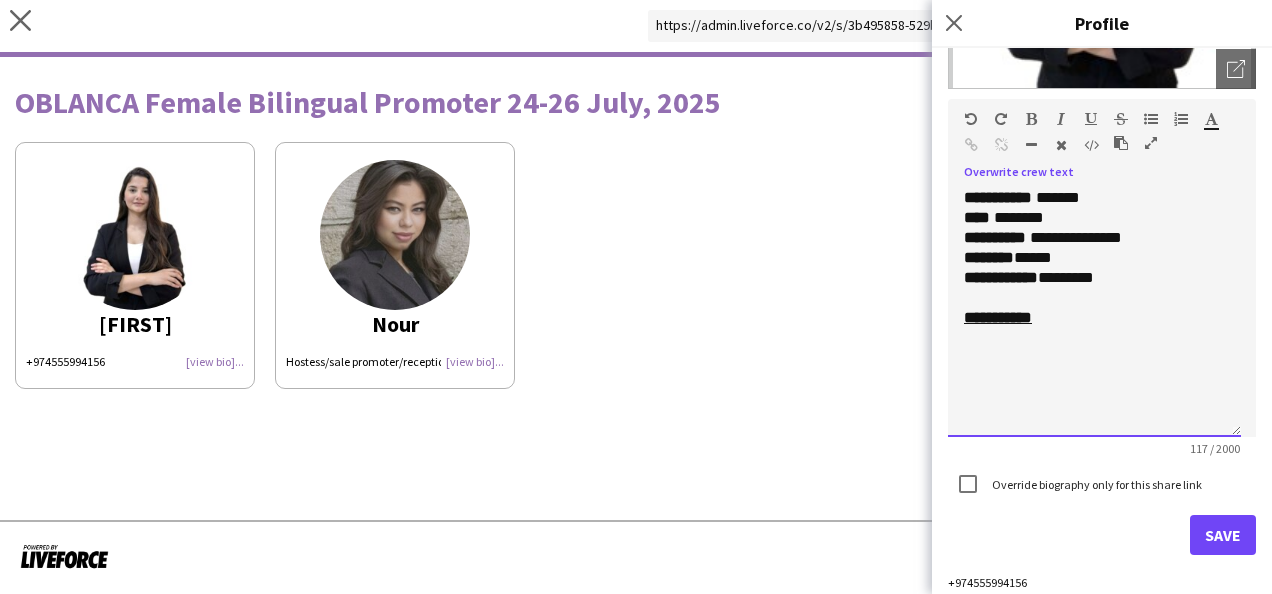 scroll, scrollTop: 354, scrollLeft: 0, axis: vertical 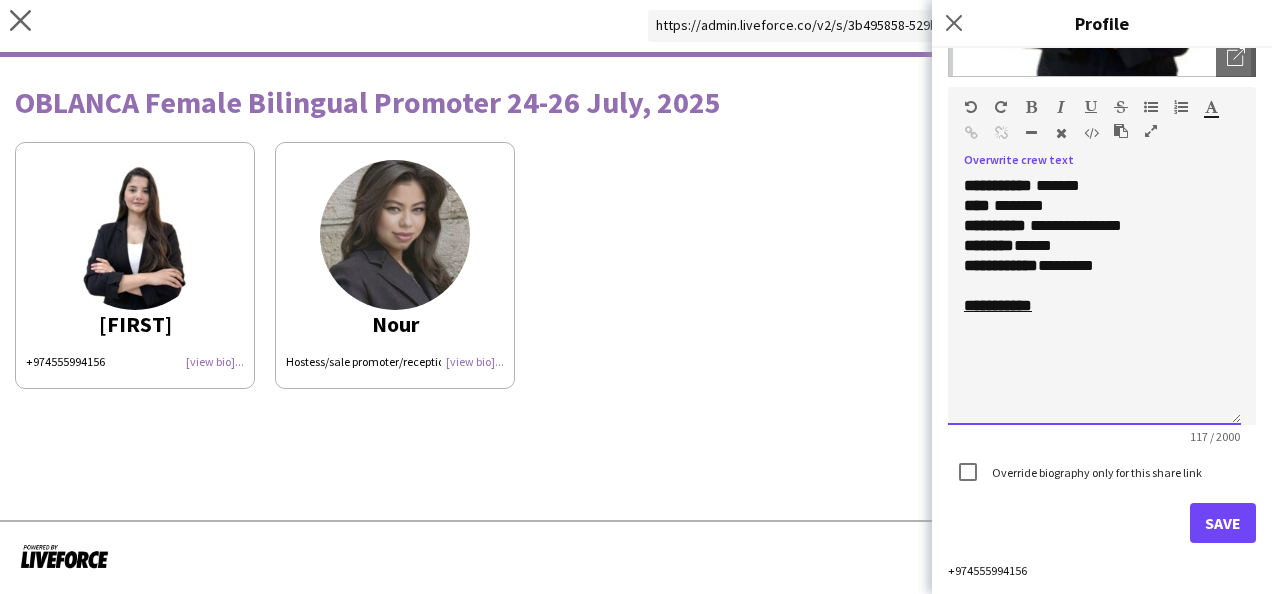 click on "**********" at bounding box center [1094, 300] 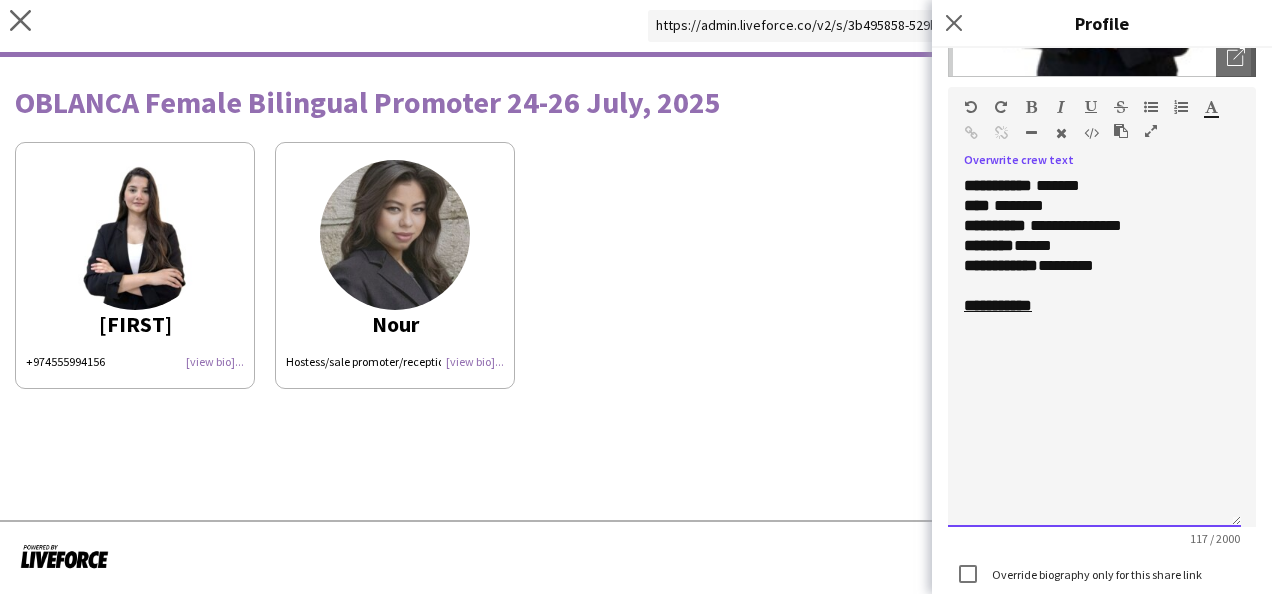 drag, startPoint x: 1229, startPoint y: 418, endPoint x: 1235, endPoint y: 526, distance: 108.16654 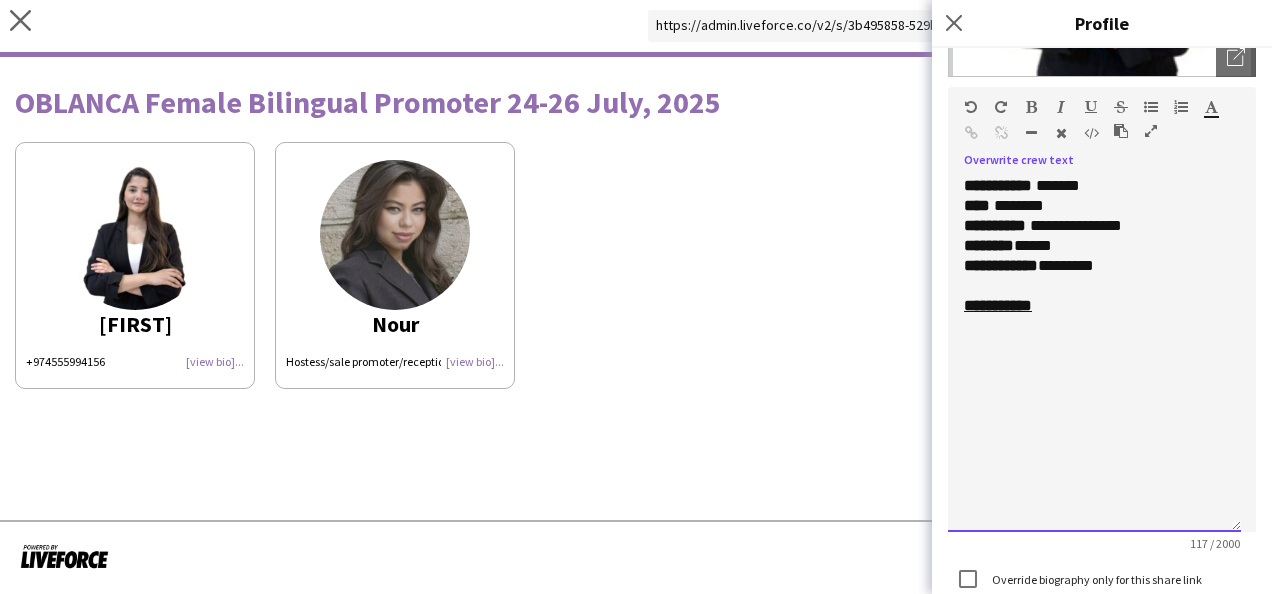 click on "**********" at bounding box center [1094, 354] 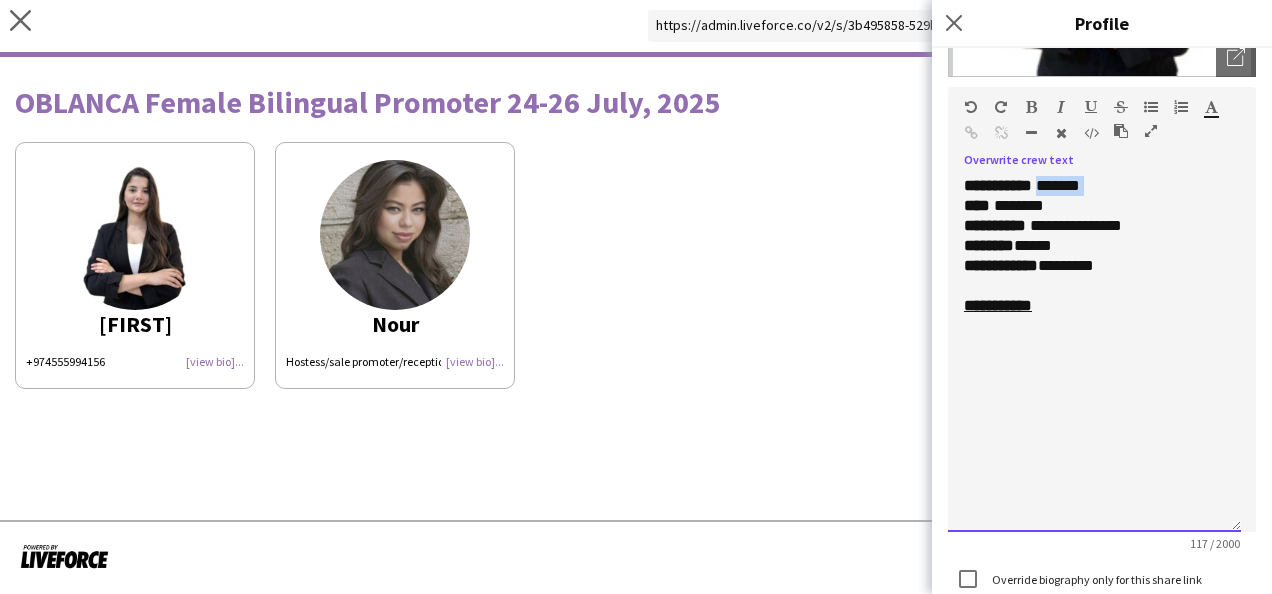 click on "**********" at bounding box center [1094, 354] 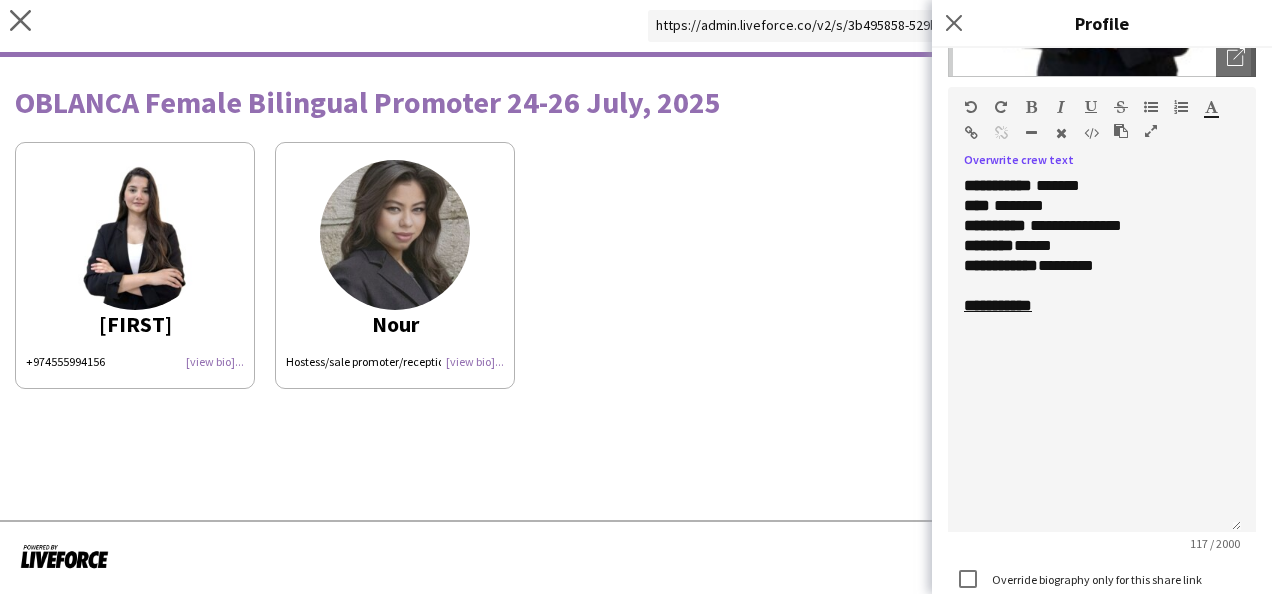 click at bounding box center [1121, 131] 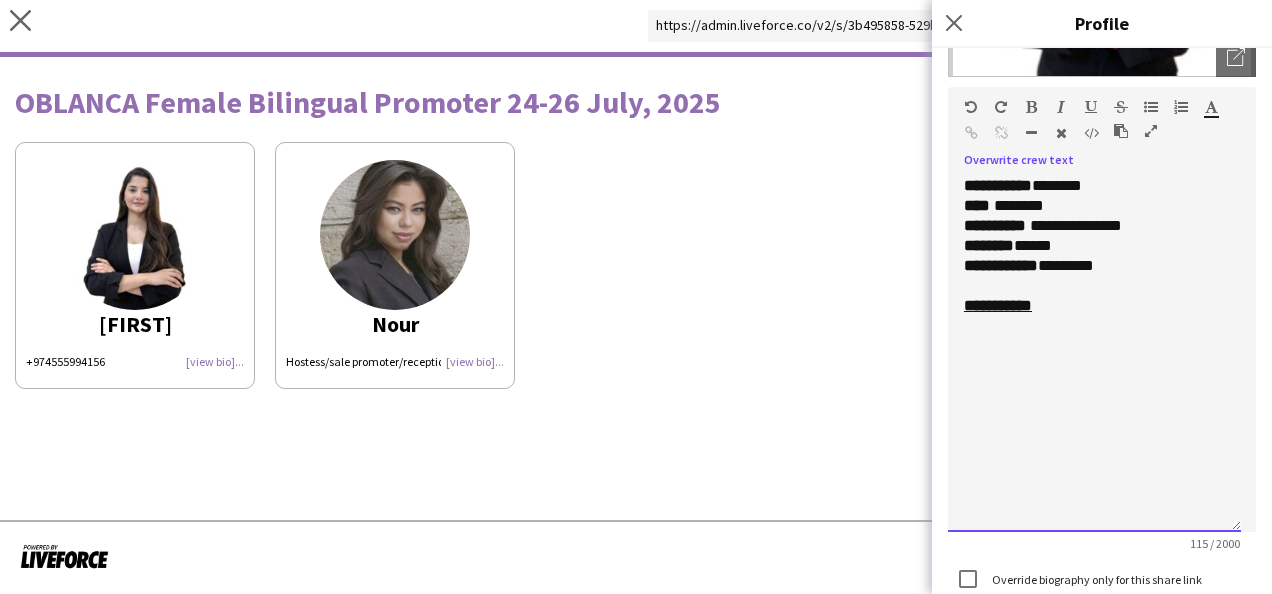 click on "****   ********" at bounding box center [1094, 206] 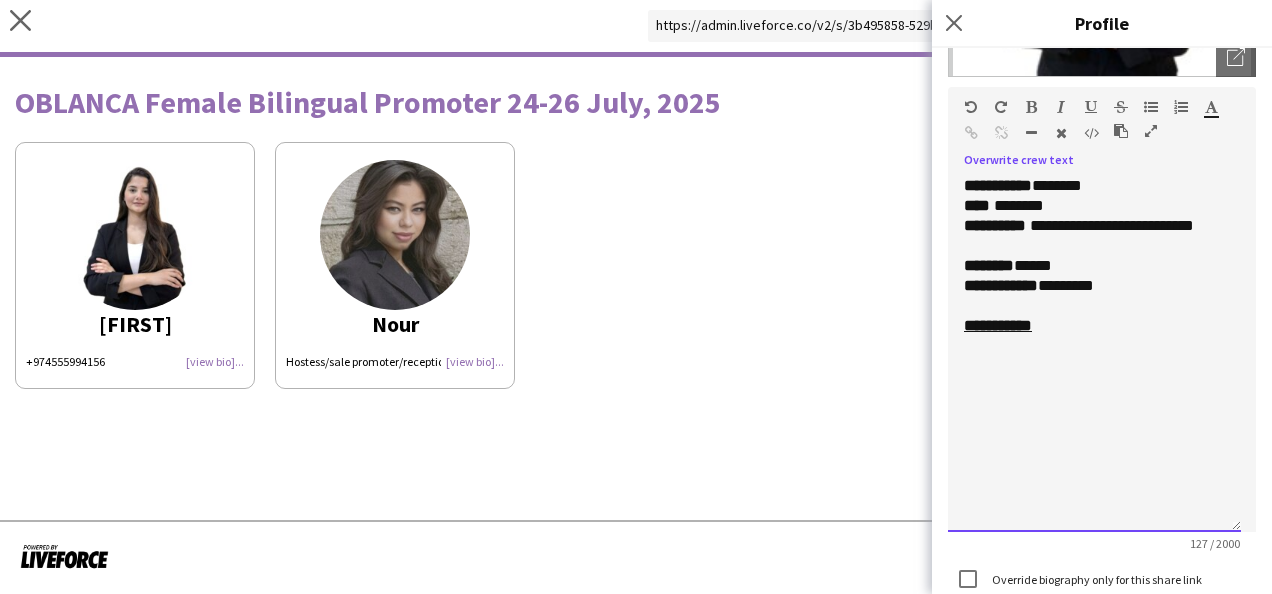 click on "******* ******" at bounding box center [1094, 266] 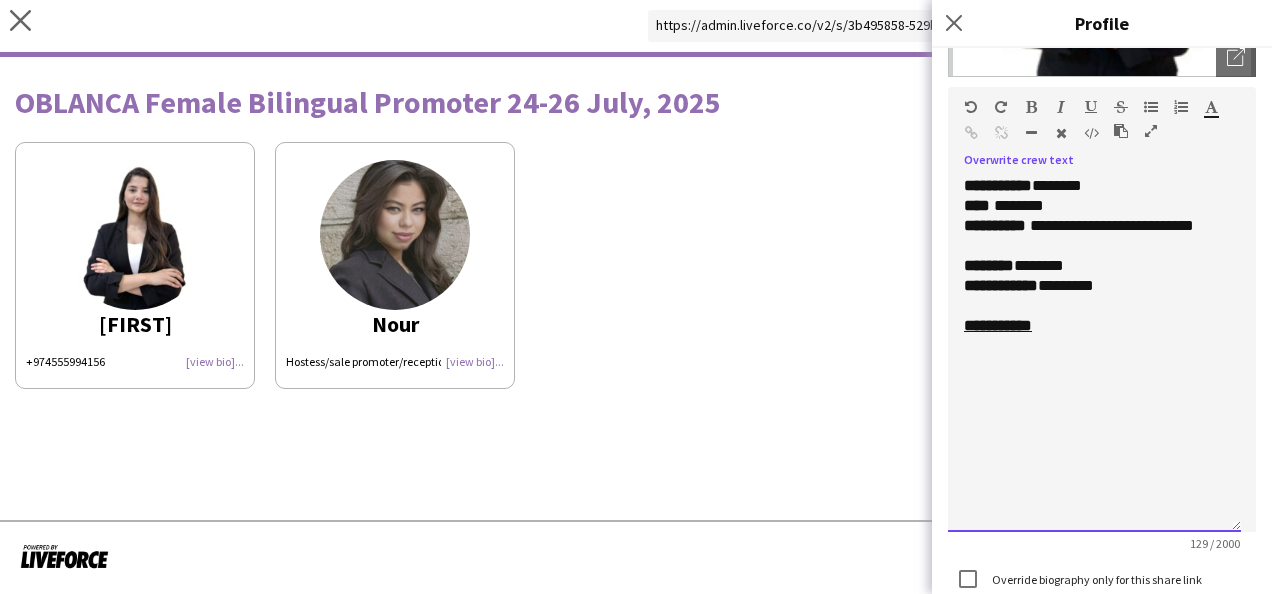 click on "**********" at bounding box center [1094, 286] 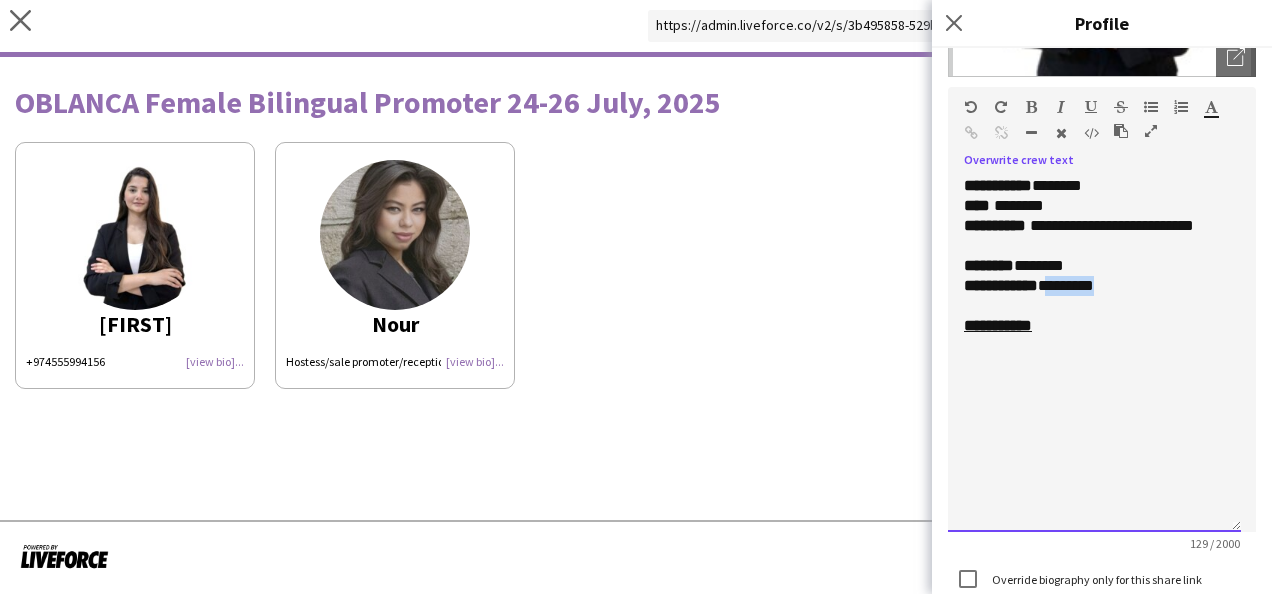 click on "**********" at bounding box center [1094, 286] 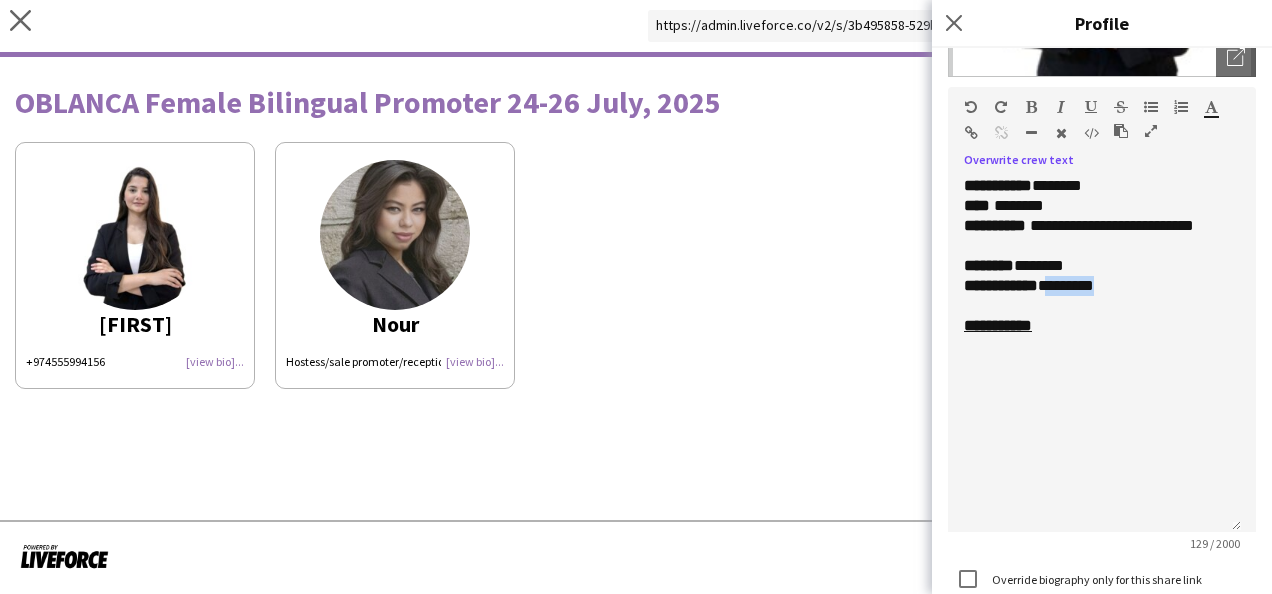 click at bounding box center [1121, 131] 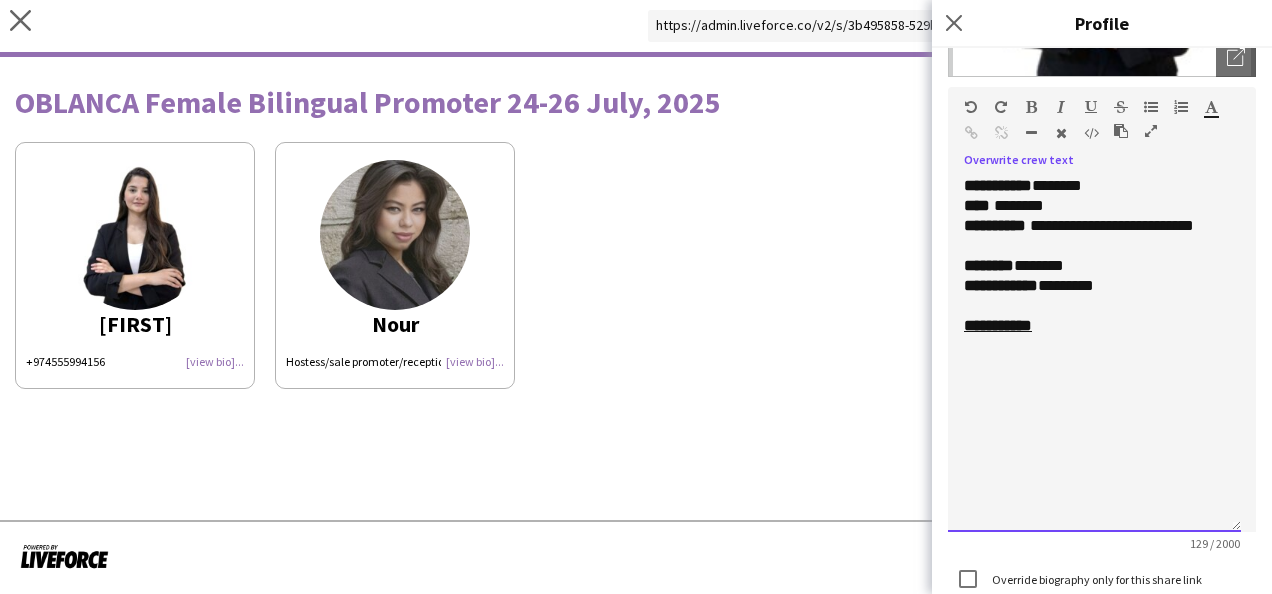 click on "**********" at bounding box center [1094, 354] 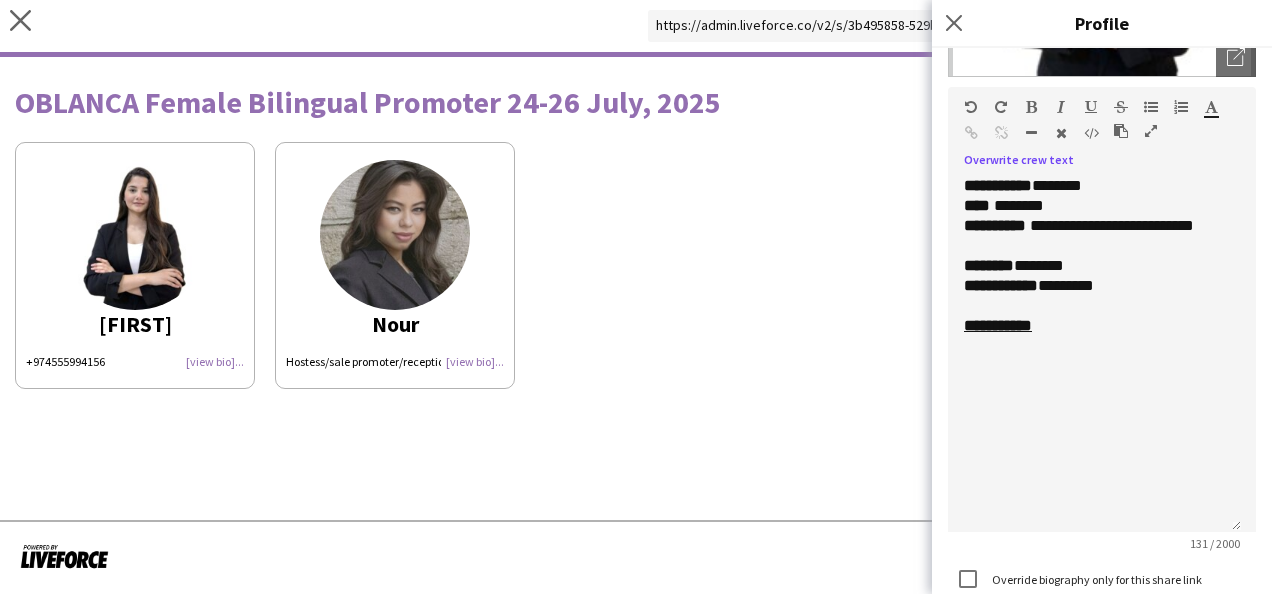 click at bounding box center [1121, 131] 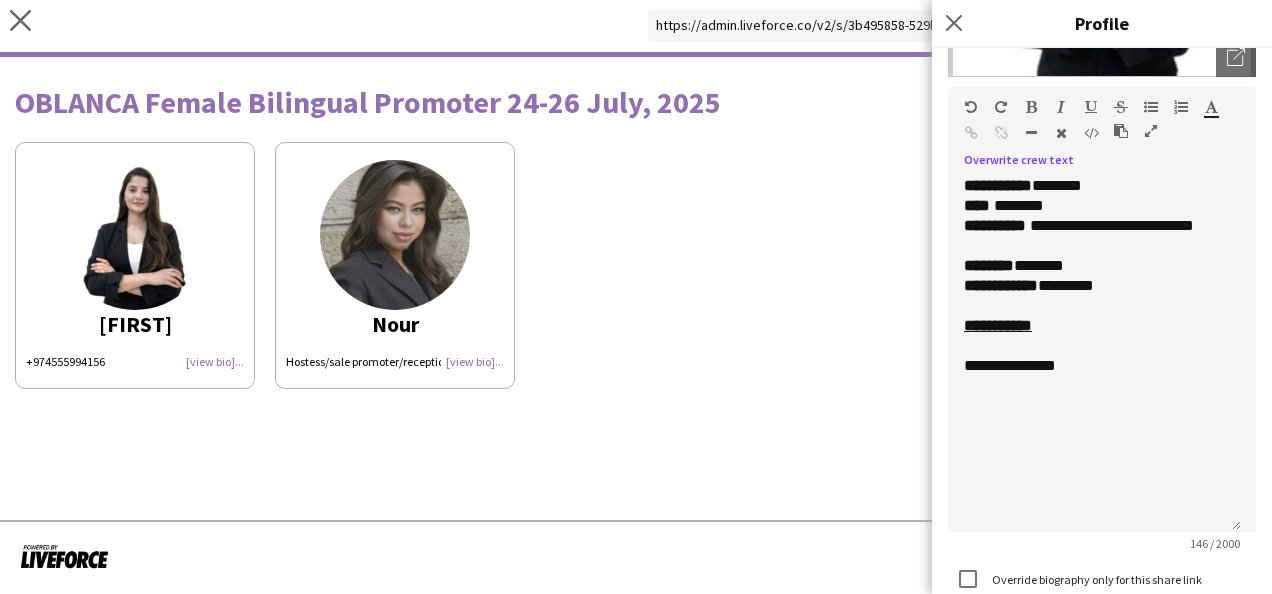click at bounding box center [1121, 131] 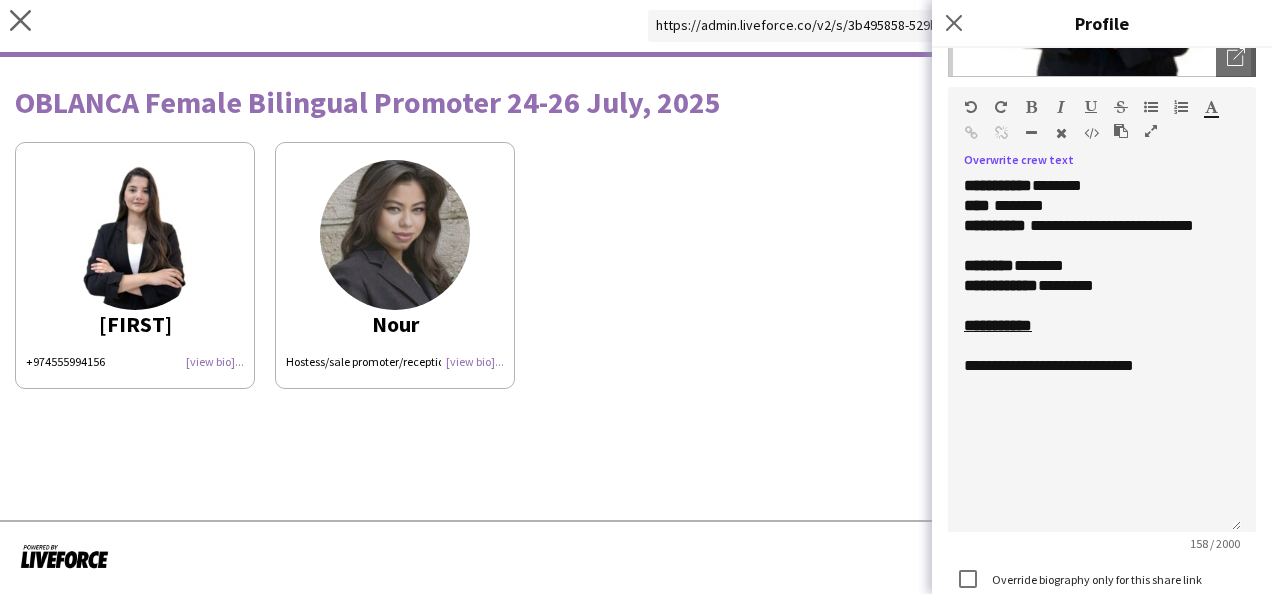 click at bounding box center (1151, 107) 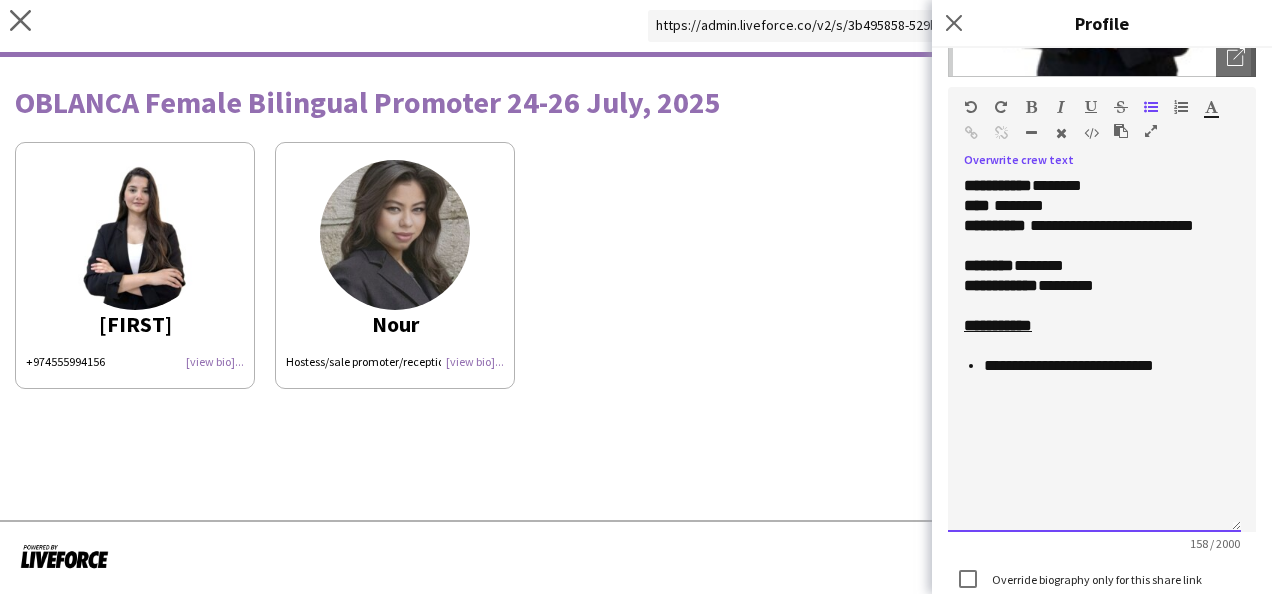 click on "**********" at bounding box center (1104, 366) 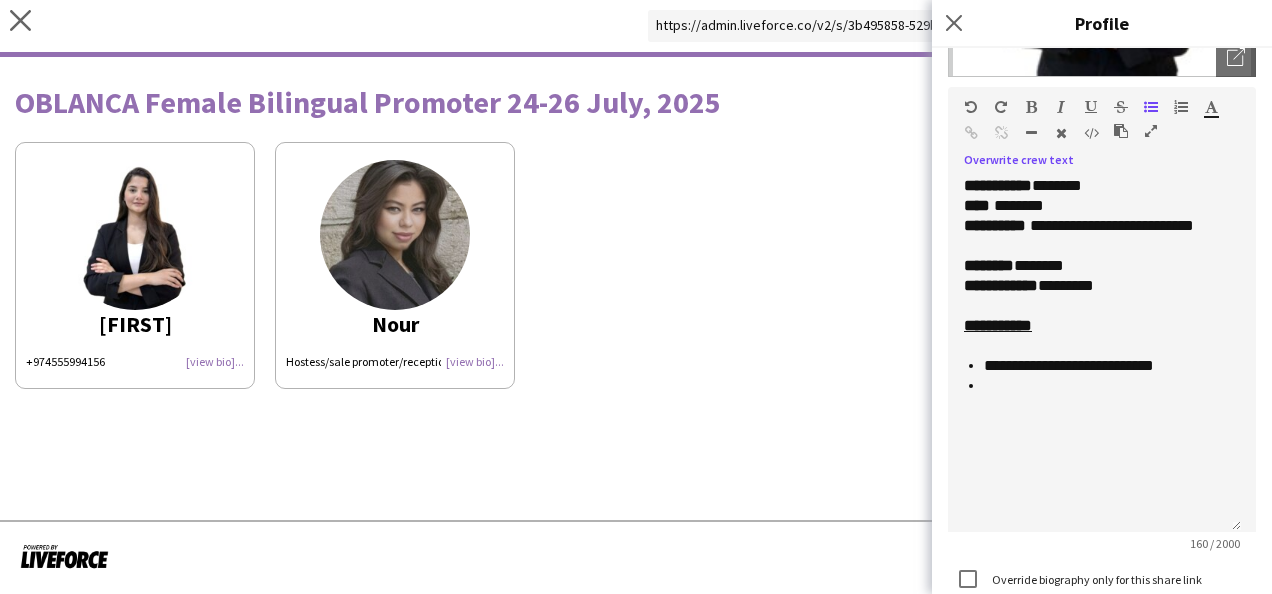 click at bounding box center [1121, 131] 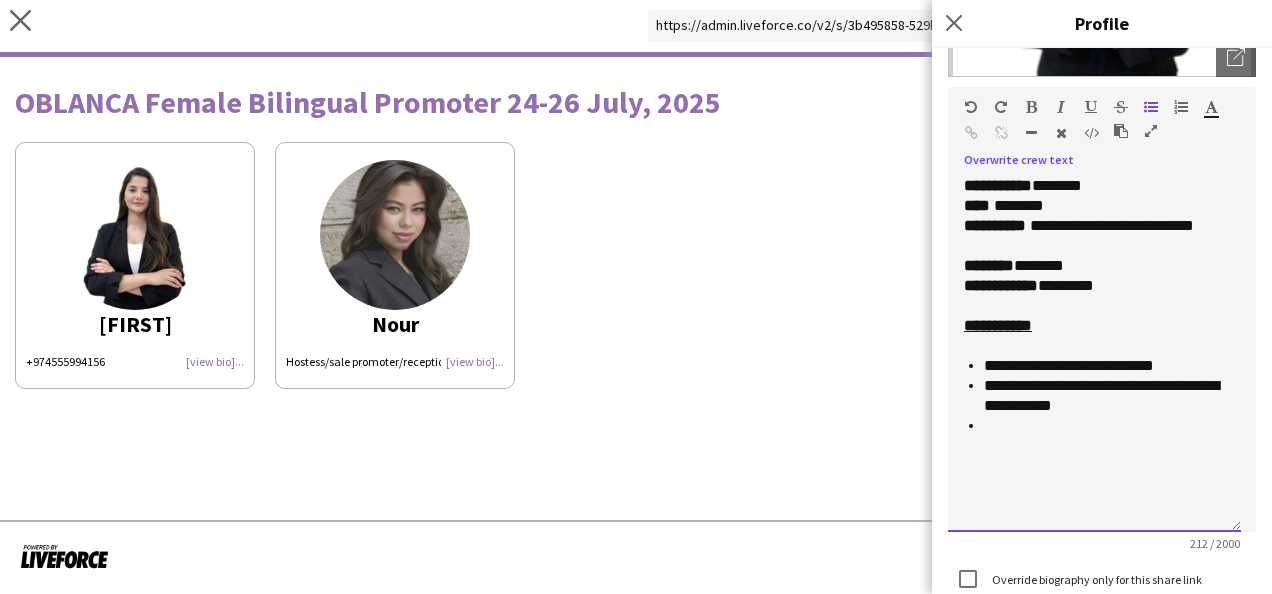 click on "**********" at bounding box center (1104, 396) 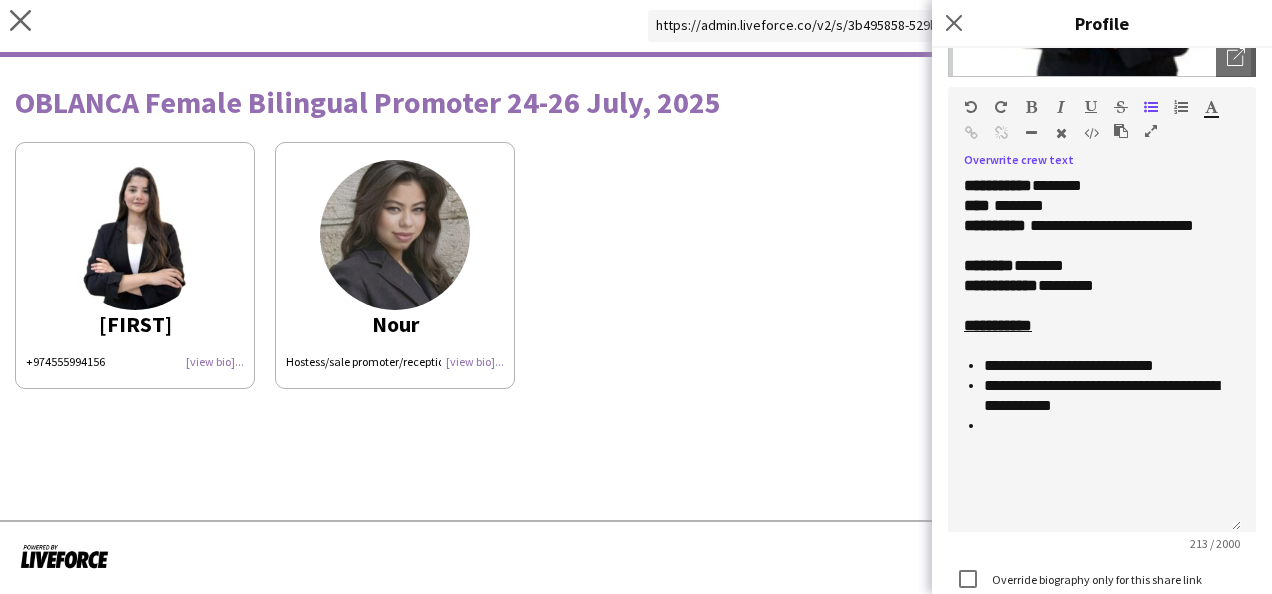 click at bounding box center (1121, 131) 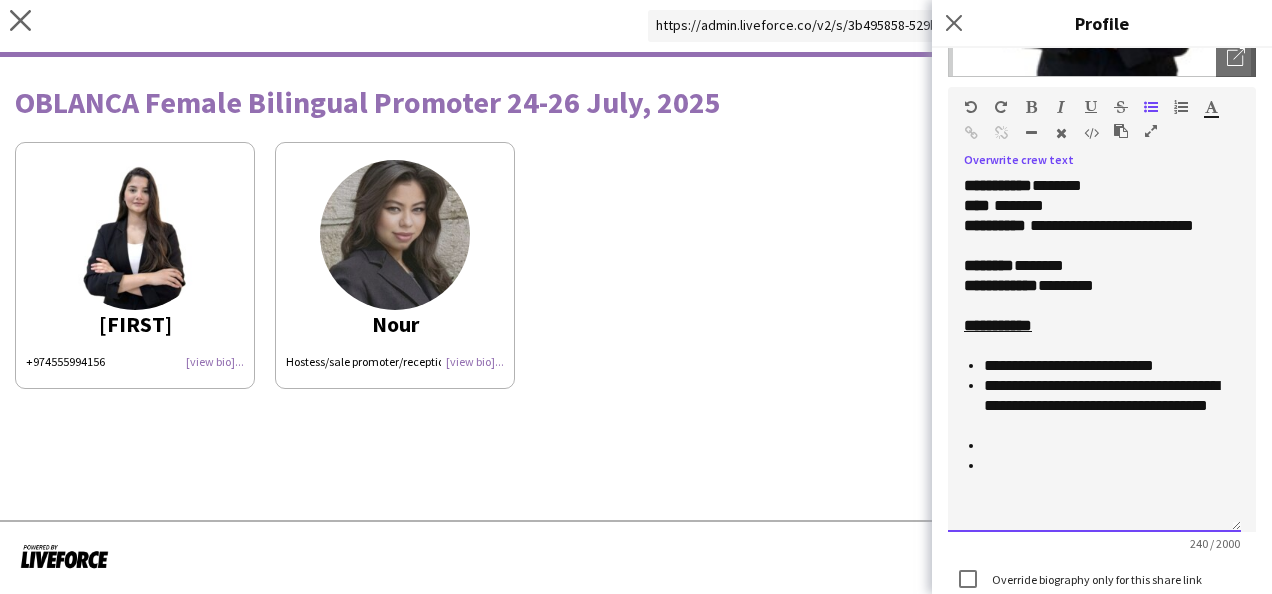 click on "**********" at bounding box center (1104, 406) 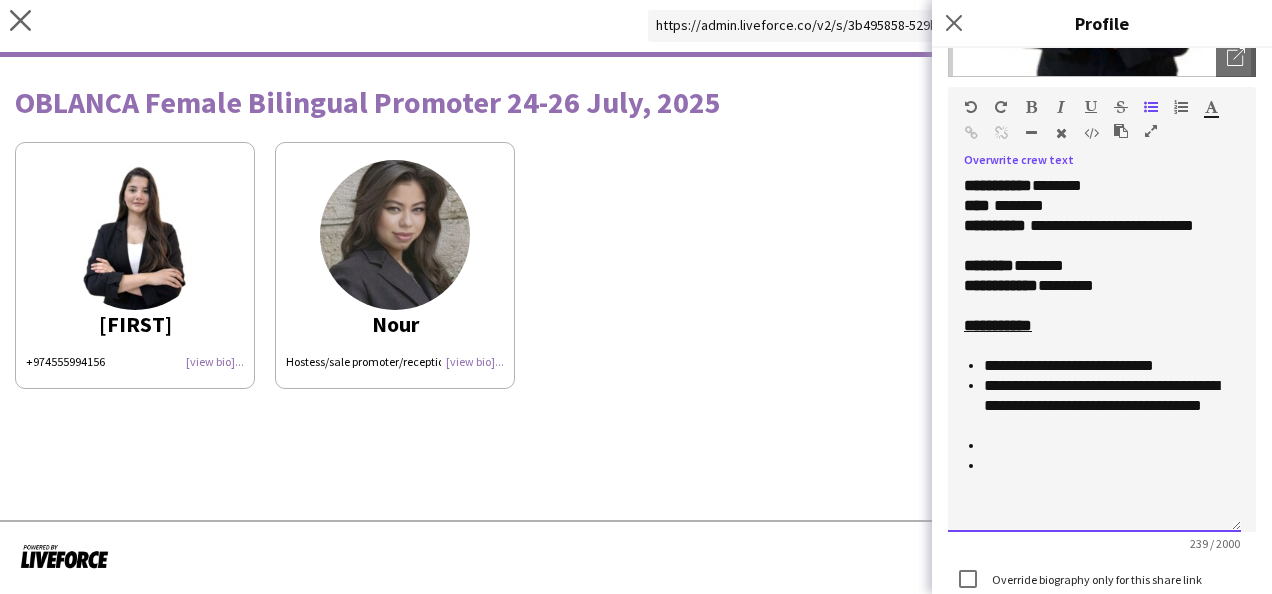 click on "**********" at bounding box center [1104, 406] 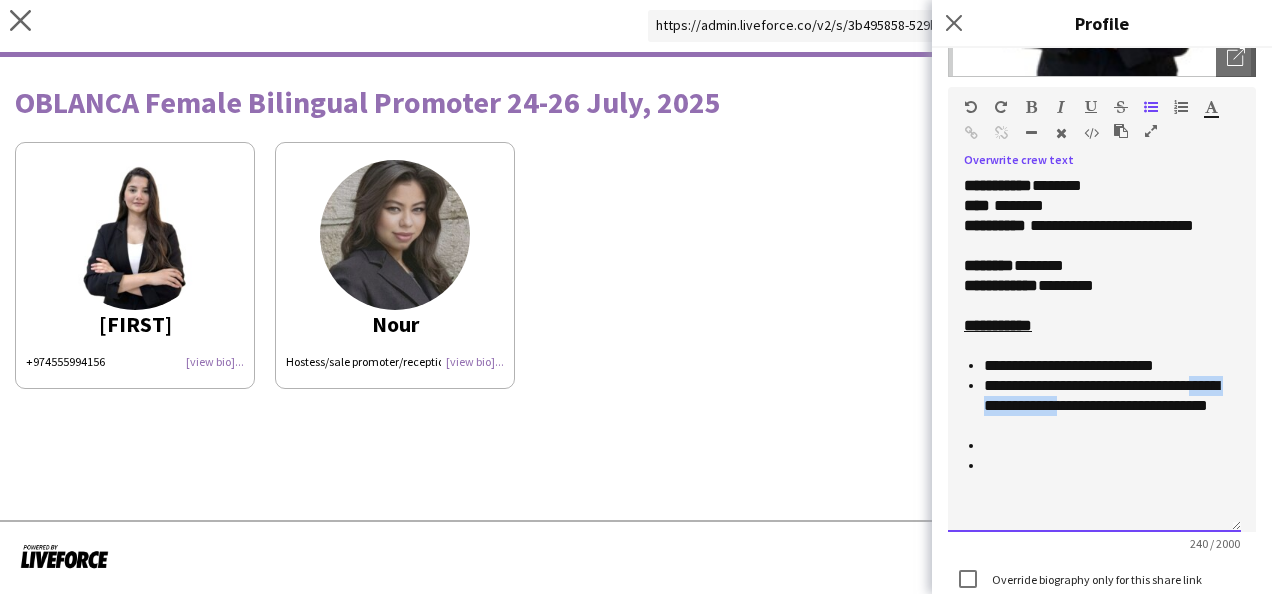 drag, startPoint x: 1099, startPoint y: 404, endPoint x: 988, endPoint y: 404, distance: 111 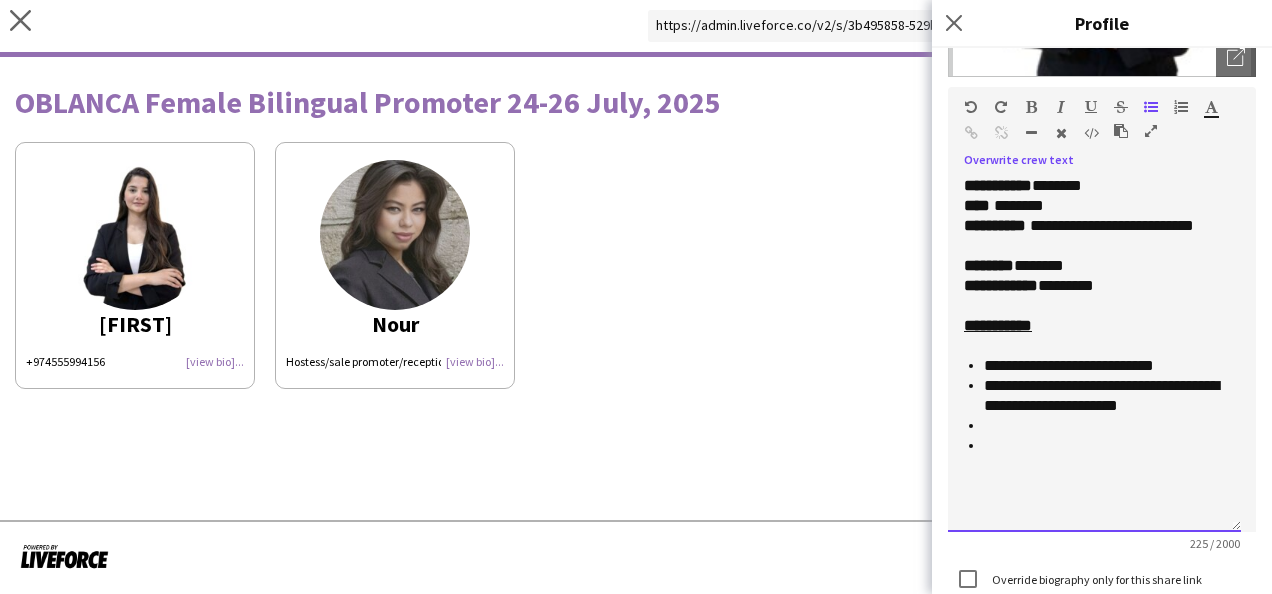 click at bounding box center (1104, 426) 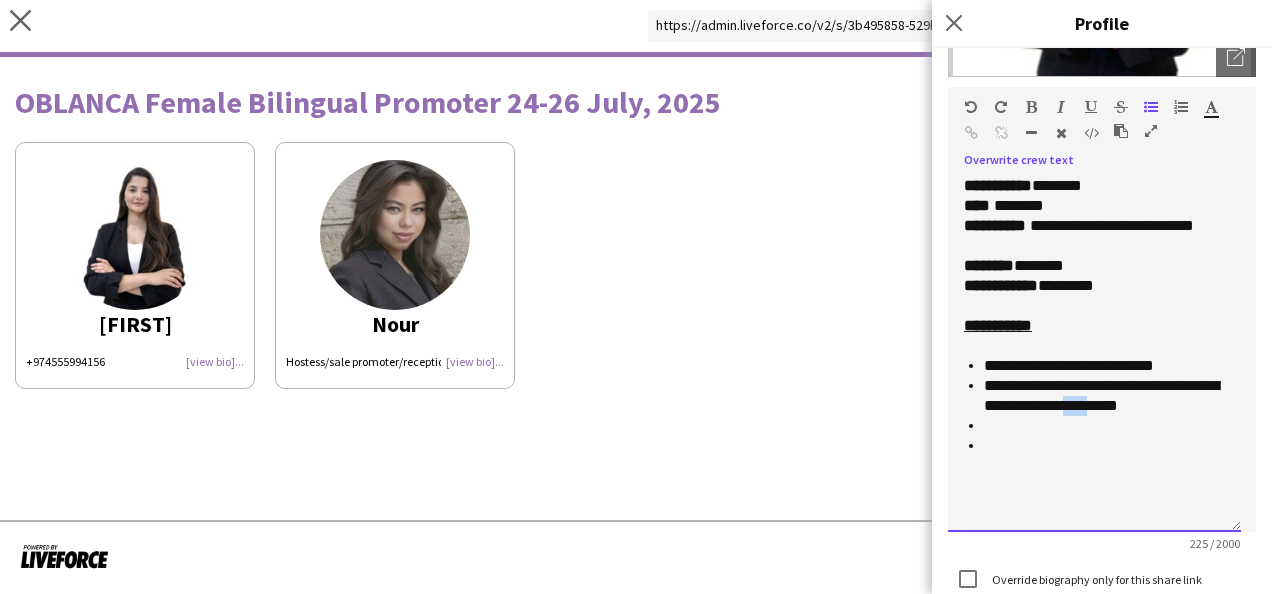 click on "**********" at bounding box center (1104, 396) 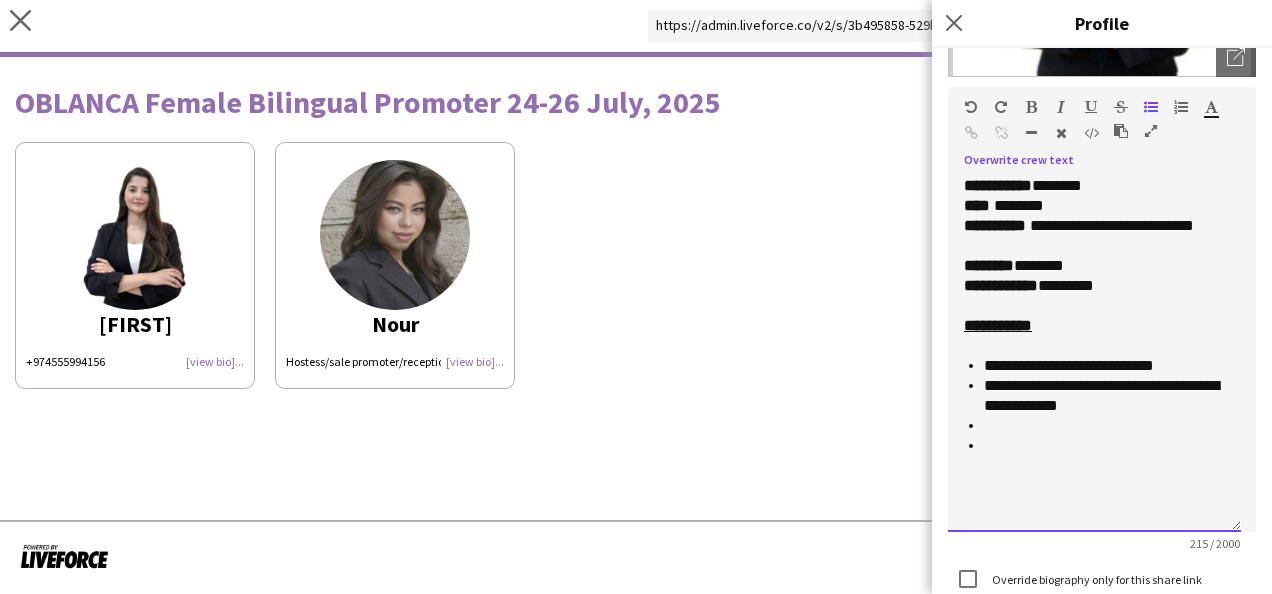 click on "**********" at bounding box center (1104, 396) 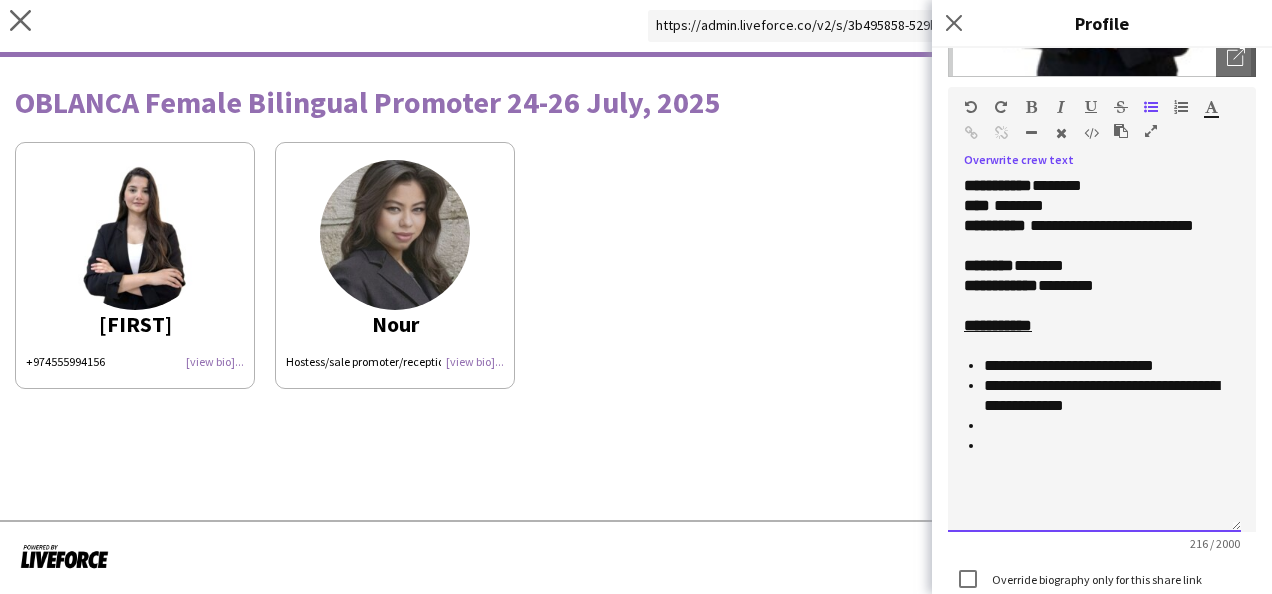 click at bounding box center (1104, 426) 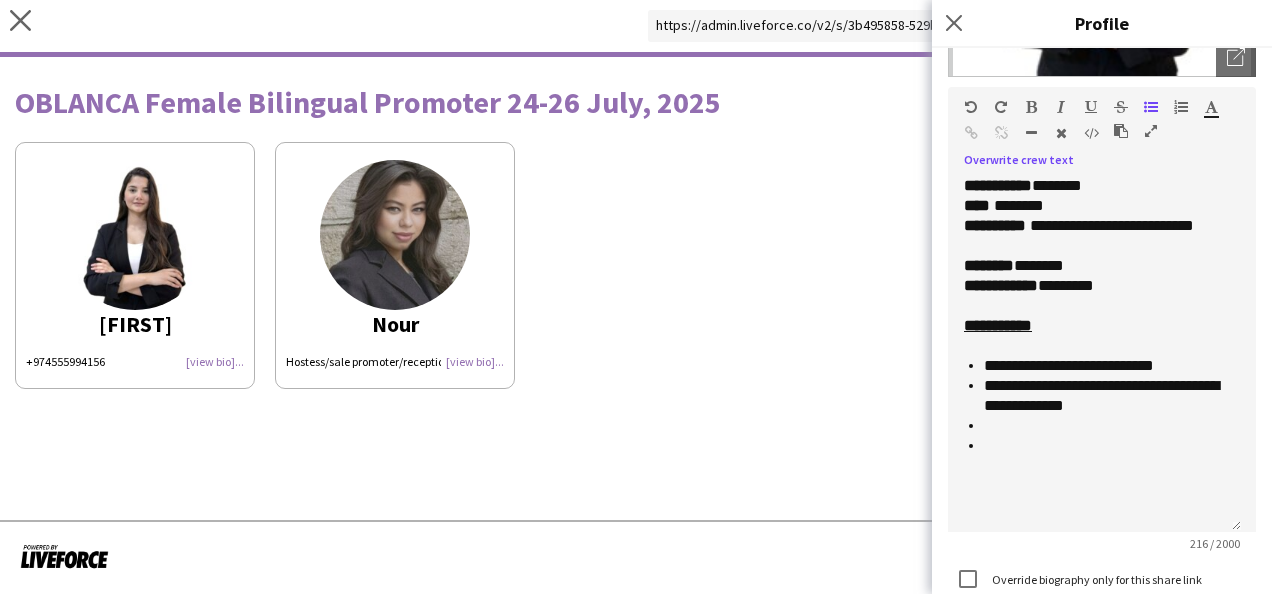 click at bounding box center [1121, 131] 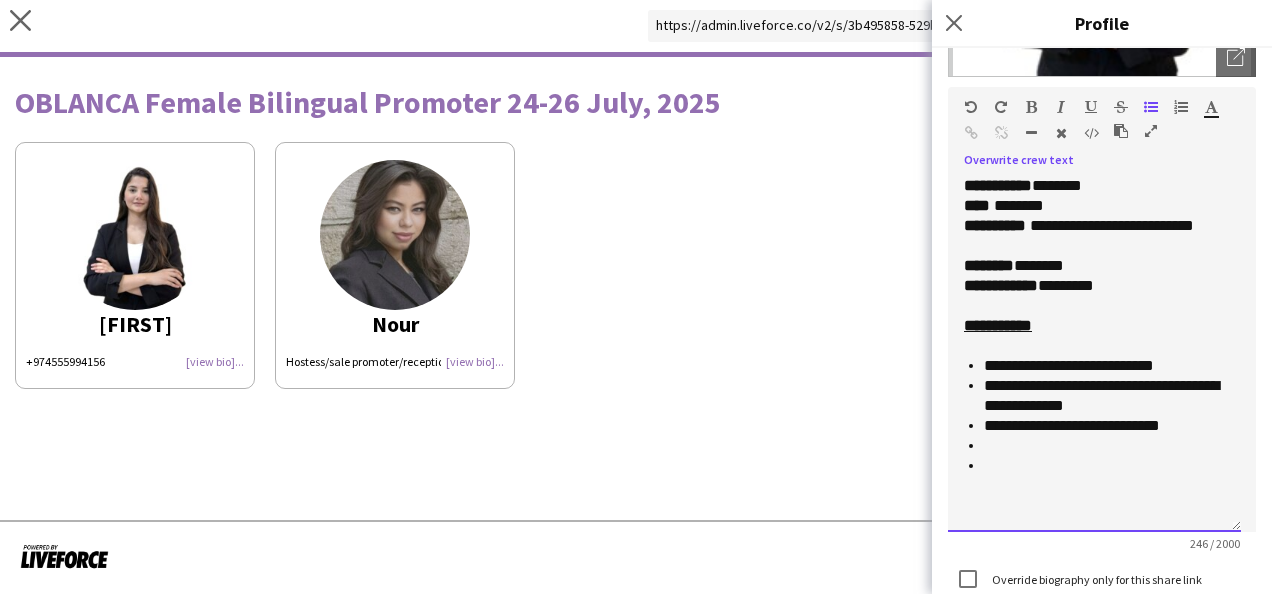 click at bounding box center (1104, 446) 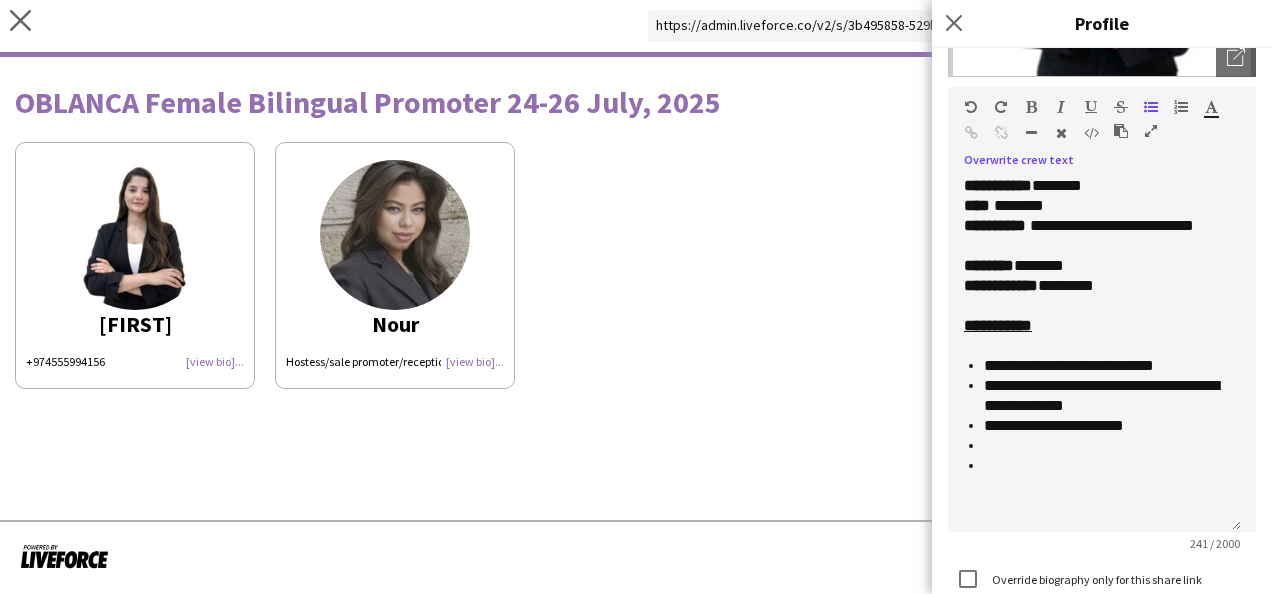 click at bounding box center [1121, 131] 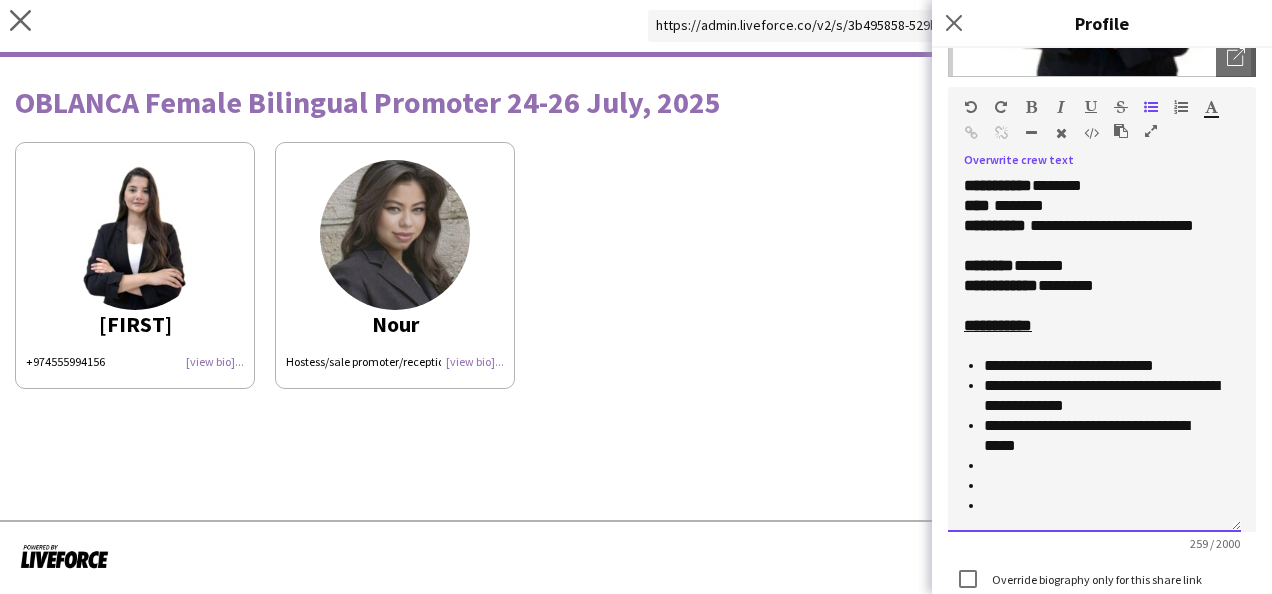click on "**********" at bounding box center [1104, 436] 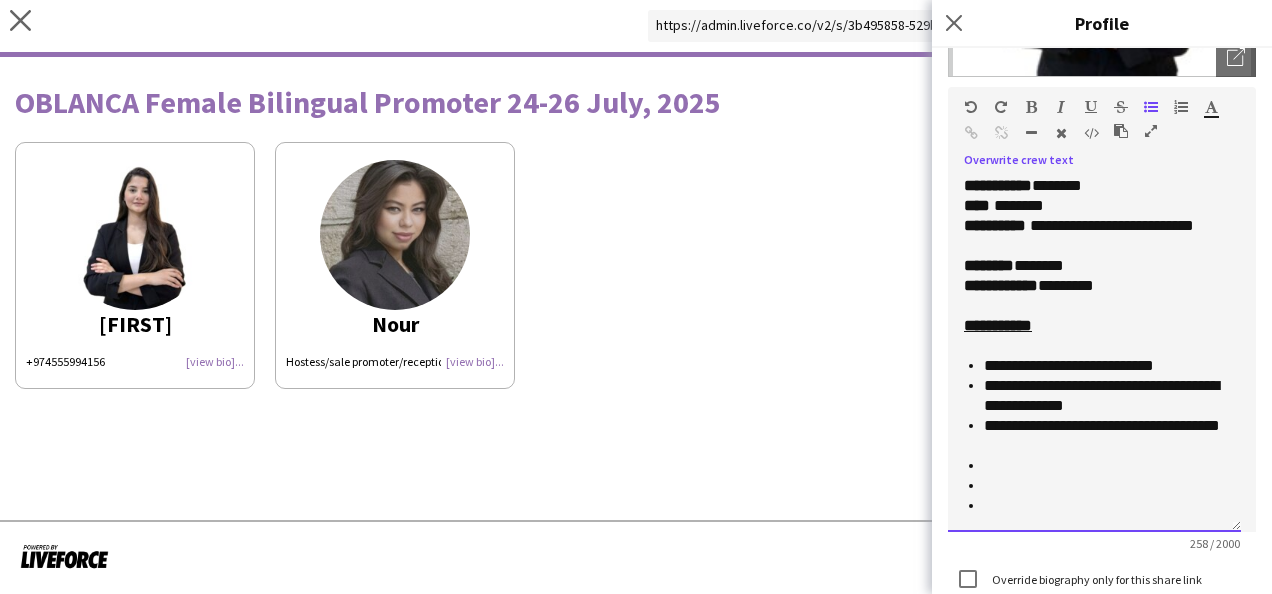 click on "**********" at bounding box center [1104, 366] 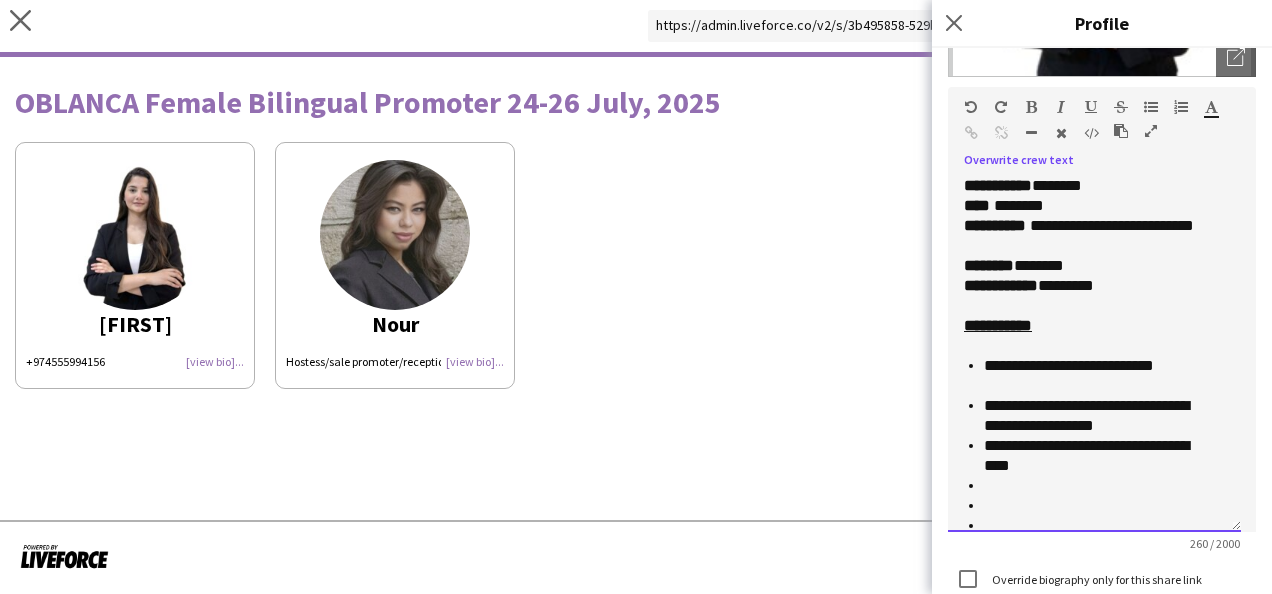 click on "**********" at bounding box center (1096, 416) 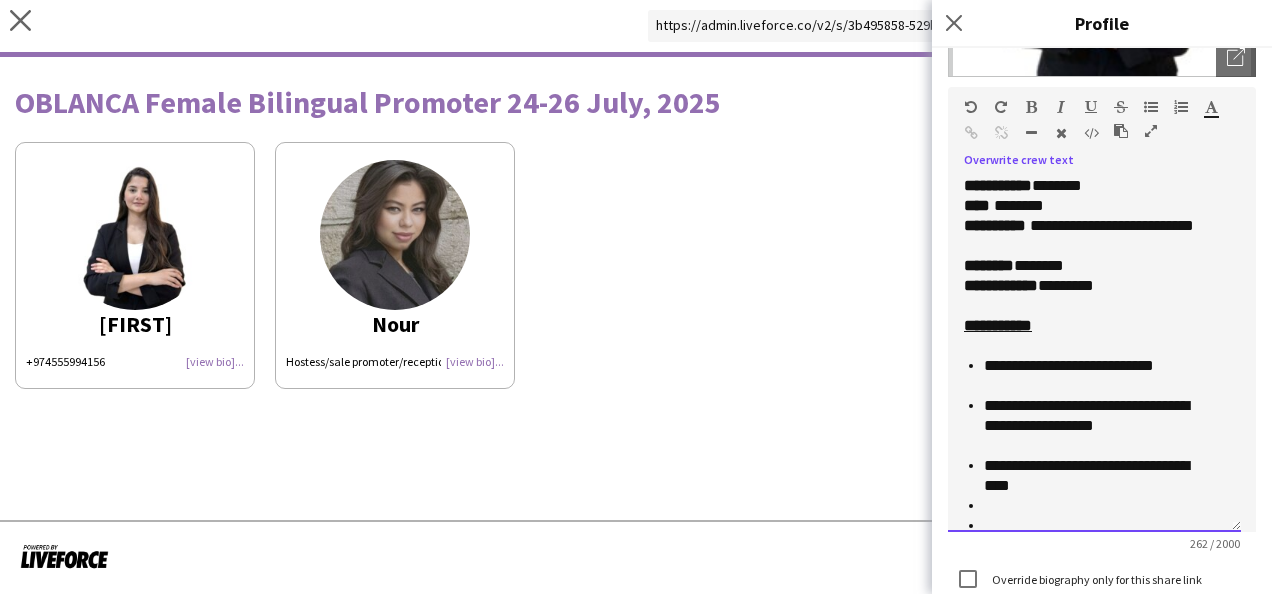 click at bounding box center [1096, 506] 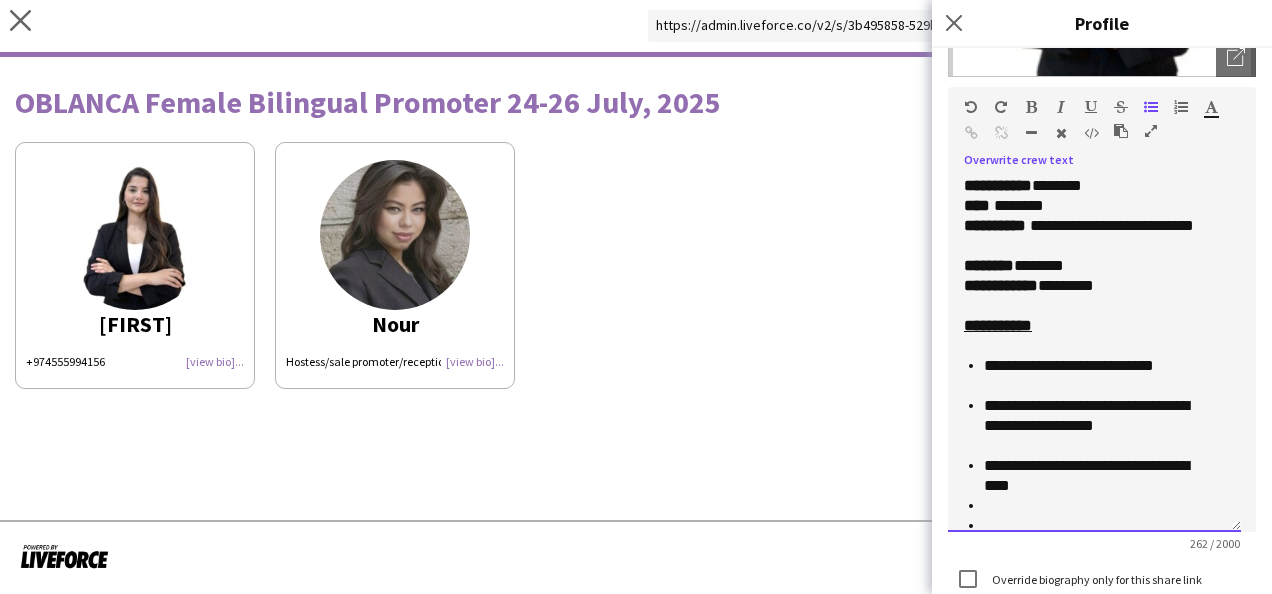 scroll, scrollTop: 40, scrollLeft: 0, axis: vertical 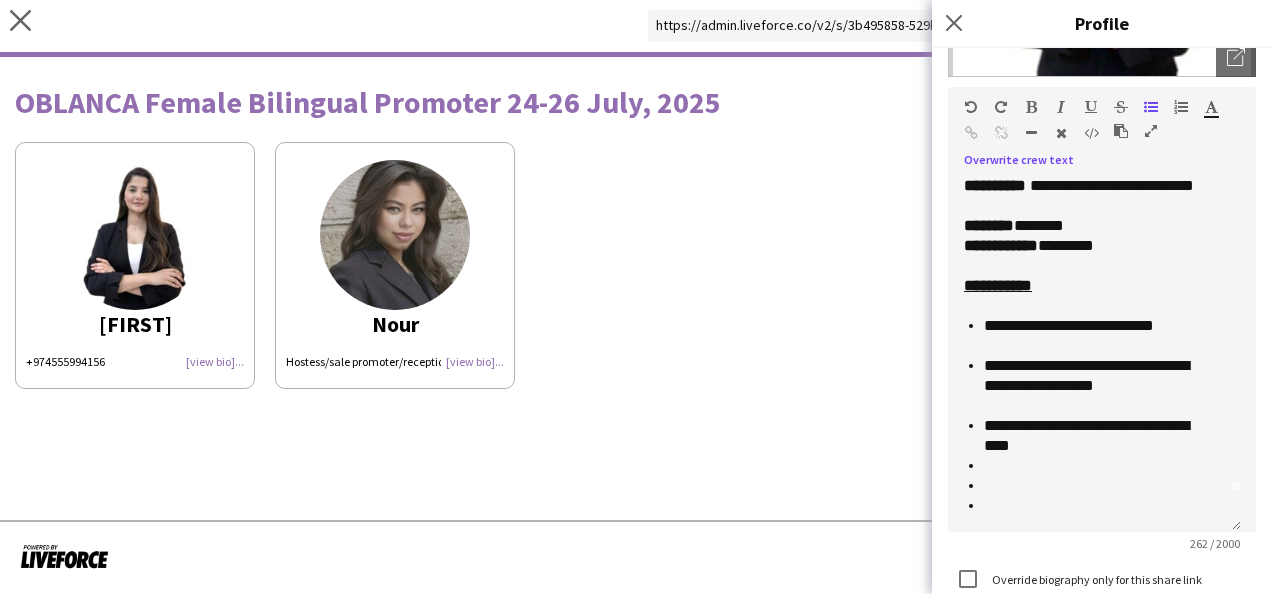 click at bounding box center [1121, 131] 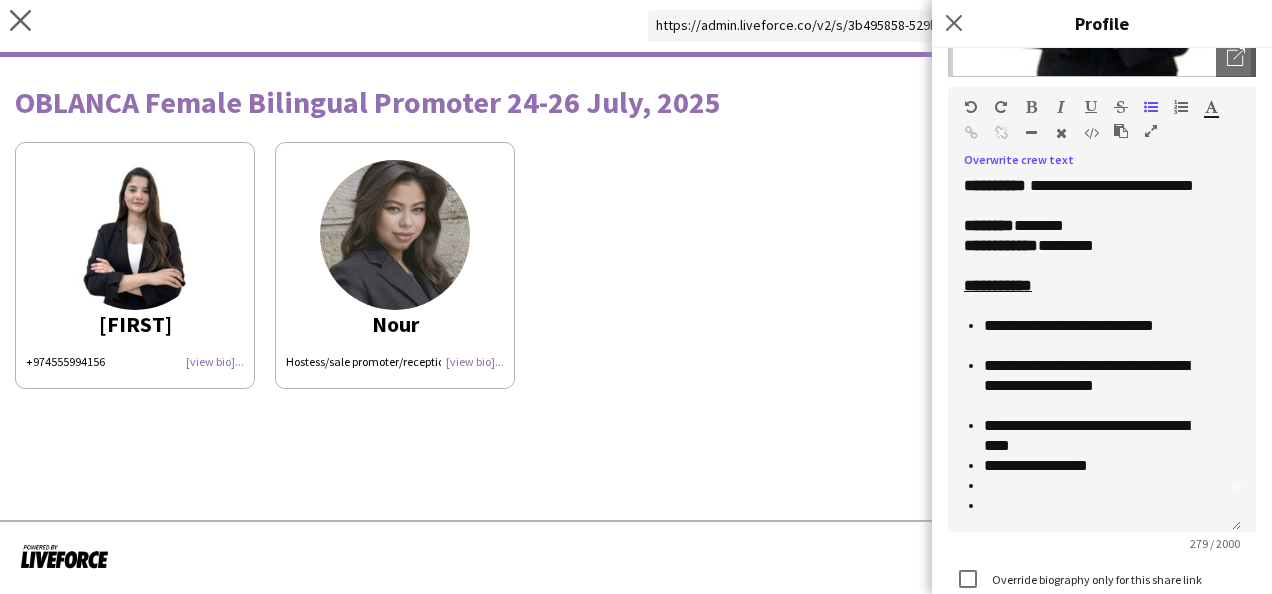click at bounding box center (1121, 131) 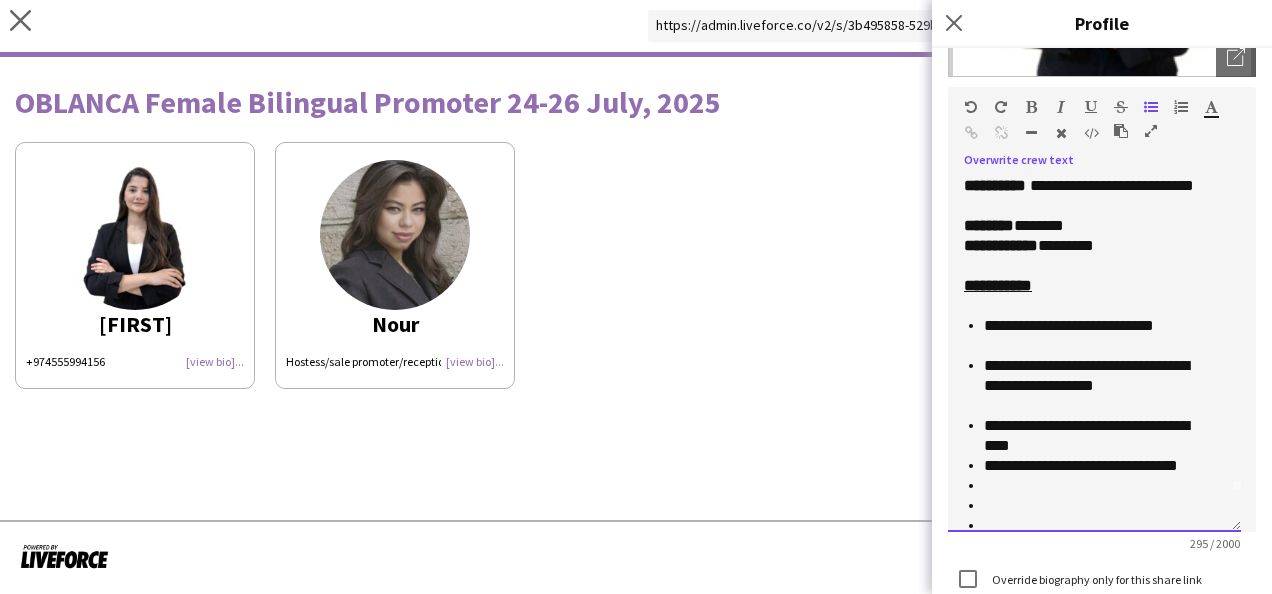 click on "**********" at bounding box center [1096, 436] 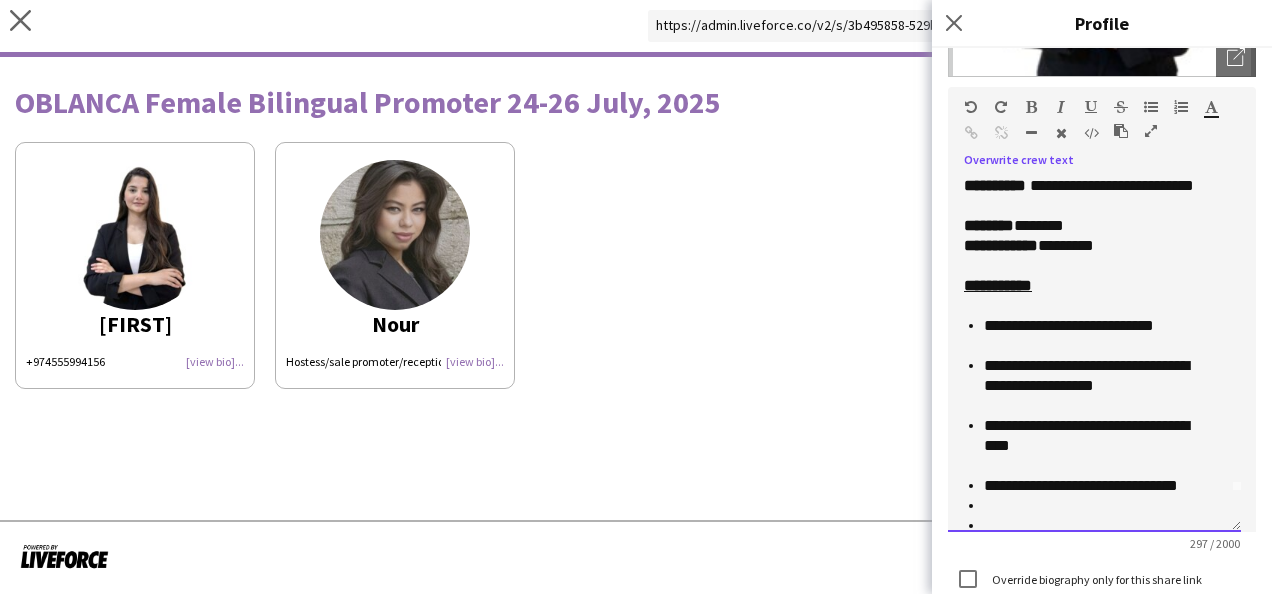 scroll, scrollTop: 80, scrollLeft: 0, axis: vertical 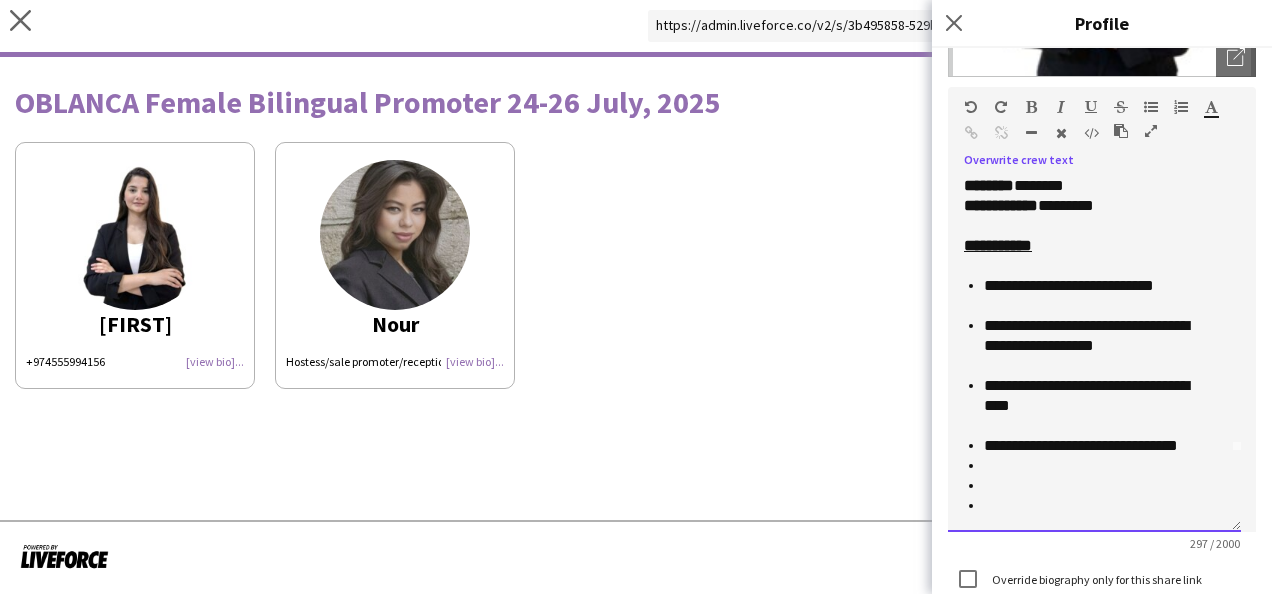 click at bounding box center [1096, 506] 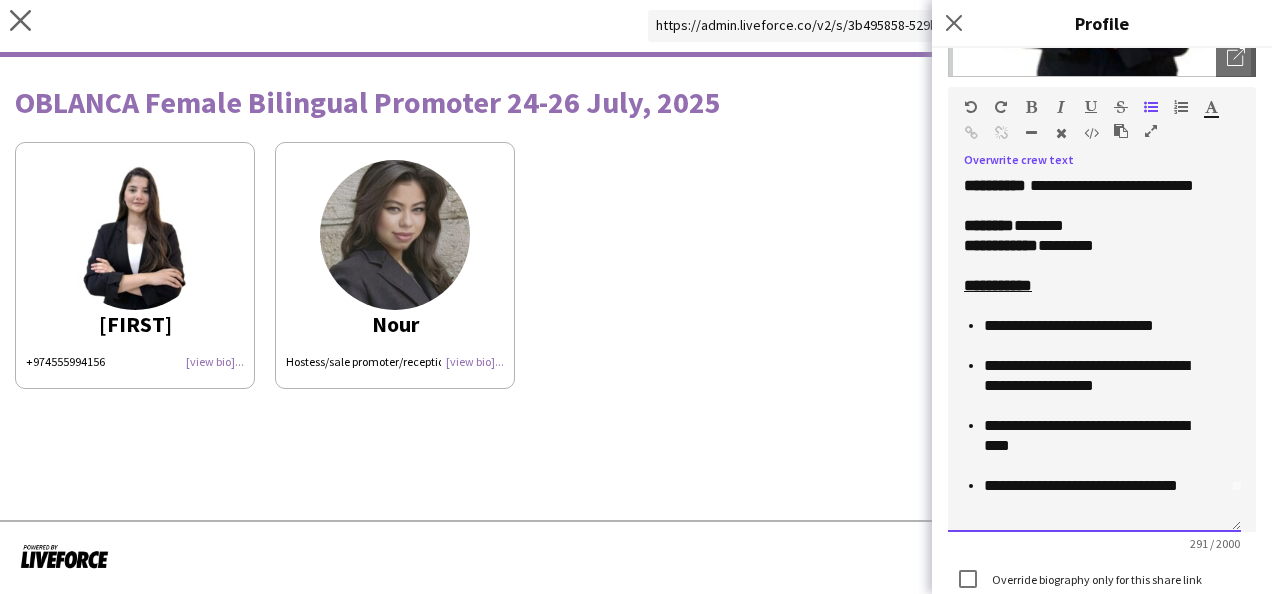 scroll, scrollTop: 20, scrollLeft: 0, axis: vertical 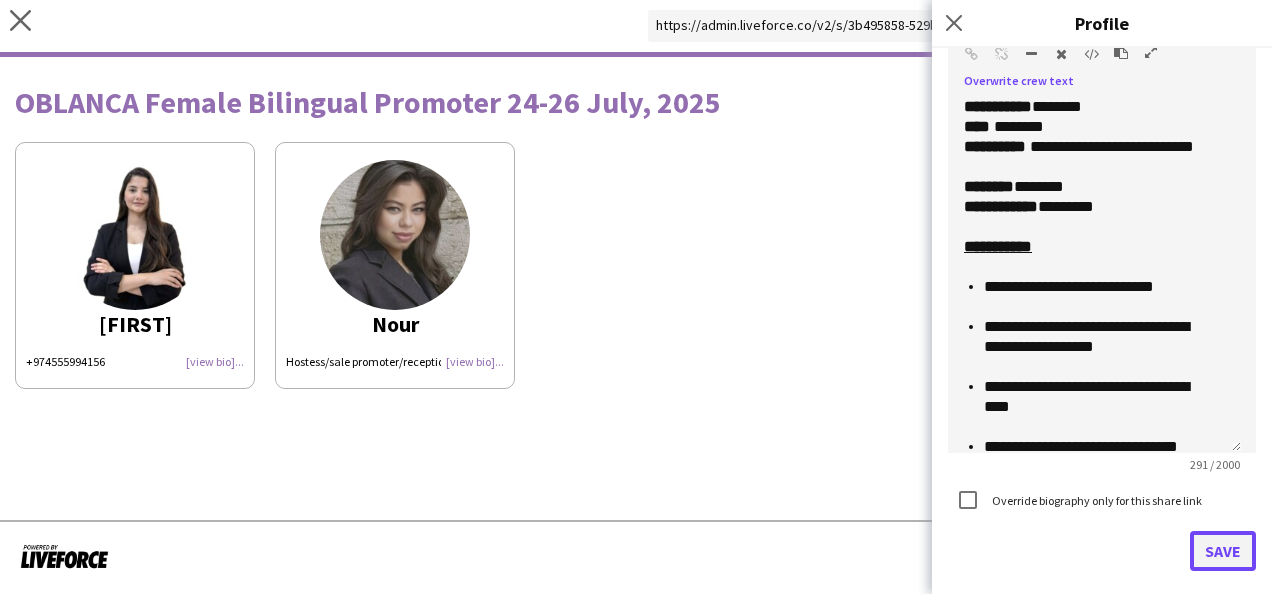 click on "Save" 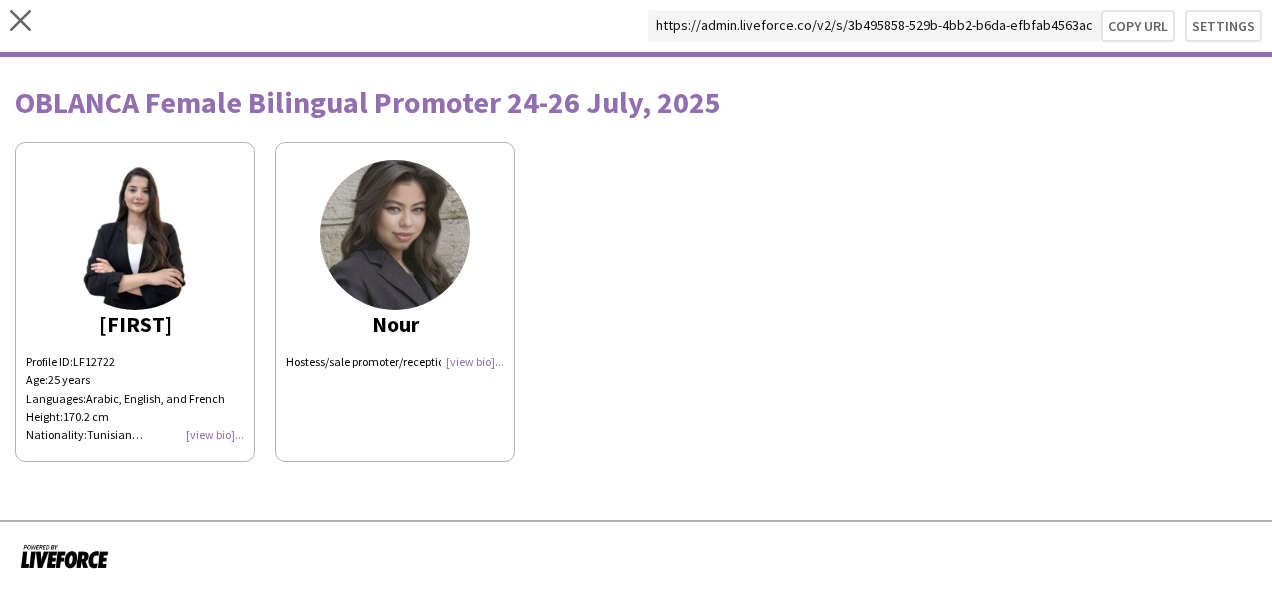 click on "[FIRST]
Profile ID:  LF12722 Age:  25 years Languages:  Arabic, English, and French Height:  170.2 cm Nationality:  Tunisian Experience: Paper Moon [CITY] Receptionist Alvira shop - Luxury accessories, DFC Sales Associate Teeb Alhazam Exhibition Sales Associate Fatales - Tunisia Beauty Advisor" 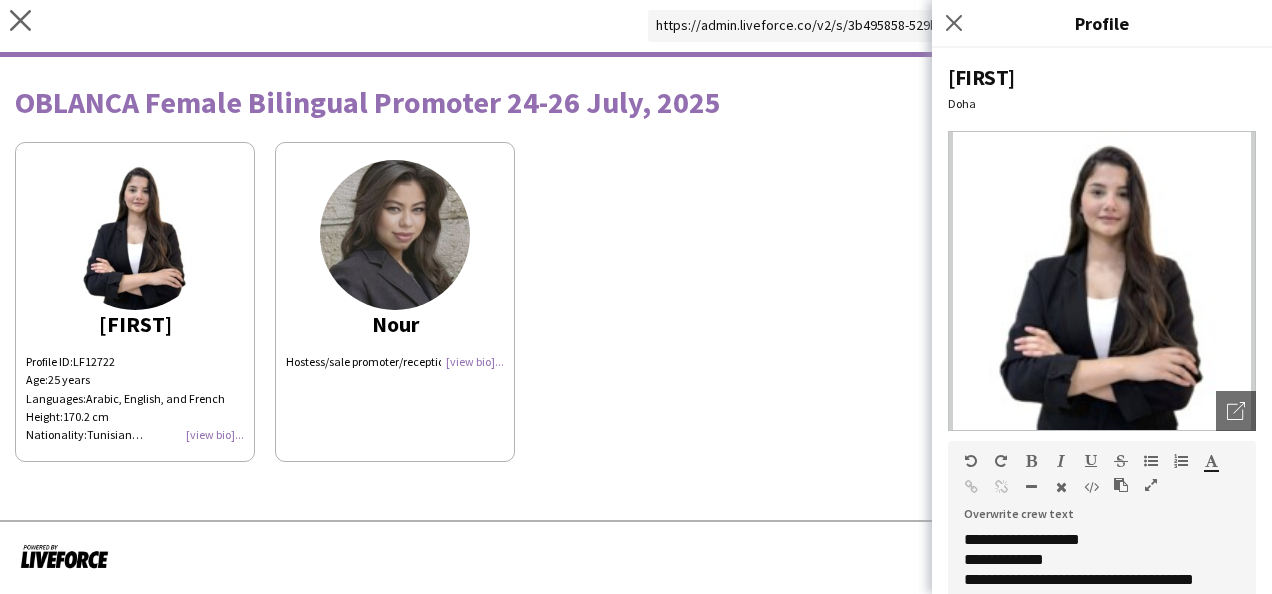 scroll, scrollTop: 205, scrollLeft: 0, axis: vertical 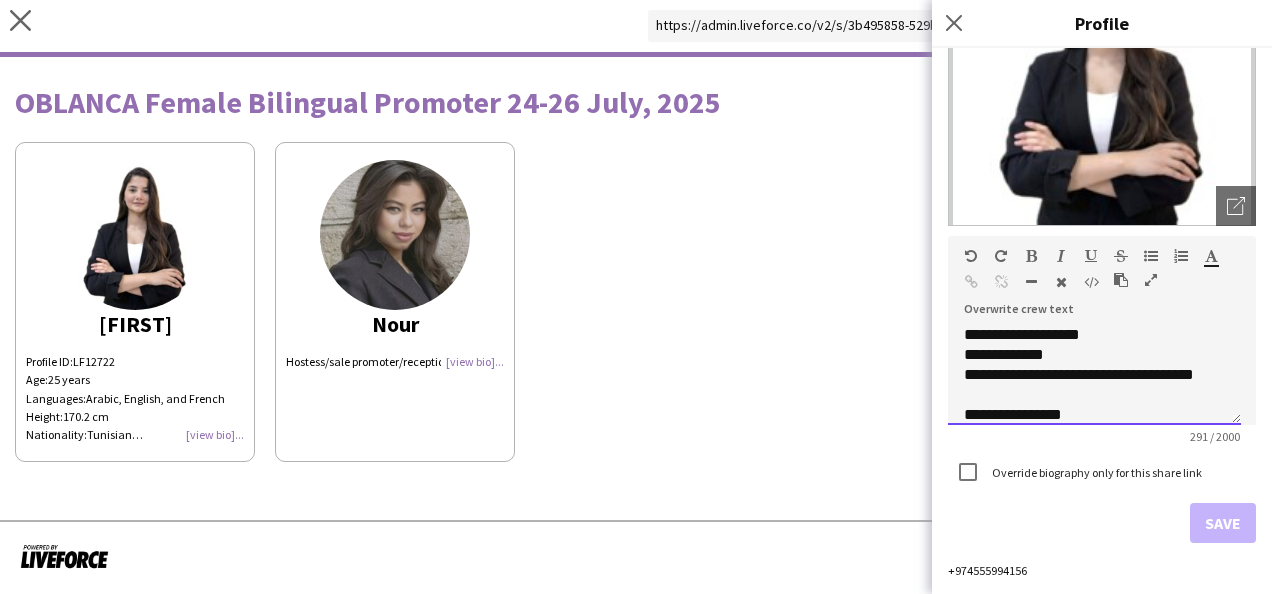 click on "**********" at bounding box center [1086, 385] 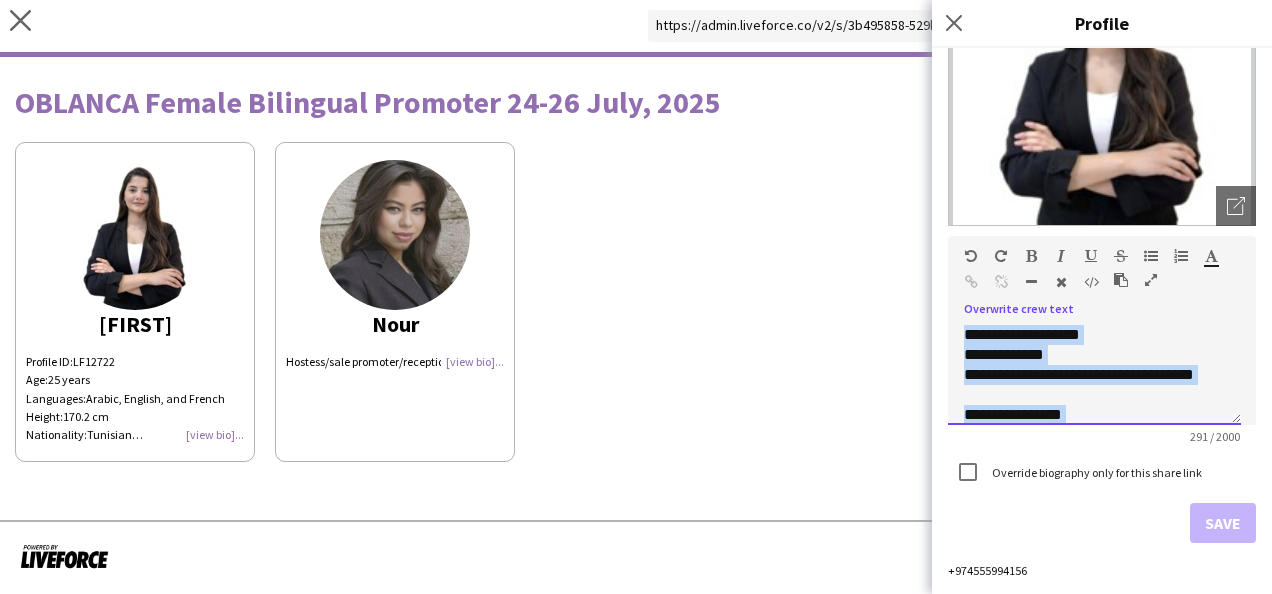 copy on "**********" 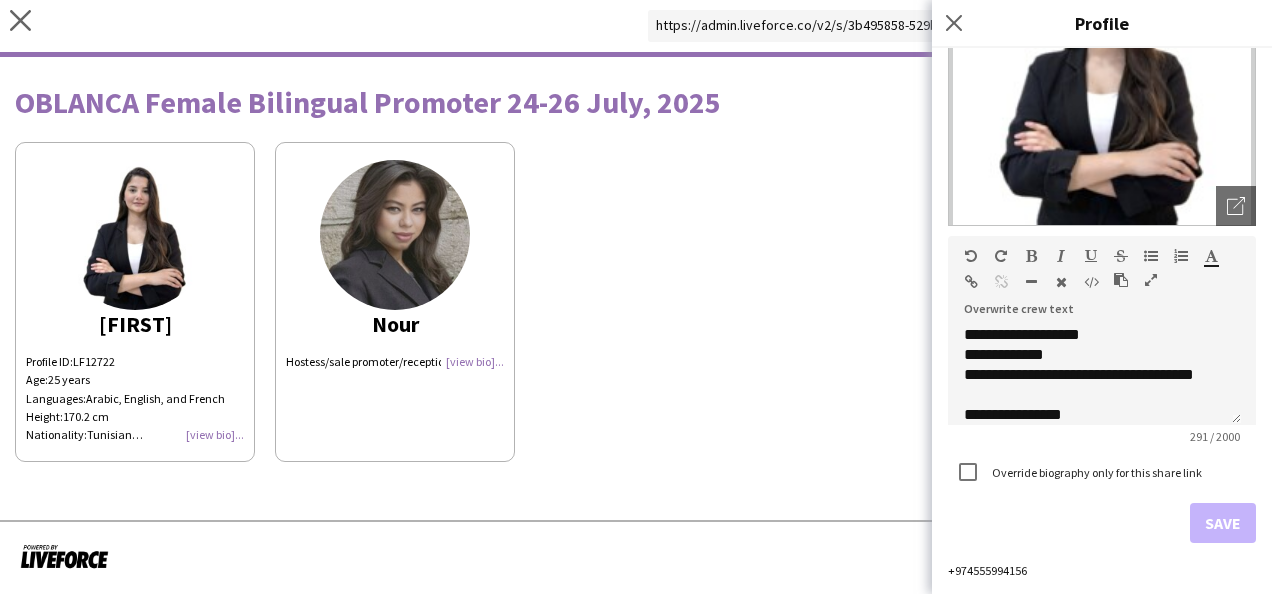 click on "[FIRST]
Hostess/sale promoter/receptionist" 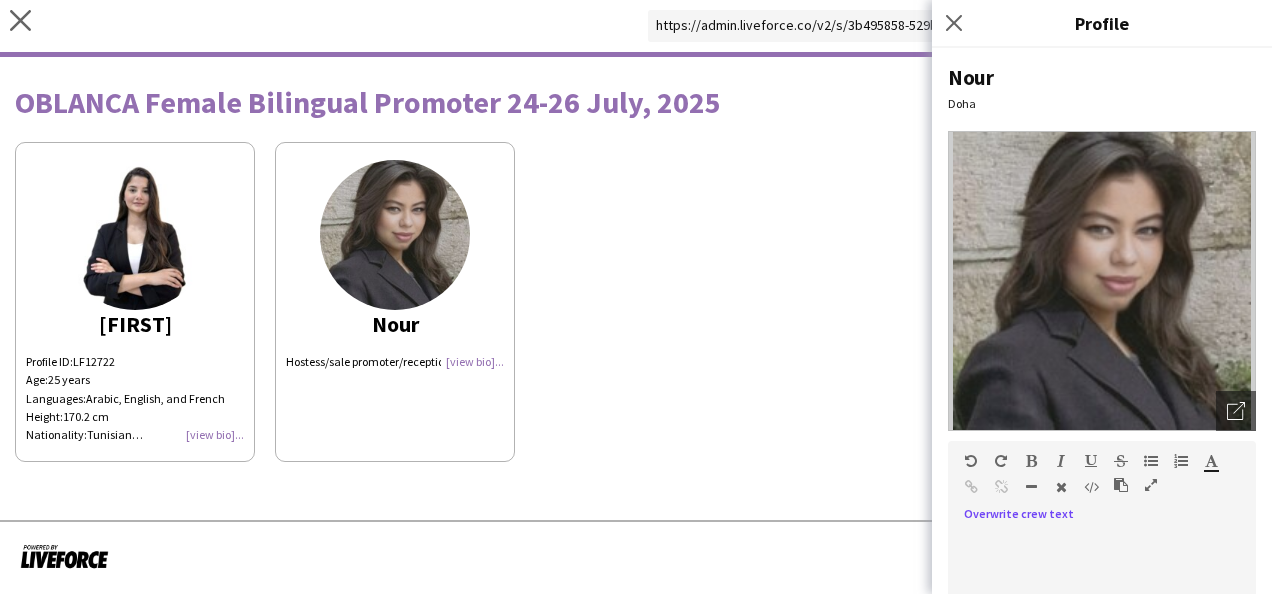 click at bounding box center [1102, 580] 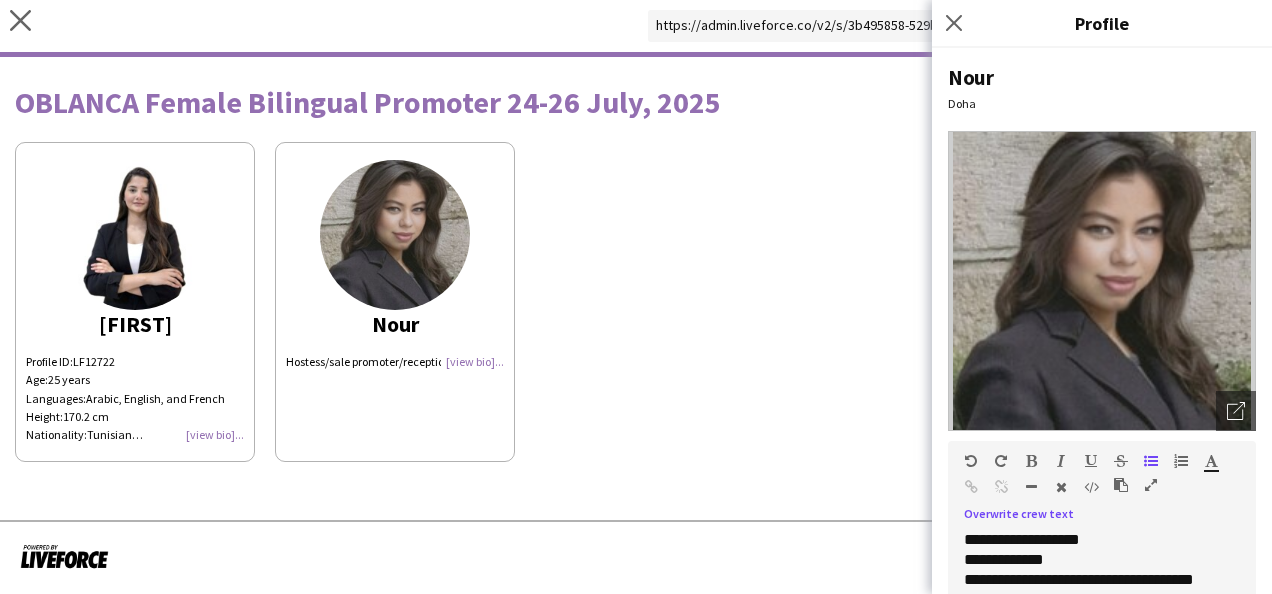scroll, scrollTop: 262, scrollLeft: 0, axis: vertical 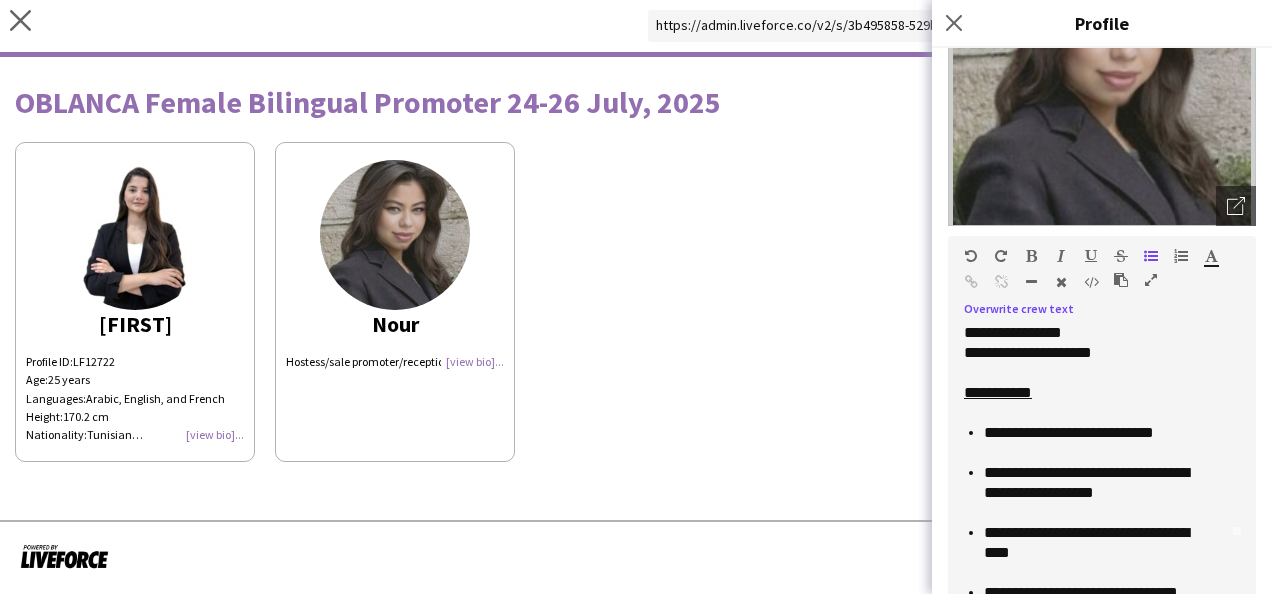 drag, startPoint x: 1234, startPoint y: 416, endPoint x: 1232, endPoint y: 612, distance: 196.01021 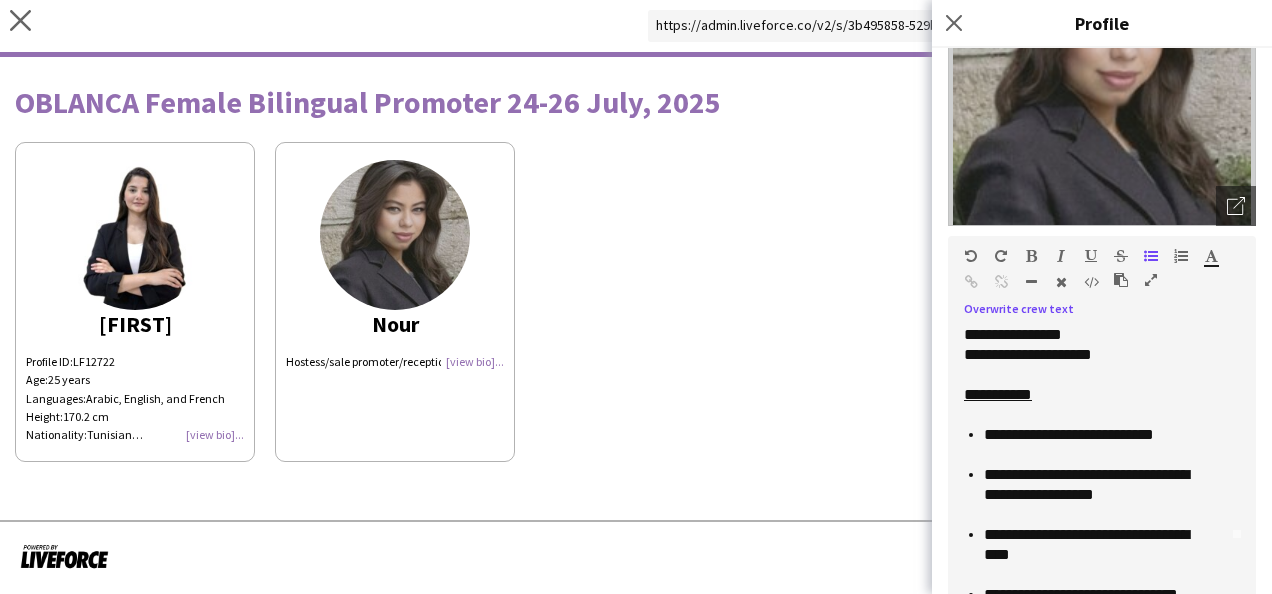 scroll, scrollTop: 0, scrollLeft: 0, axis: both 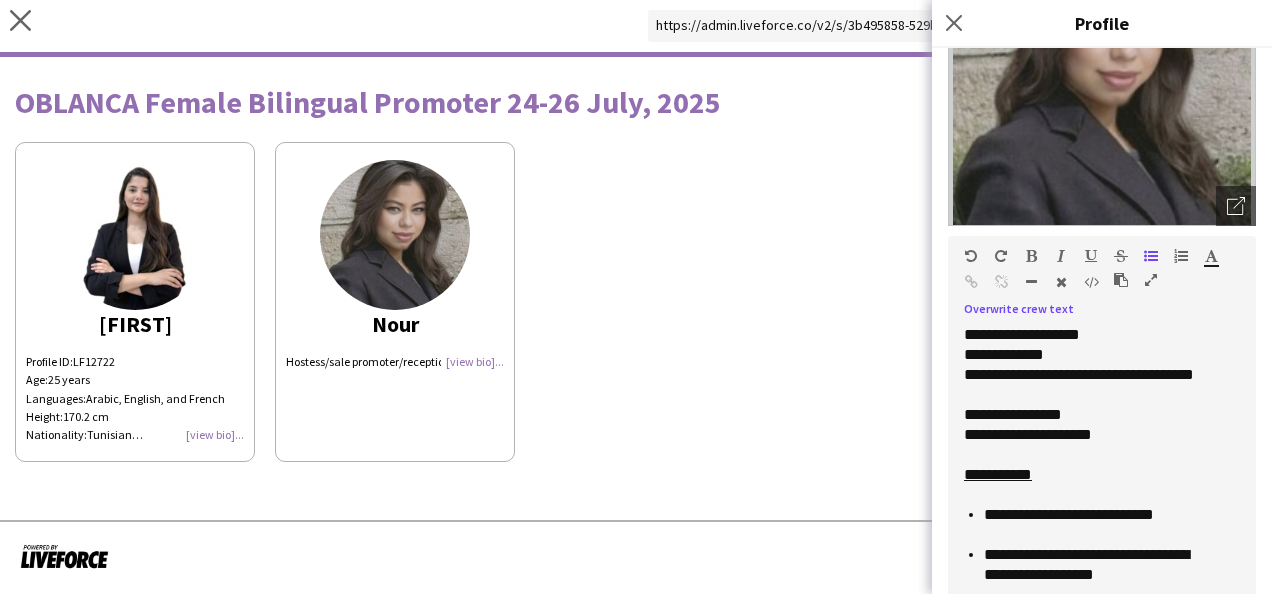 click on "**********" at bounding box center [997, 334] 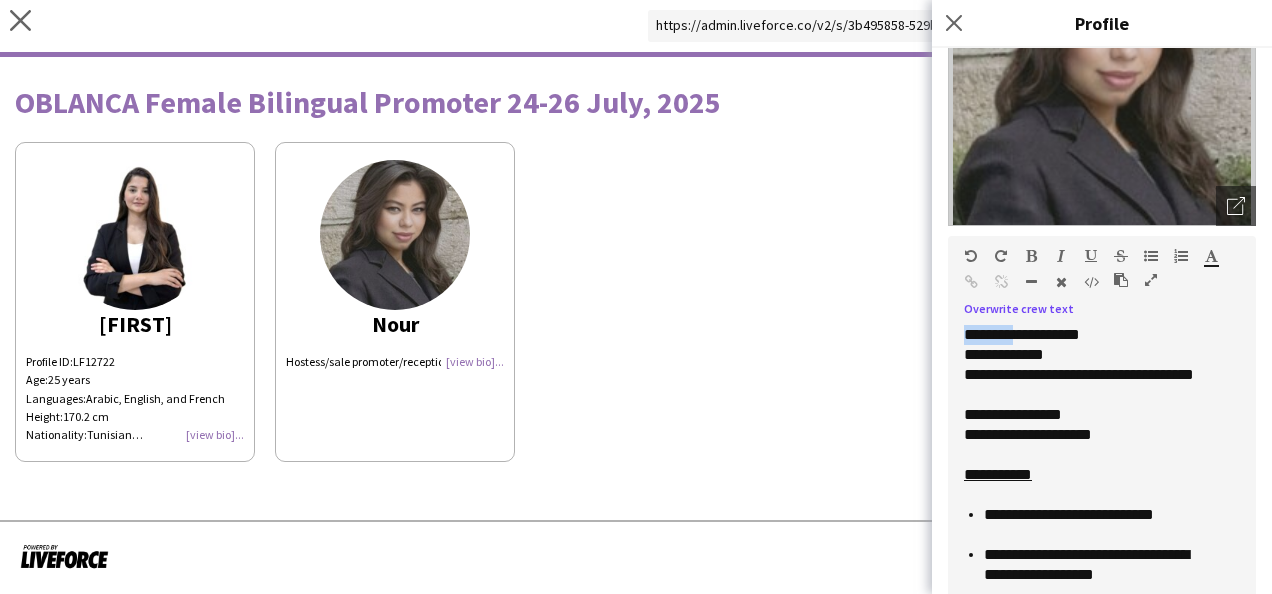 click on "**********" at bounding box center (997, 334) 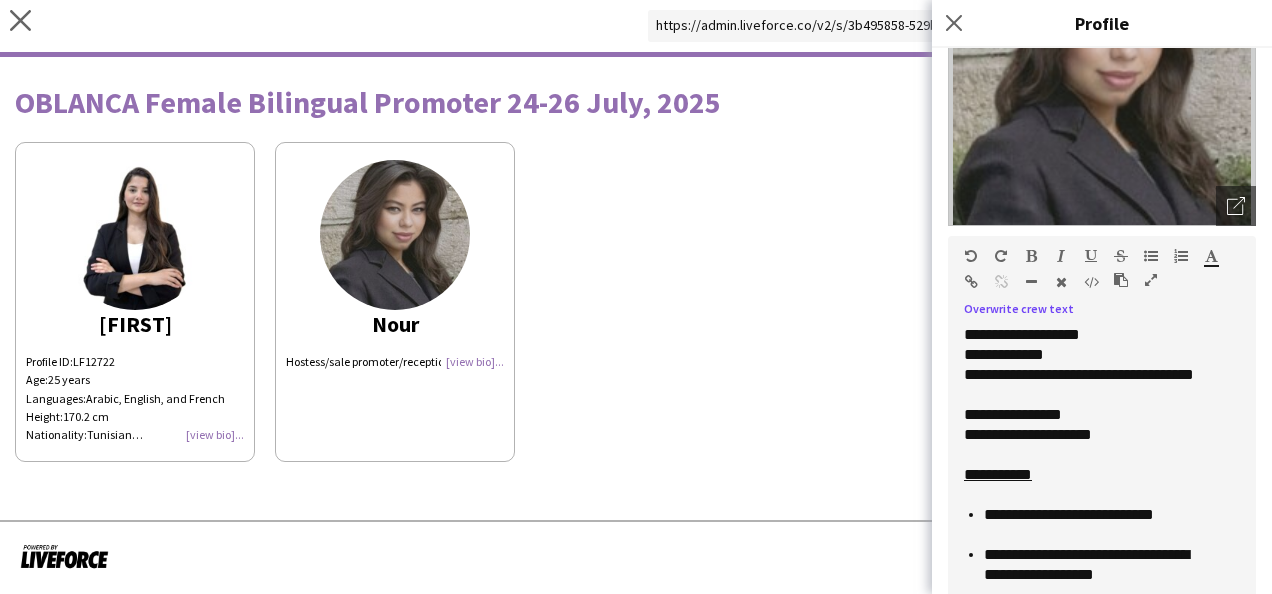 click on "**********" at bounding box center (1086, 435) 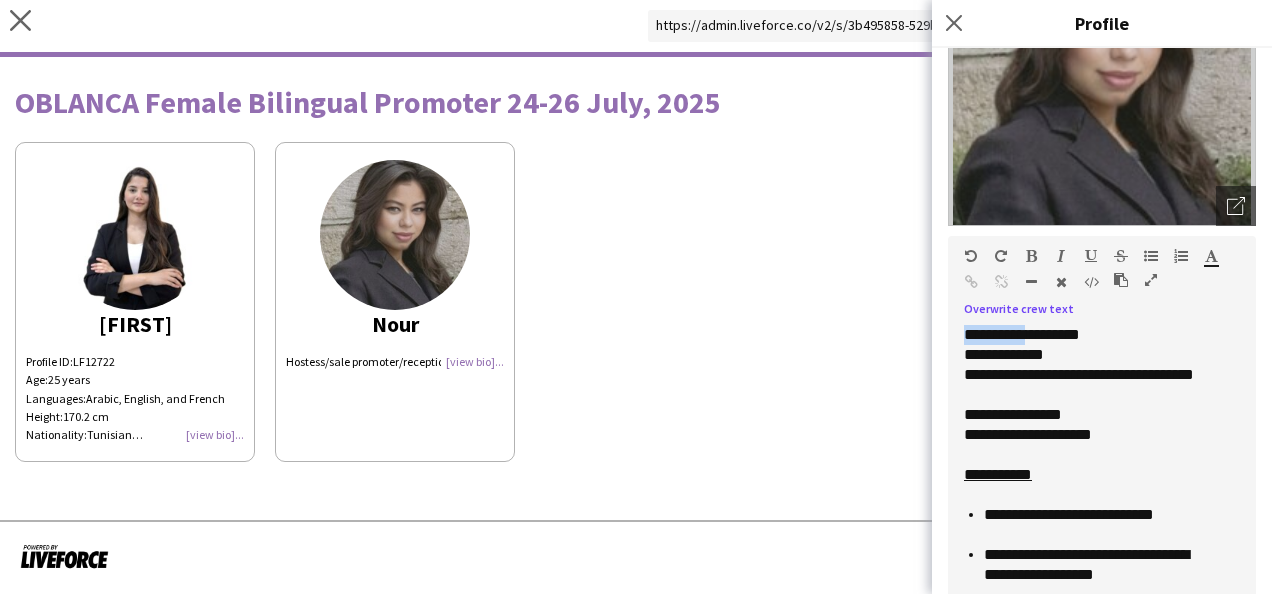 drag, startPoint x: 965, startPoint y: 333, endPoint x: 1024, endPoint y: 335, distance: 59.03389 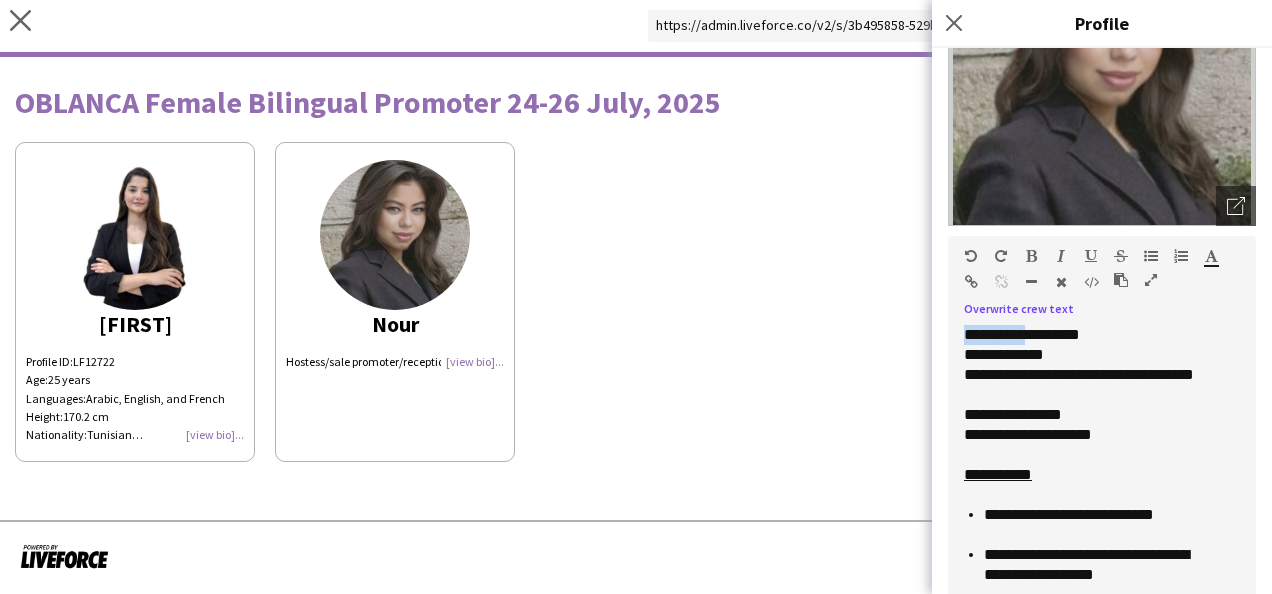 click at bounding box center [1031, 256] 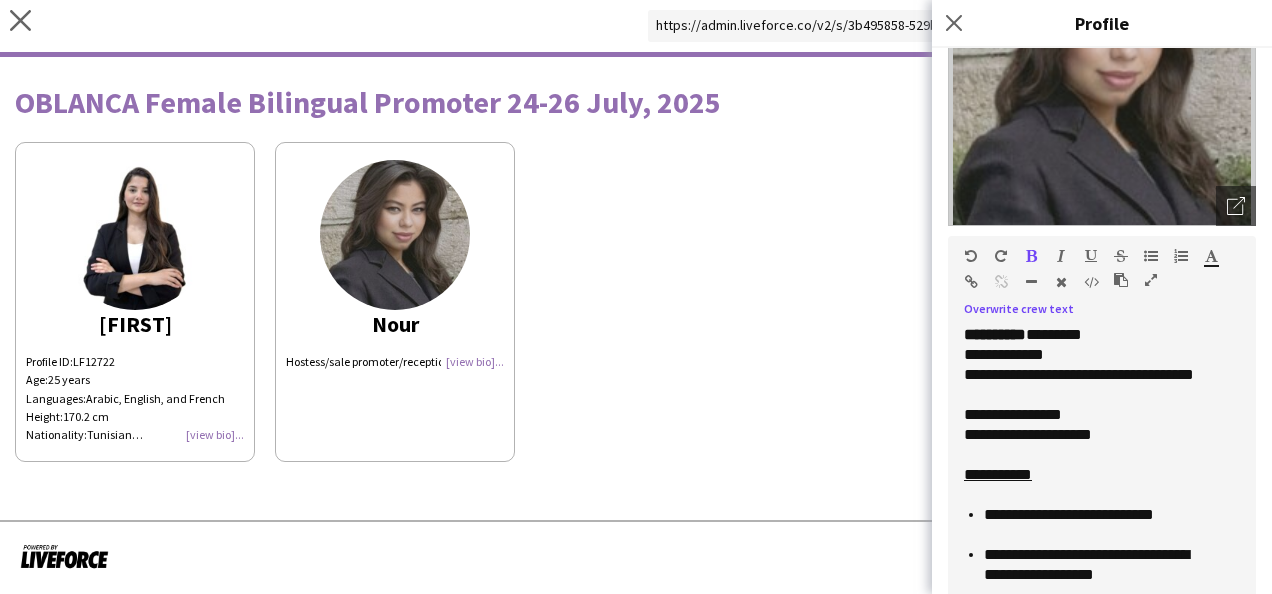 click on "**** ********" at bounding box center [1086, 355] 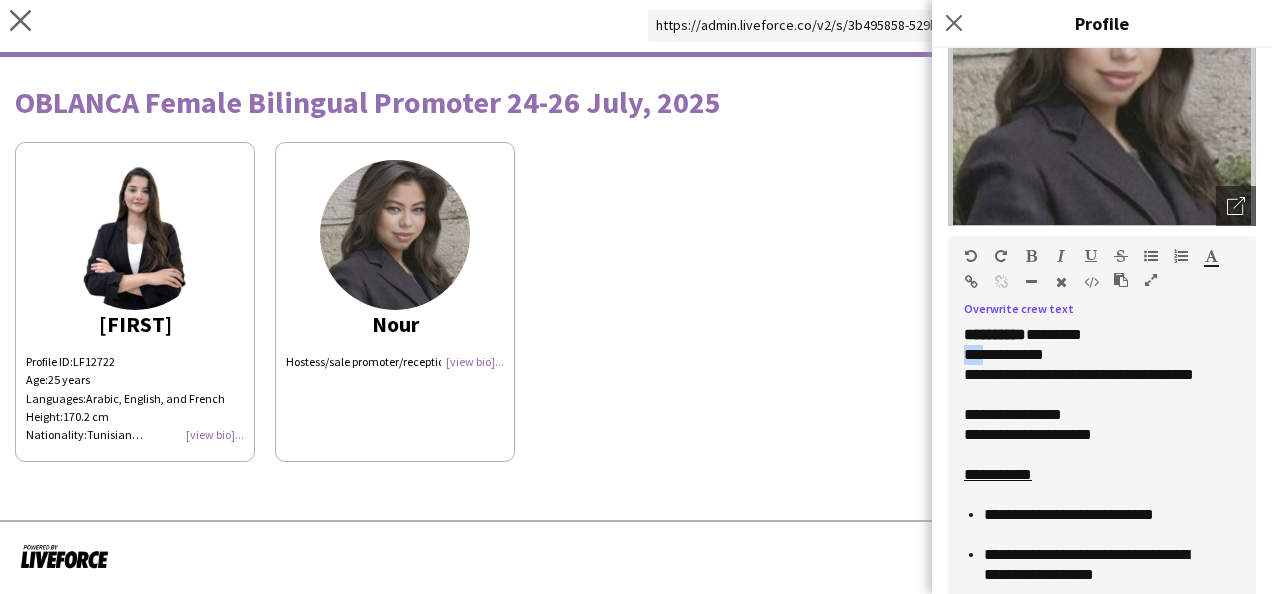 click on "**** ********" at bounding box center (1086, 355) 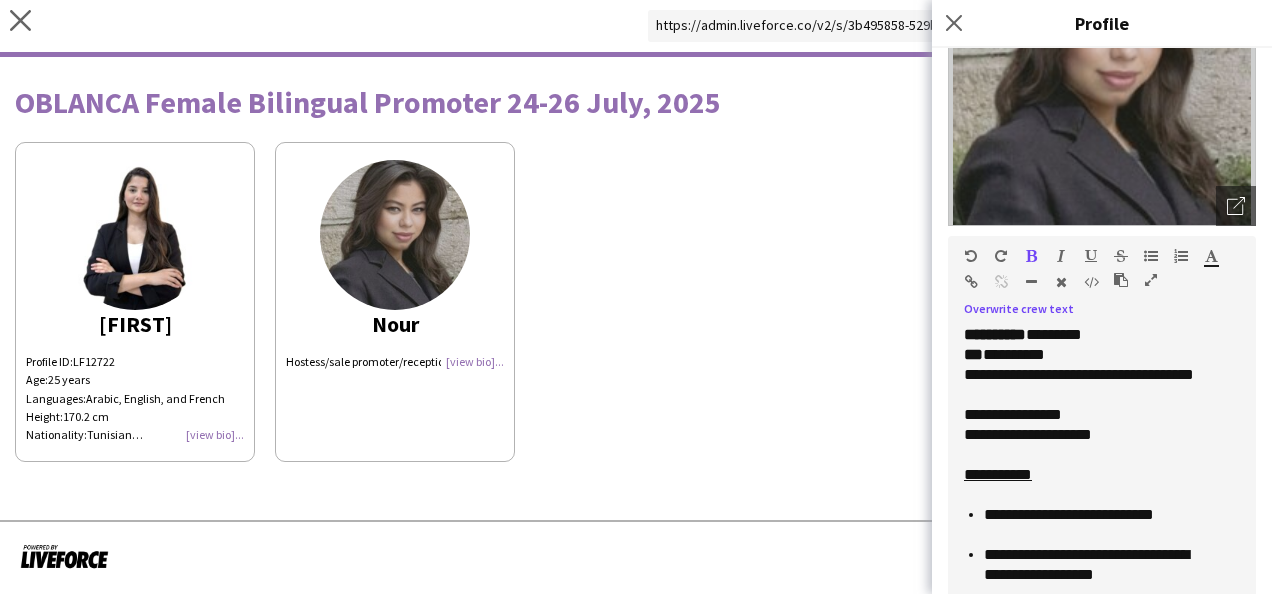 click on "**********" at bounding box center (1086, 385) 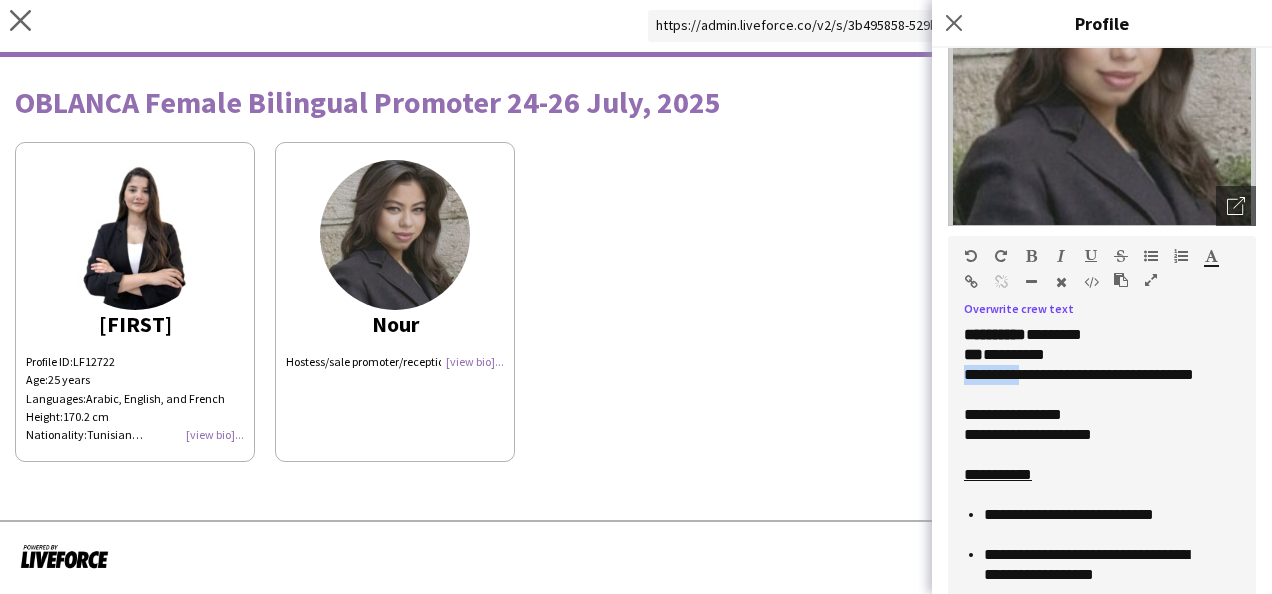 click on "**********" at bounding box center [1086, 385] 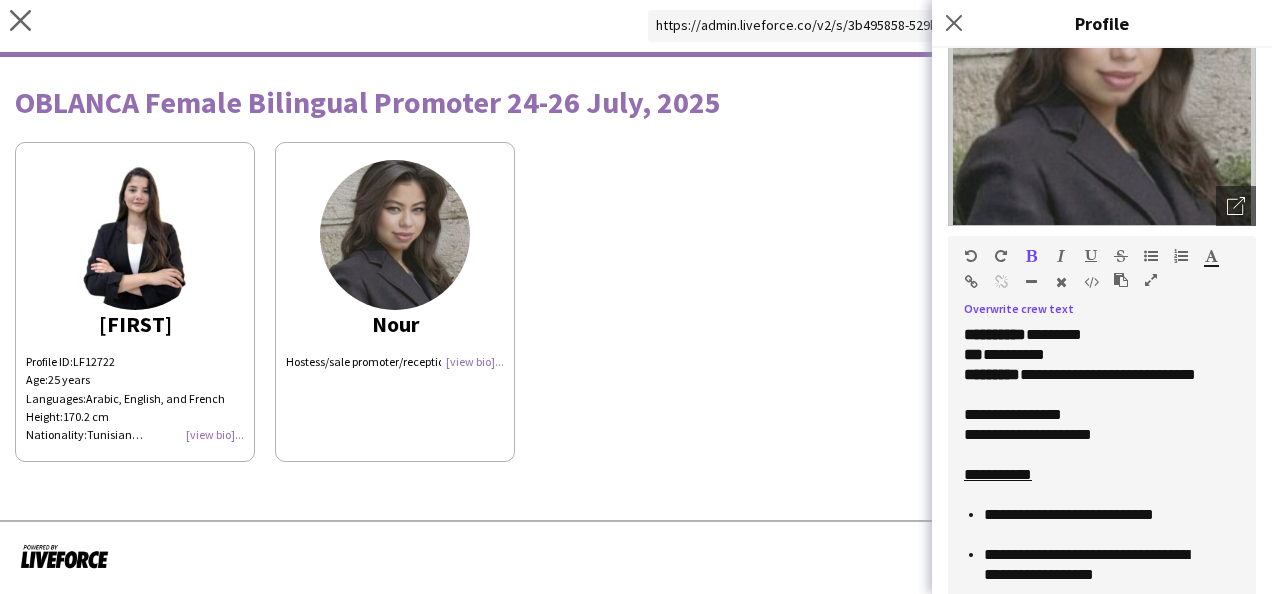 click on "******* ********" at bounding box center [1086, 415] 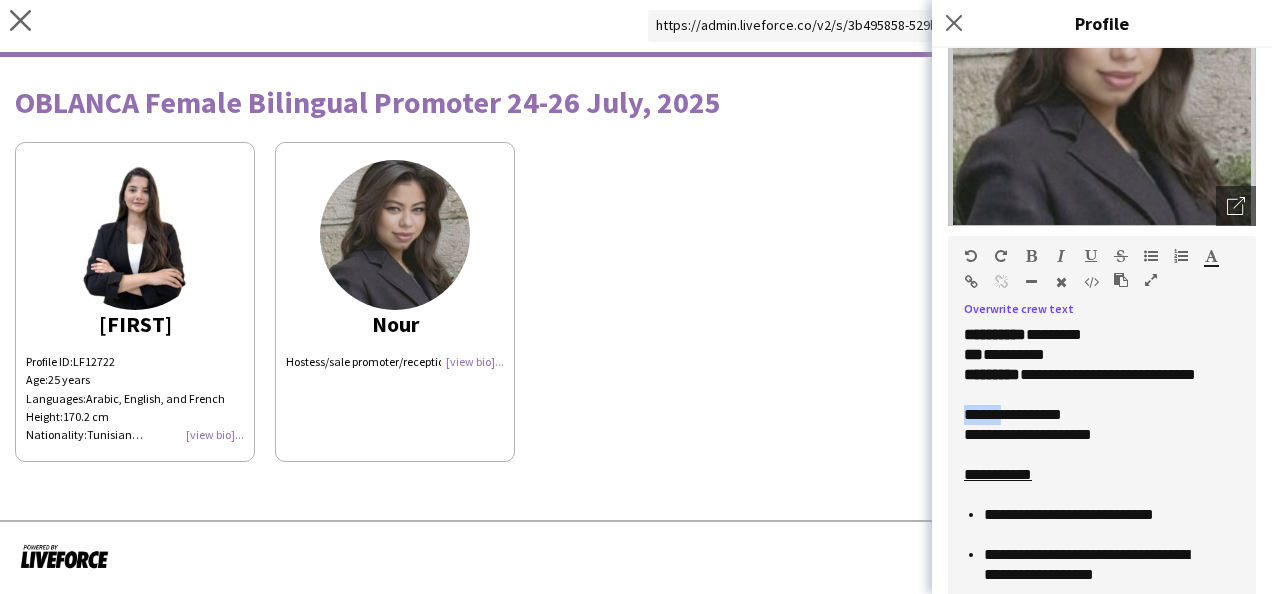 click on "******* ********" at bounding box center (1086, 415) 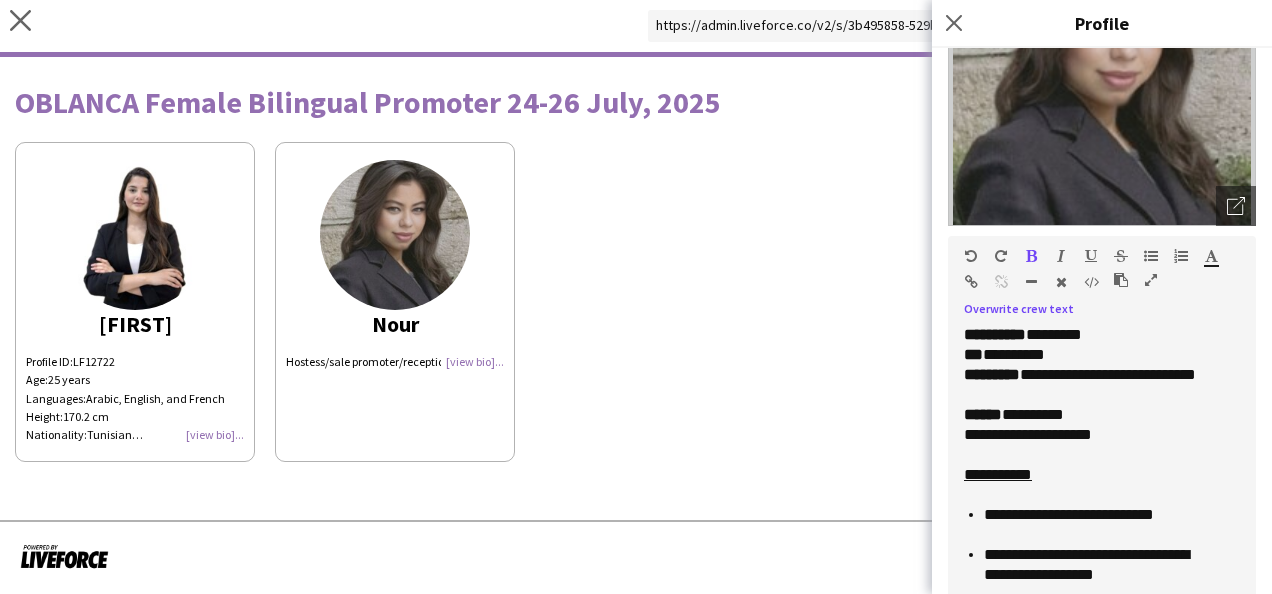 click on "**********" at bounding box center (1086, 435) 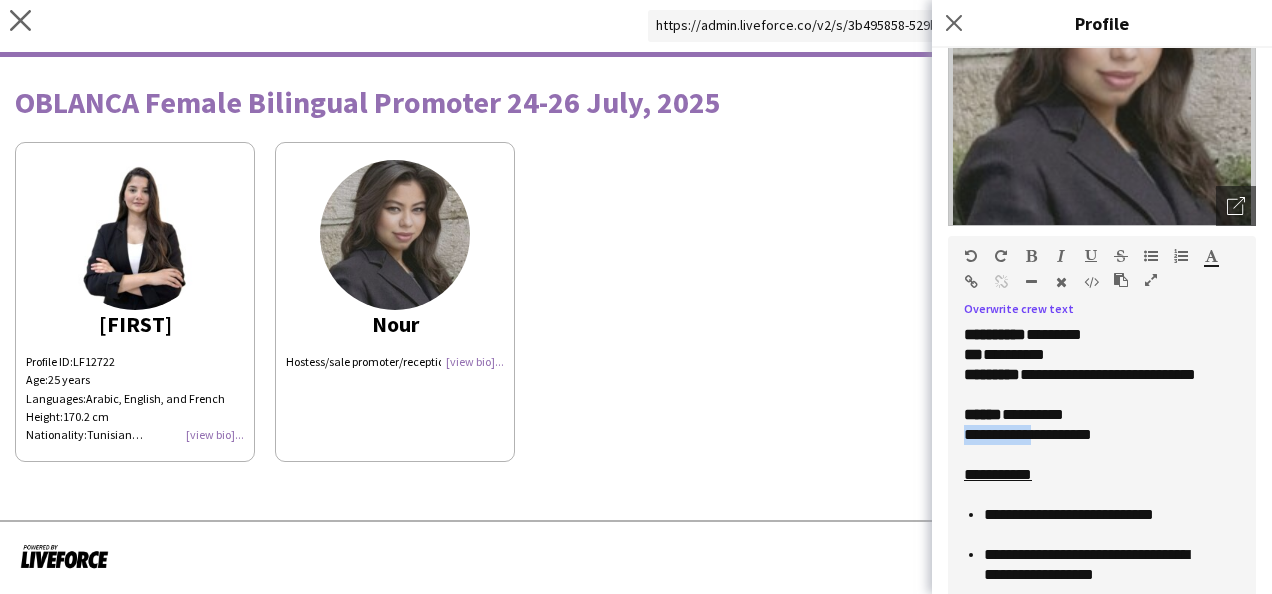 click on "**********" at bounding box center [1086, 435] 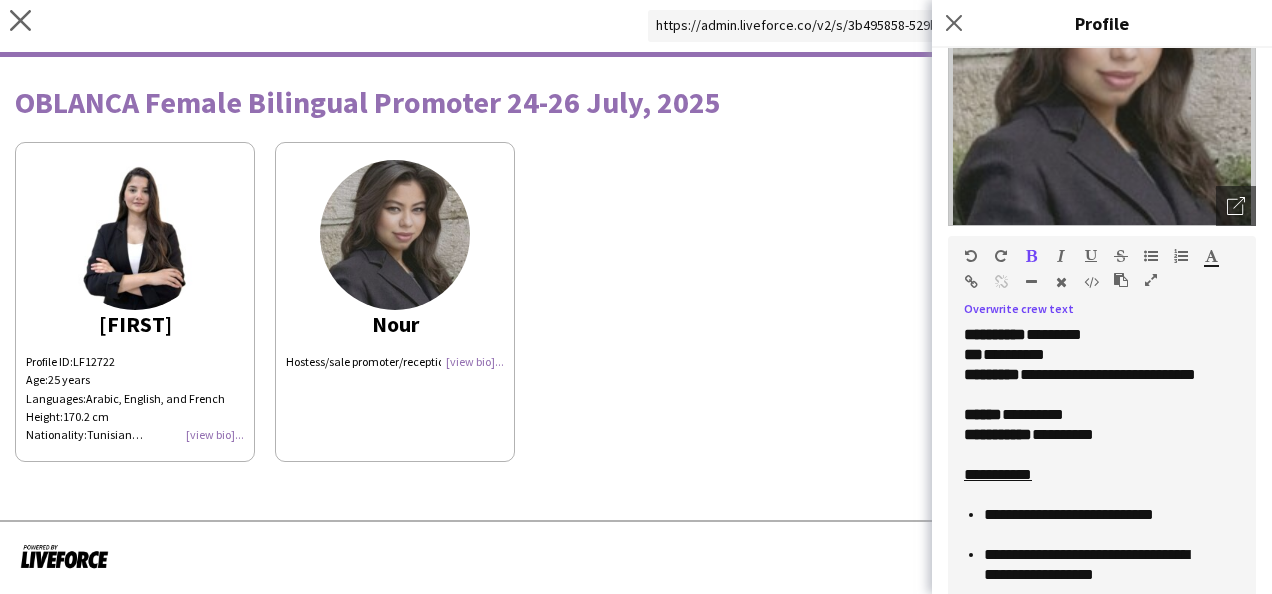 click on "**********" at bounding box center [998, 474] 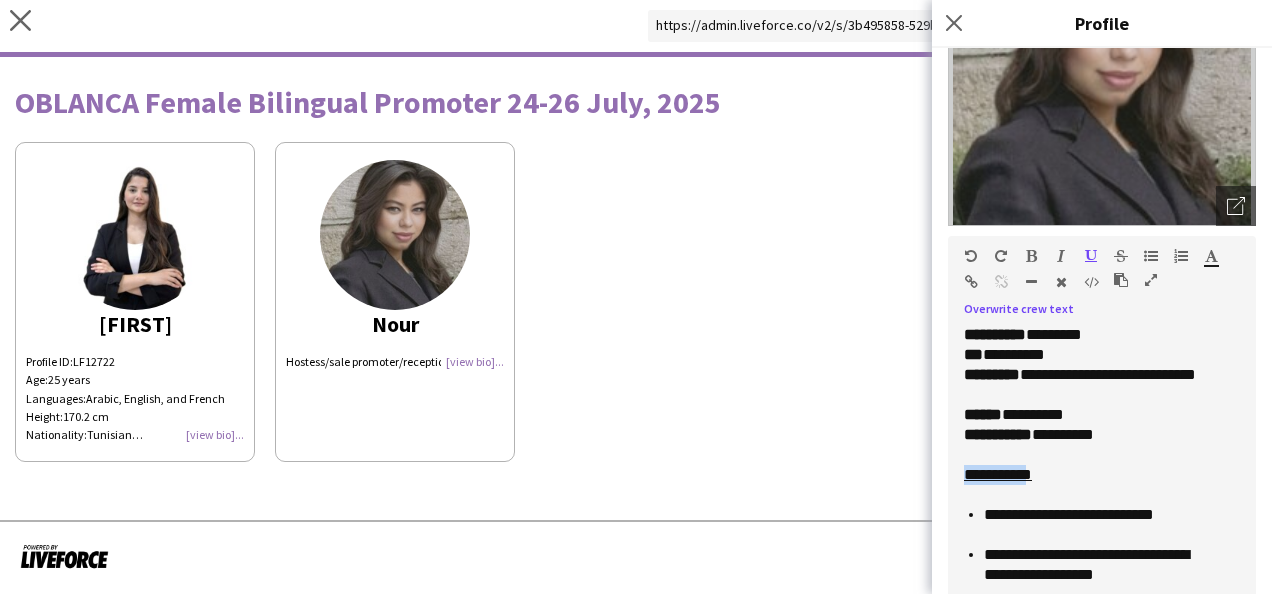 click on "**********" at bounding box center [998, 474] 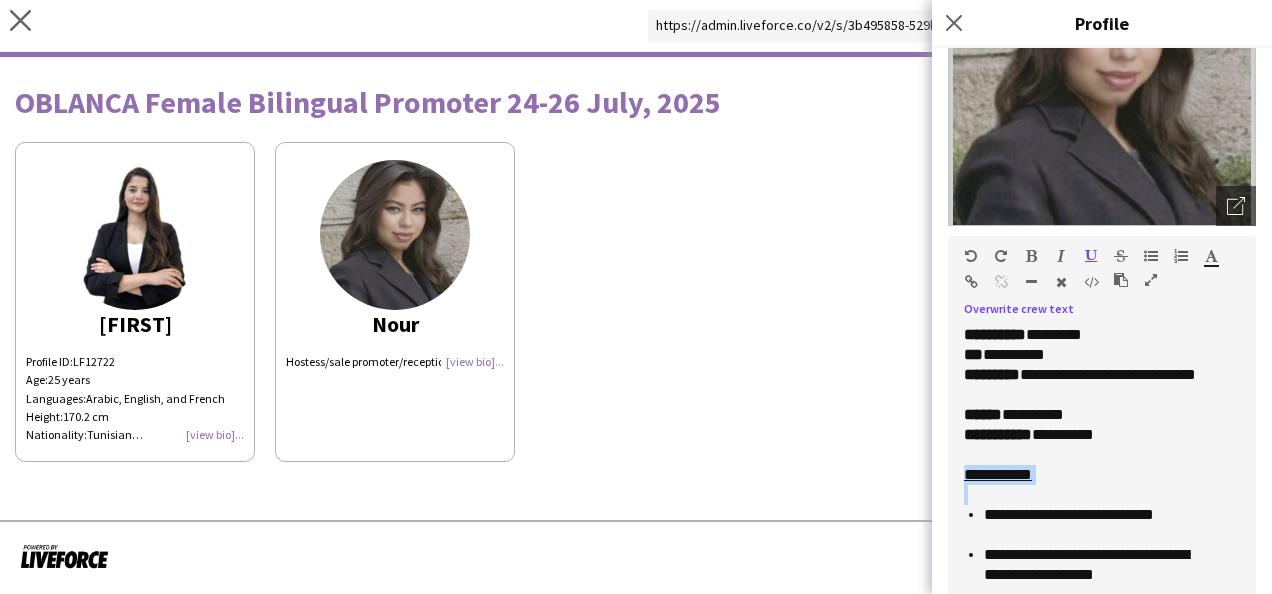 click on "**********" at bounding box center (998, 474) 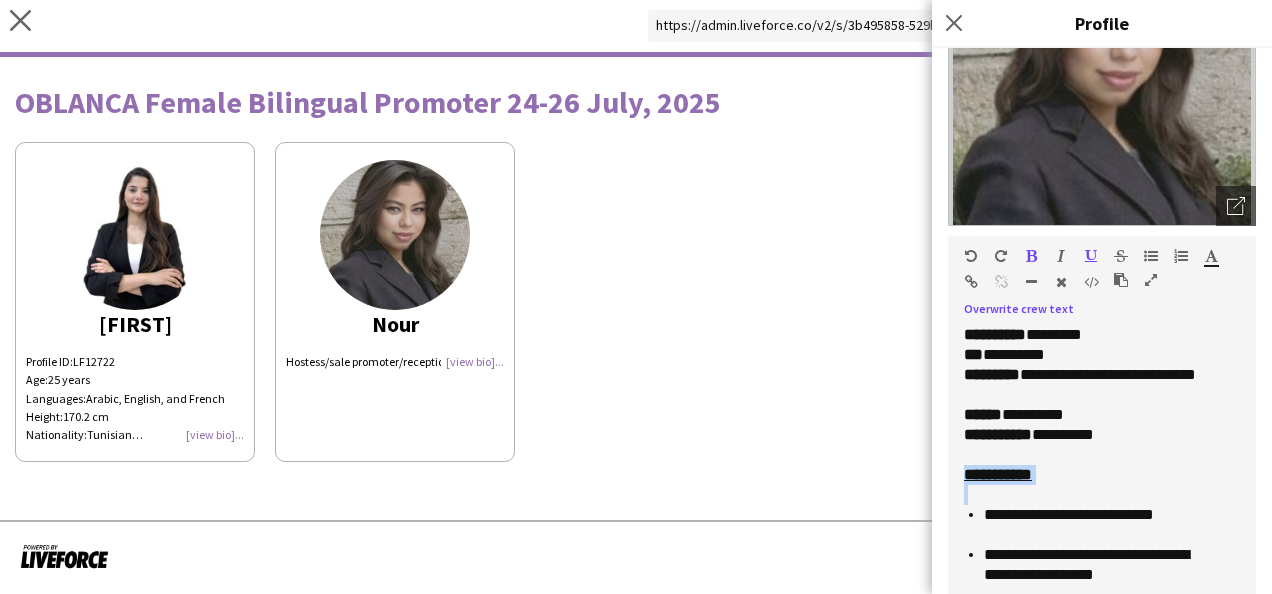 click on "**********" at bounding box center (1094, 475) 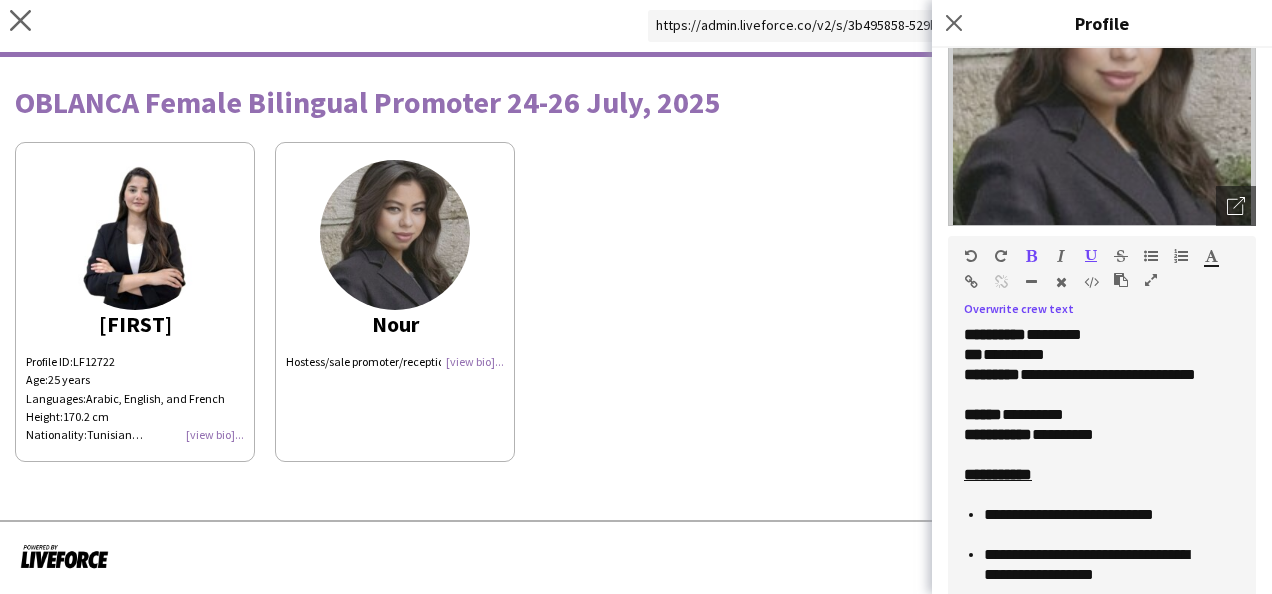 scroll, scrollTop: 80, scrollLeft: 0, axis: vertical 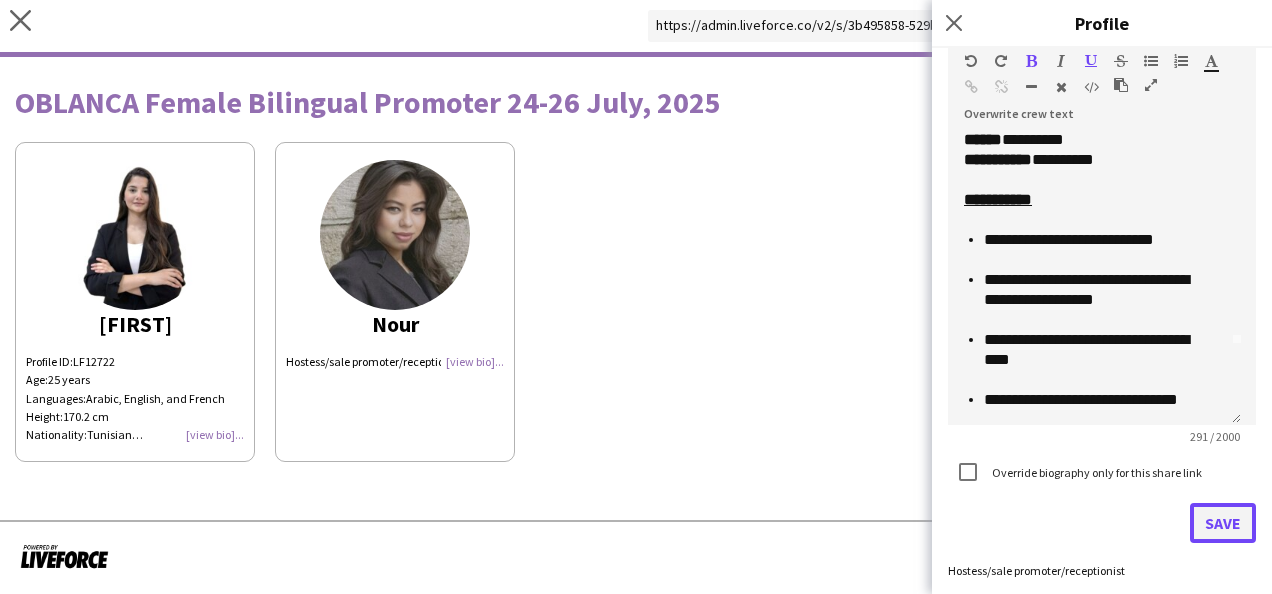 click on "Save" 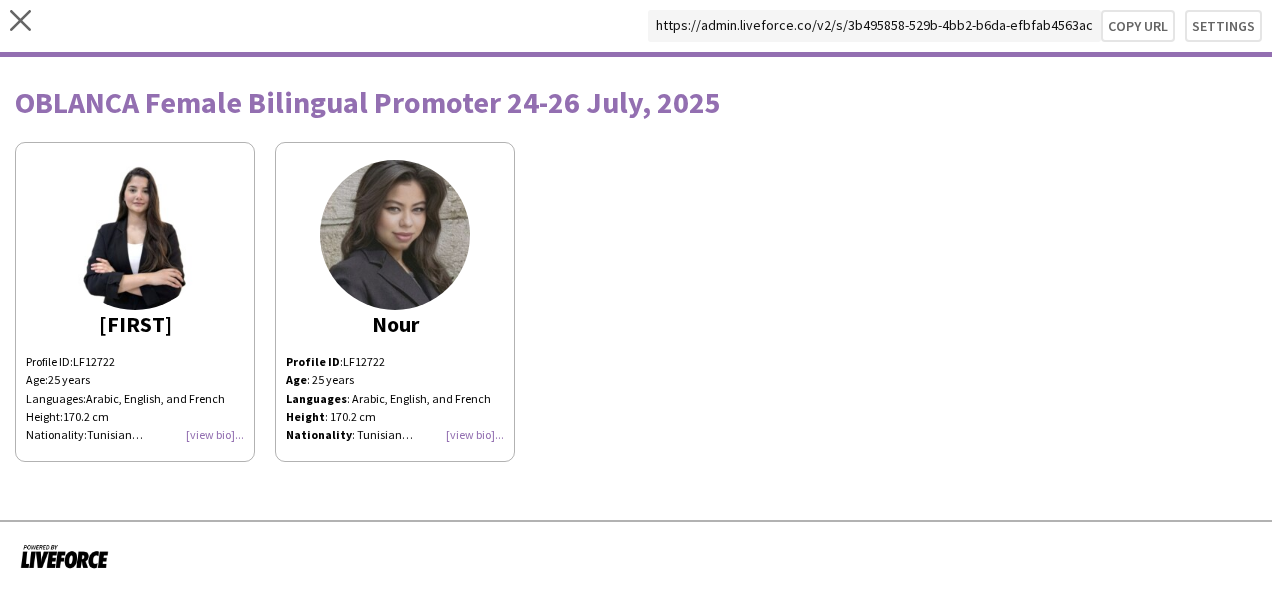 click on "Age:  25 years" 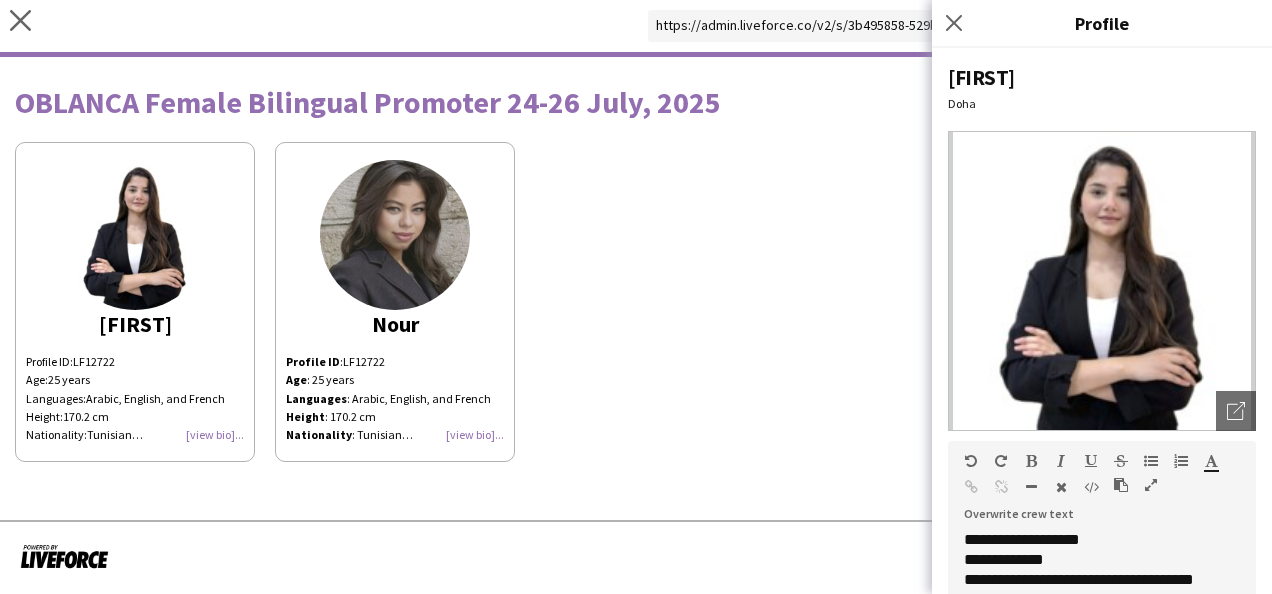 click on "**********" at bounding box center (1094, 580) 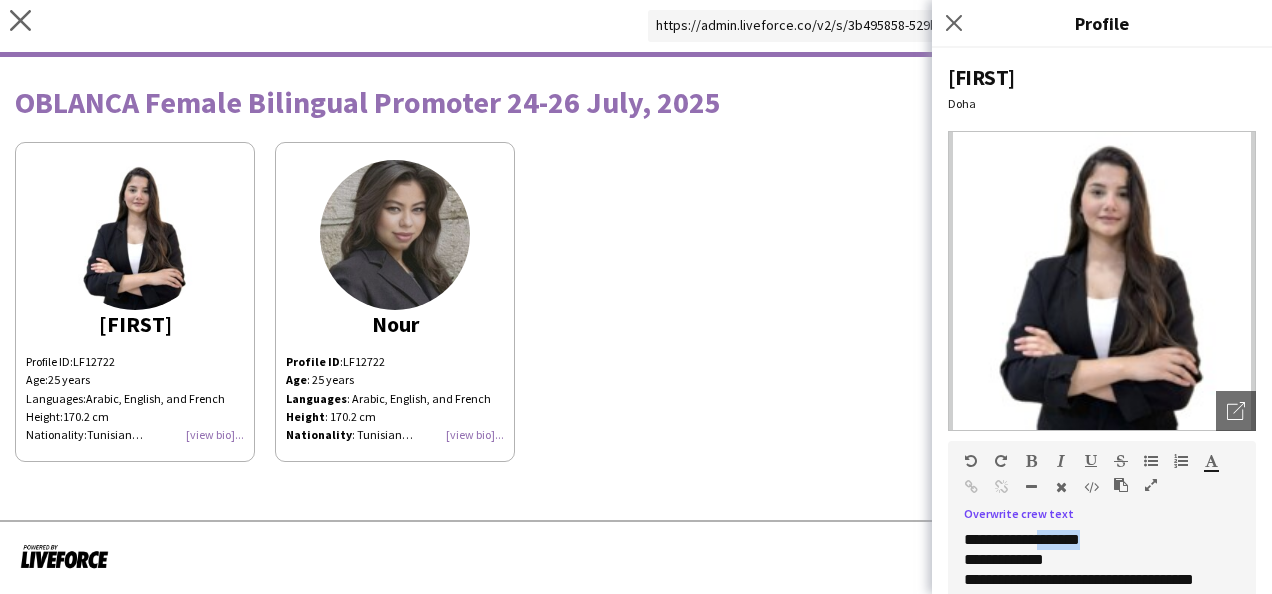click on "**********" at bounding box center (1094, 580) 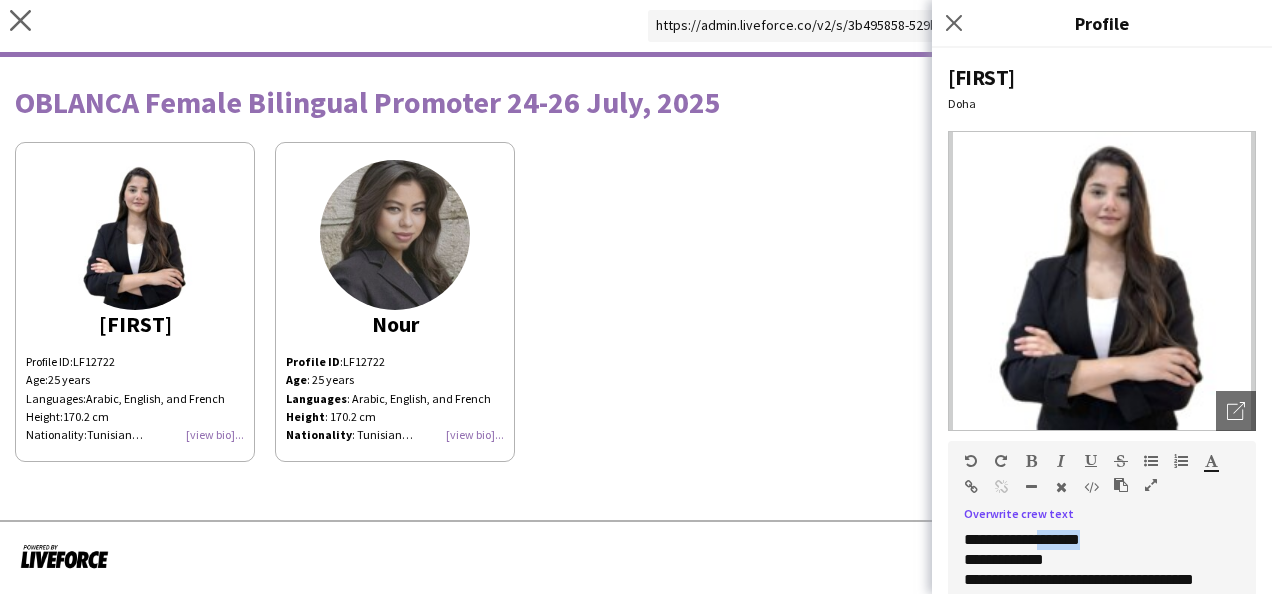 click at bounding box center [1121, 485] 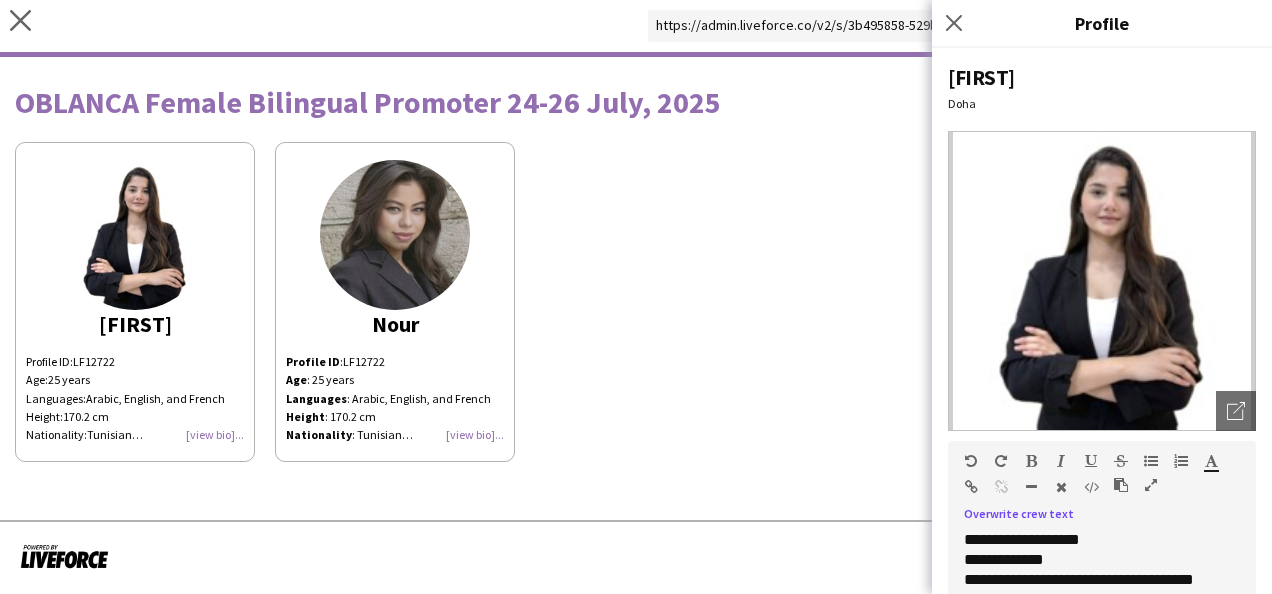scroll, scrollTop: 205, scrollLeft: 0, axis: vertical 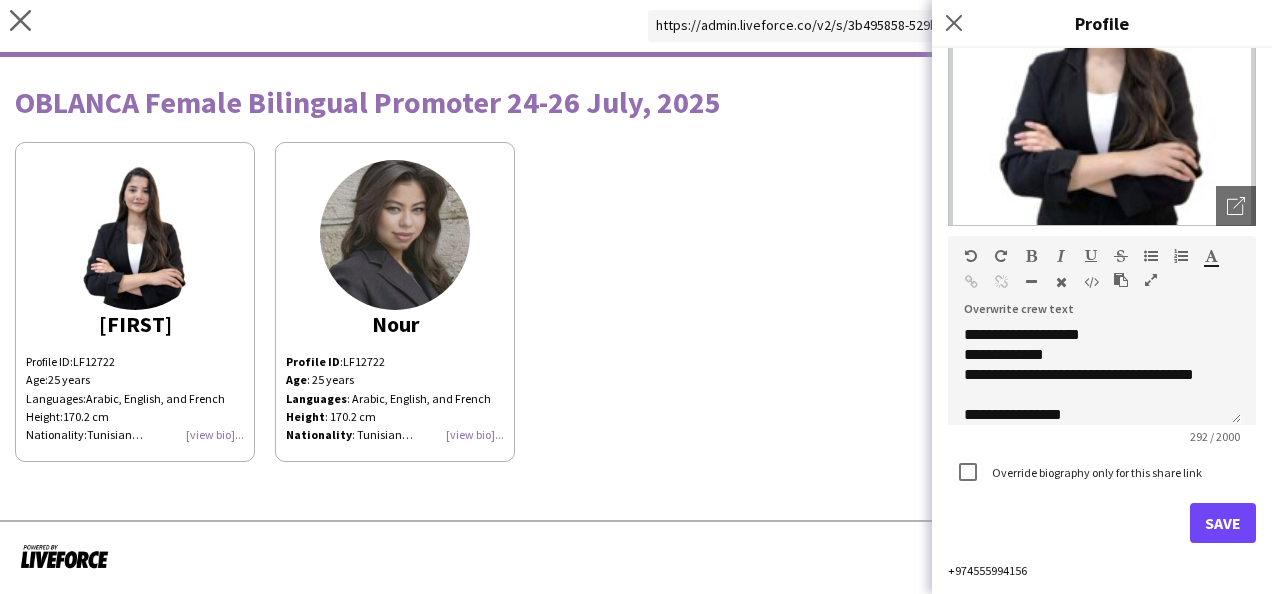 click on "**********" 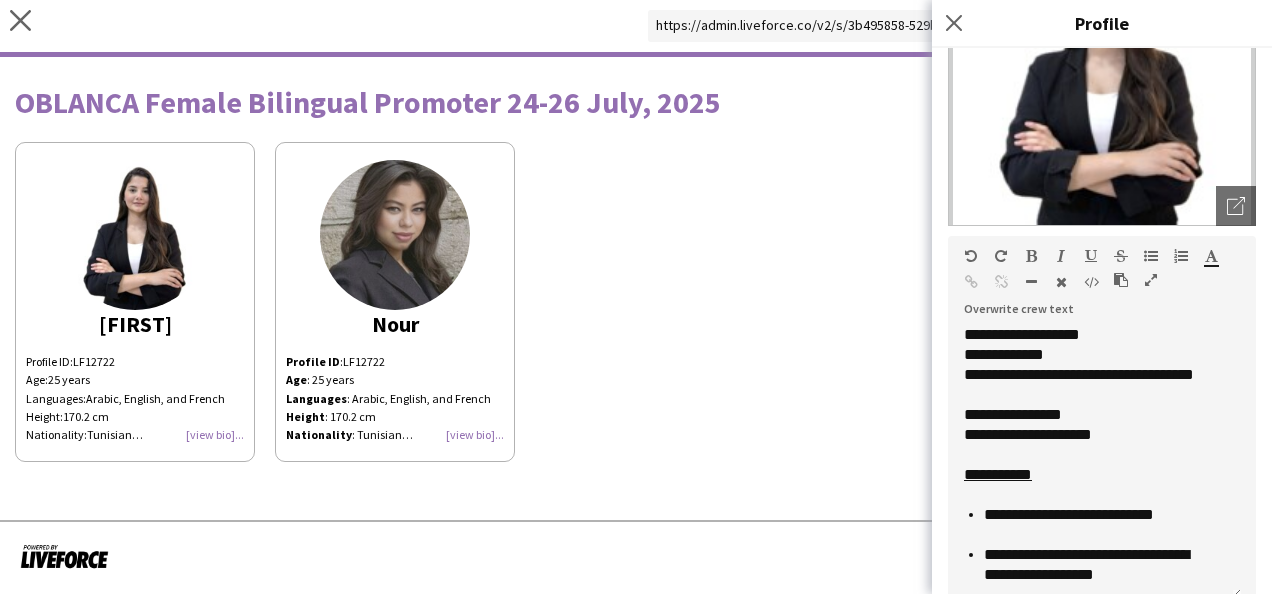 drag, startPoint x: 1232, startPoint y: 419, endPoint x: 1220, endPoint y: 594, distance: 175.41095 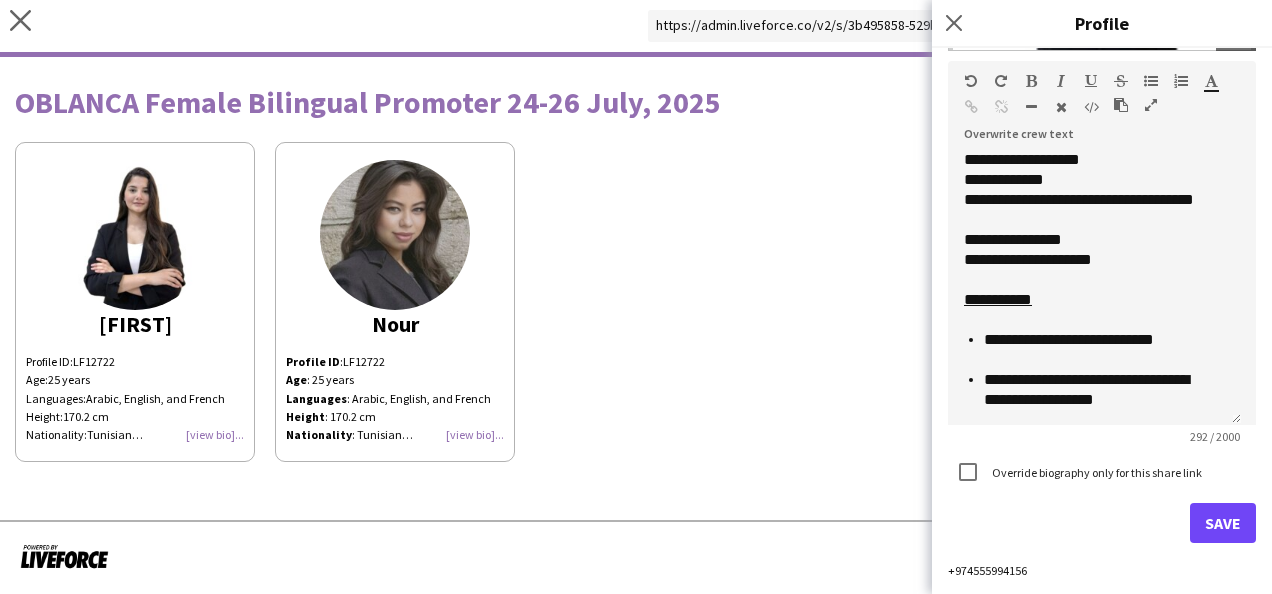 scroll, scrollTop: 380, scrollLeft: 0, axis: vertical 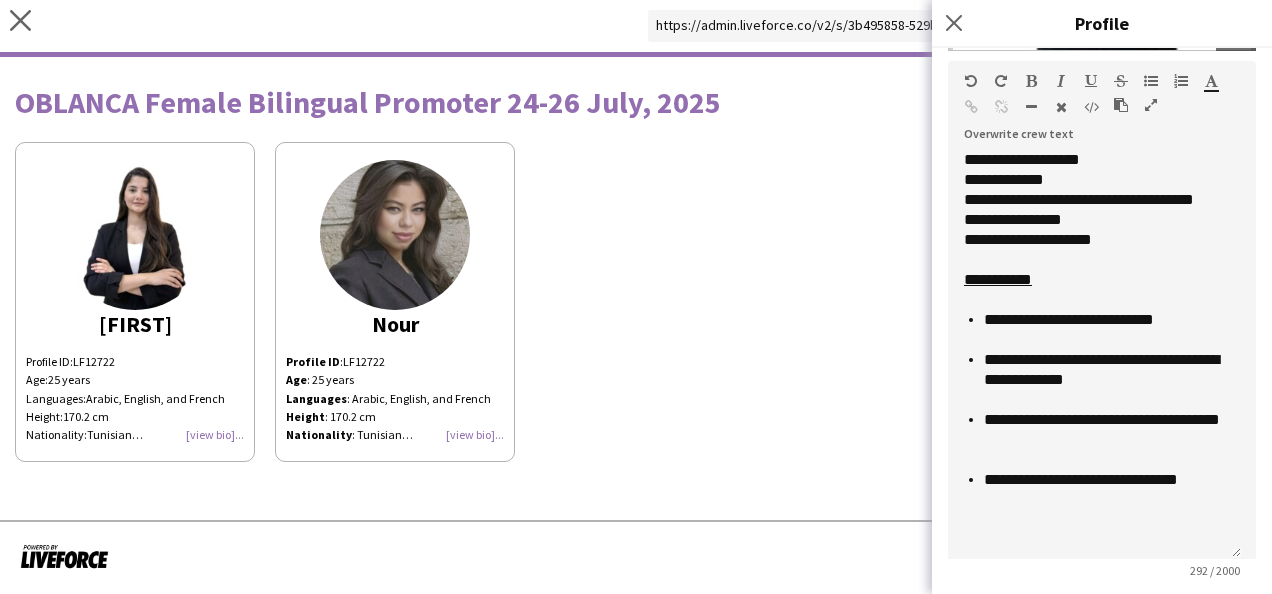 drag, startPoint x: 1232, startPoint y: 420, endPoint x: 1240, endPoint y: 556, distance: 136.23509 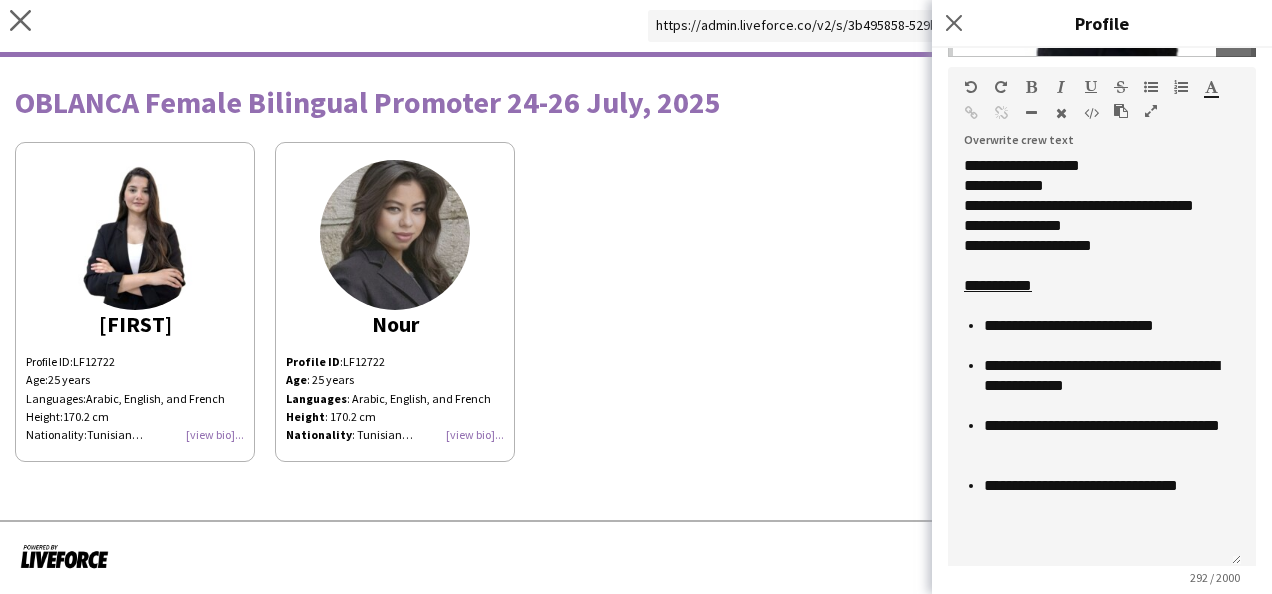 scroll, scrollTop: 374, scrollLeft: 0, axis: vertical 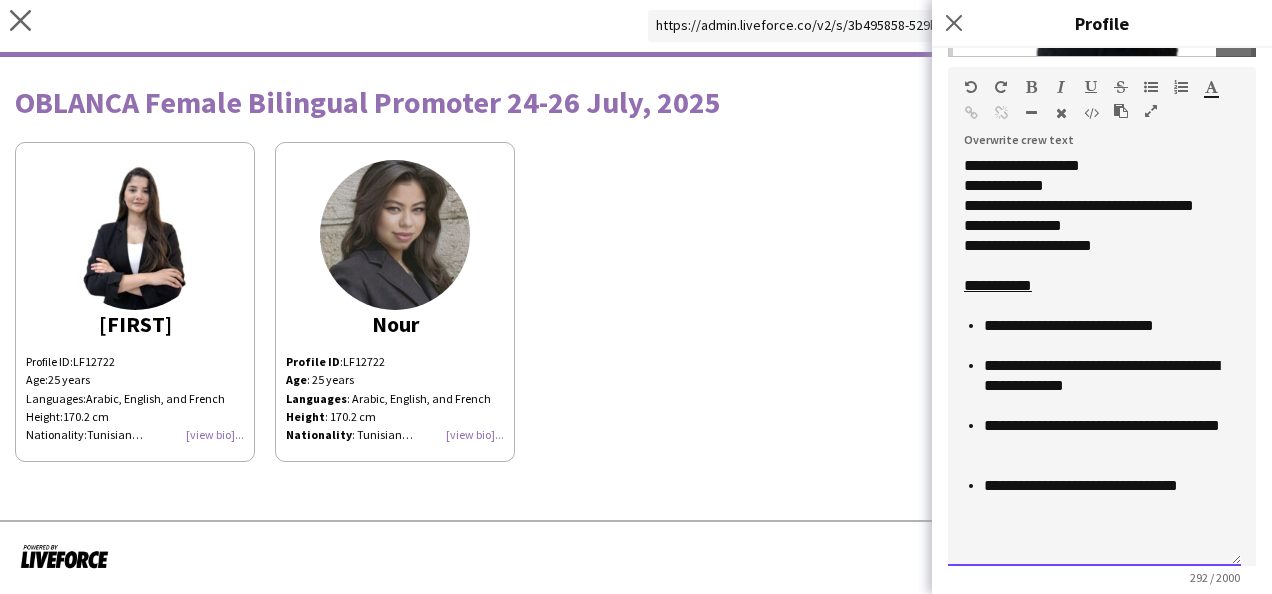 click on "**** ********" at bounding box center [1094, 186] 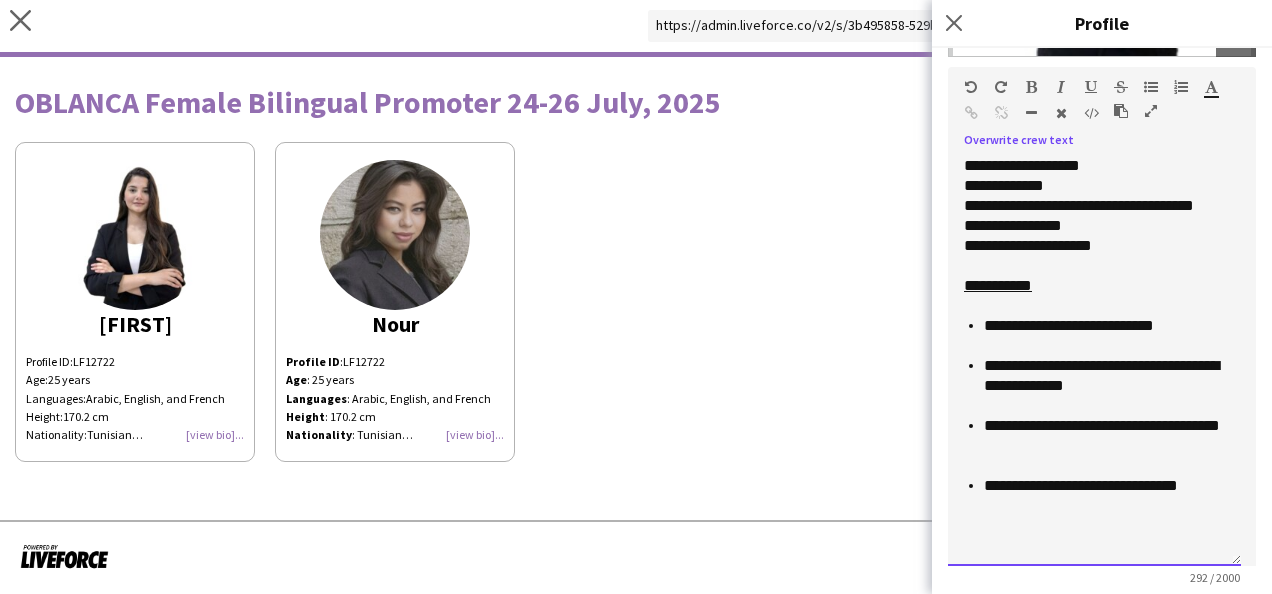 click on "******* ********" at bounding box center (1094, 226) 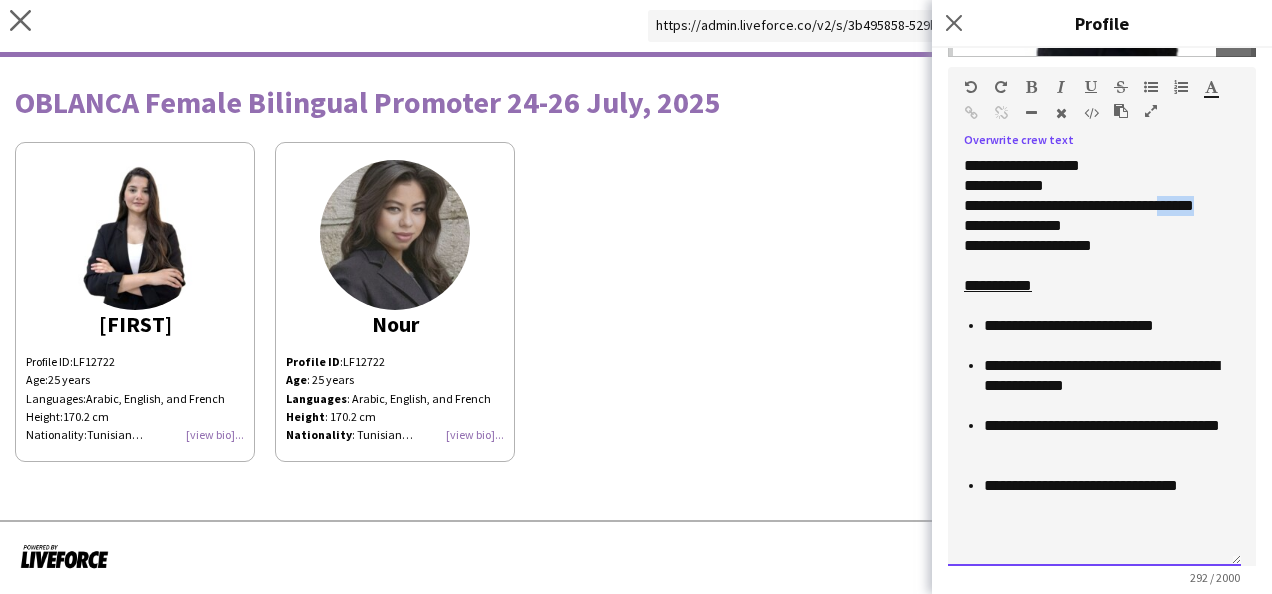 click on "**********" at bounding box center (1094, 206) 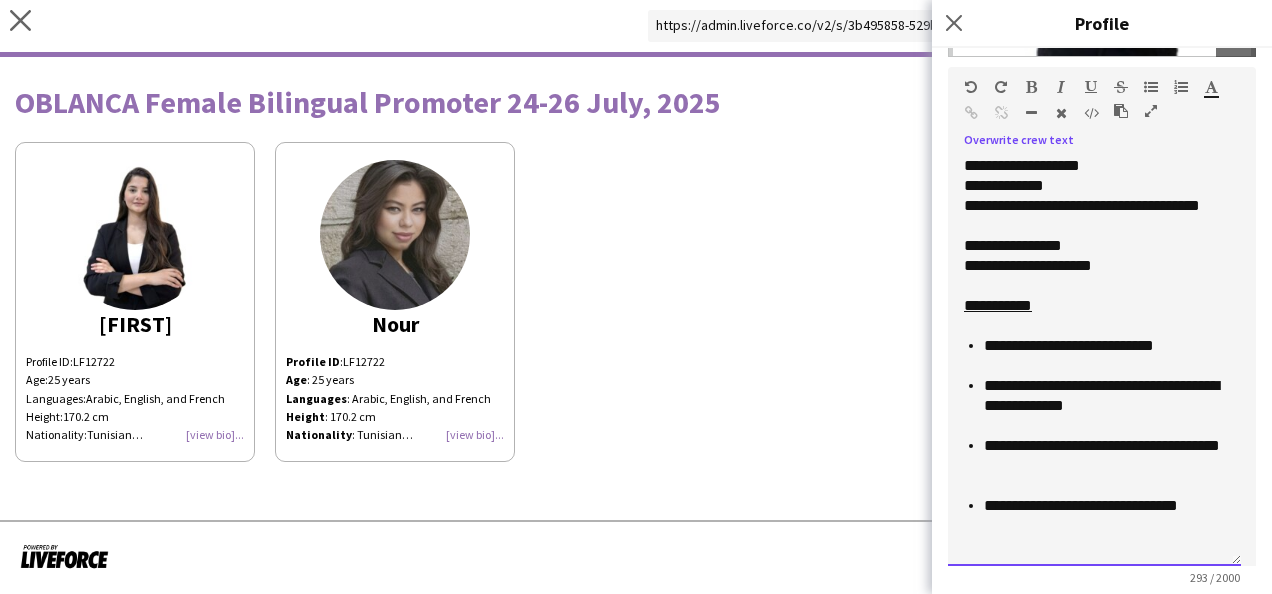 click on "**********" at bounding box center (1094, 216) 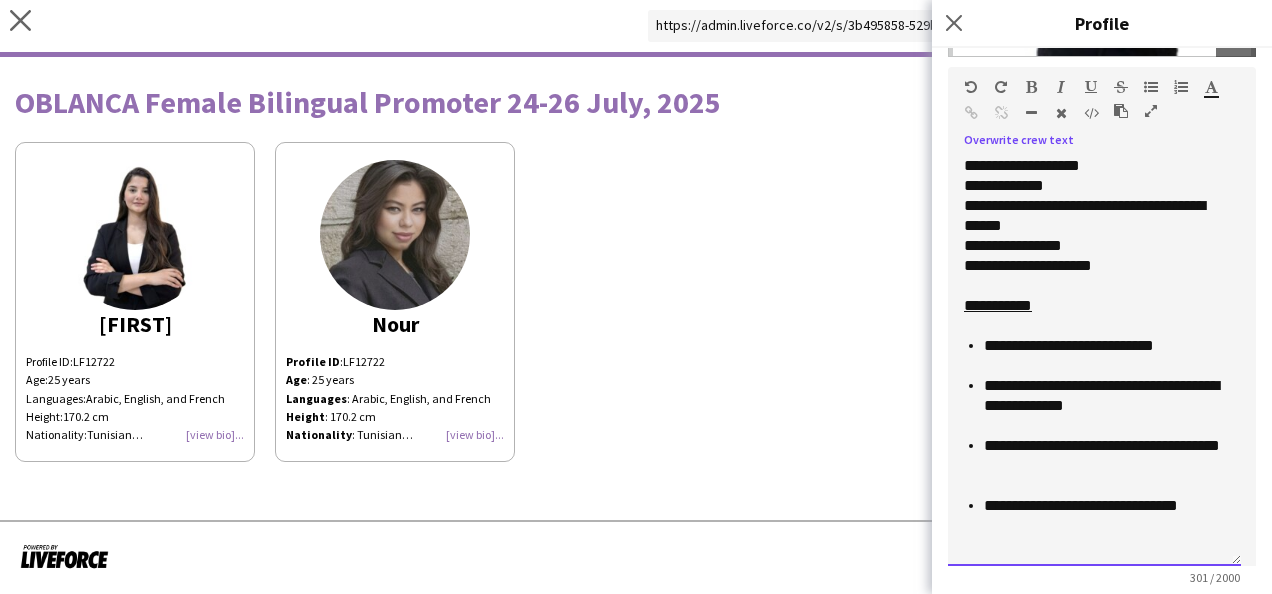 click on "******* ********" at bounding box center [1094, 246] 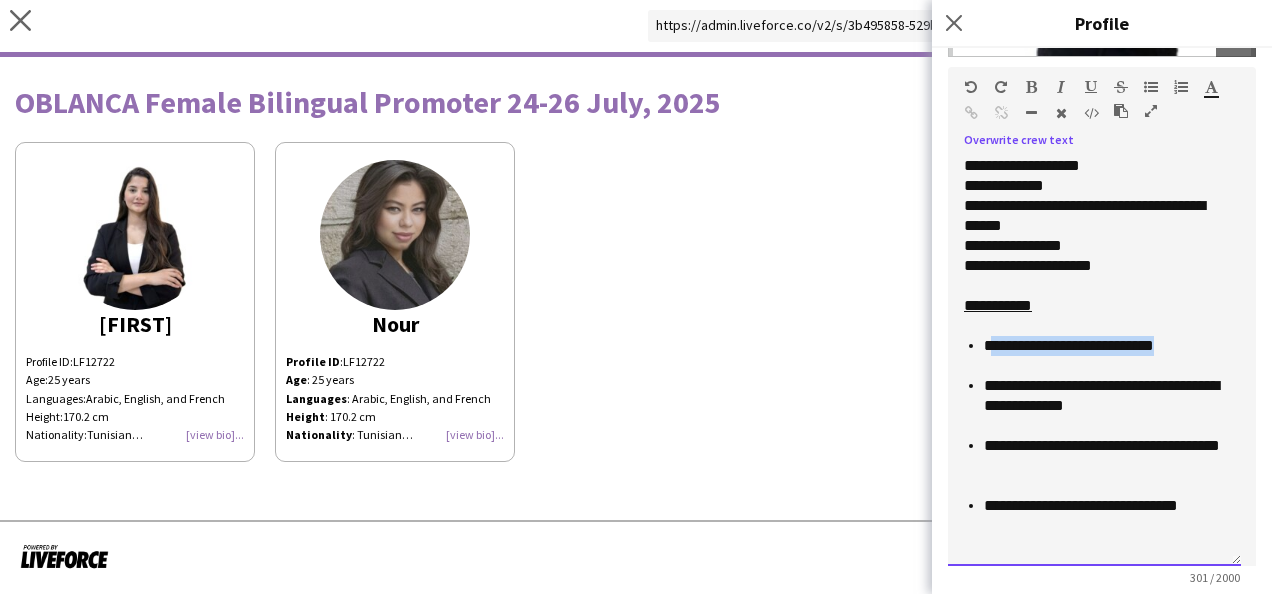 drag, startPoint x: 988, startPoint y: 344, endPoint x: 1185, endPoint y: 343, distance: 197.00253 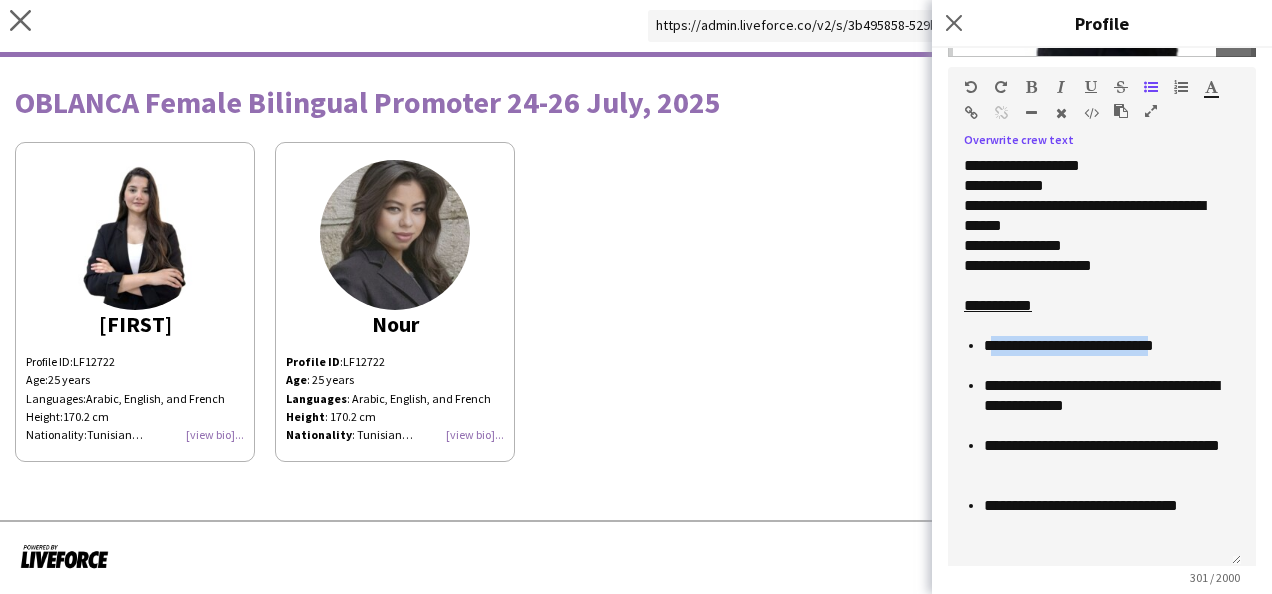click at bounding box center [1121, 111] 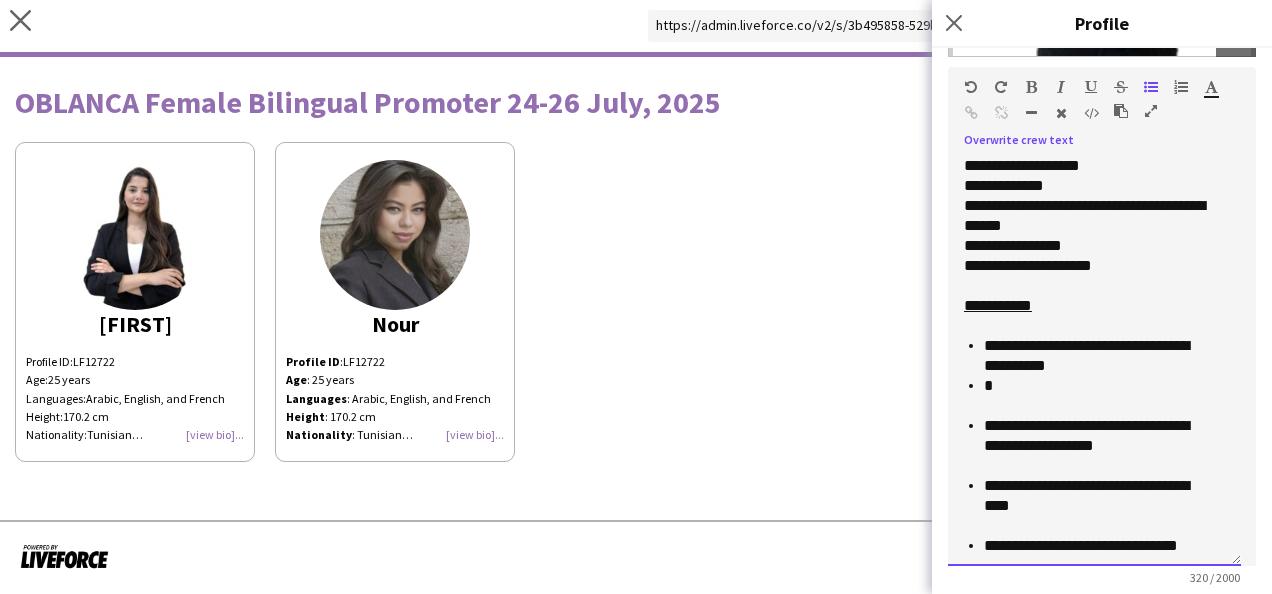 click on "**********" at bounding box center [1096, 356] 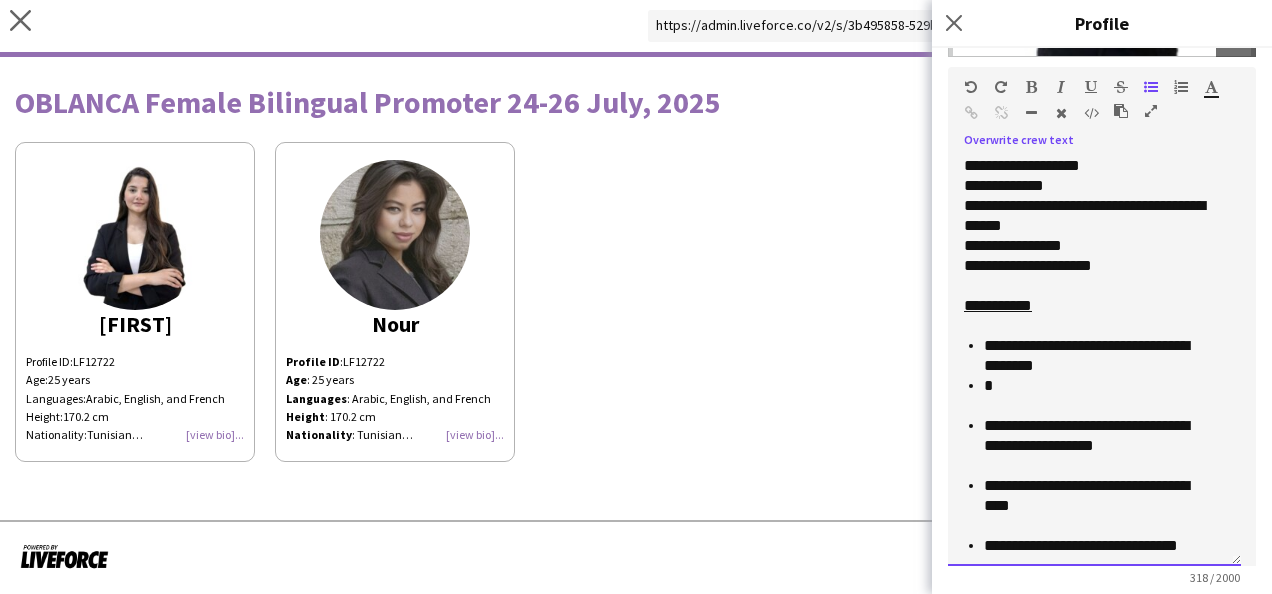 click on "**********" at bounding box center (1096, 356) 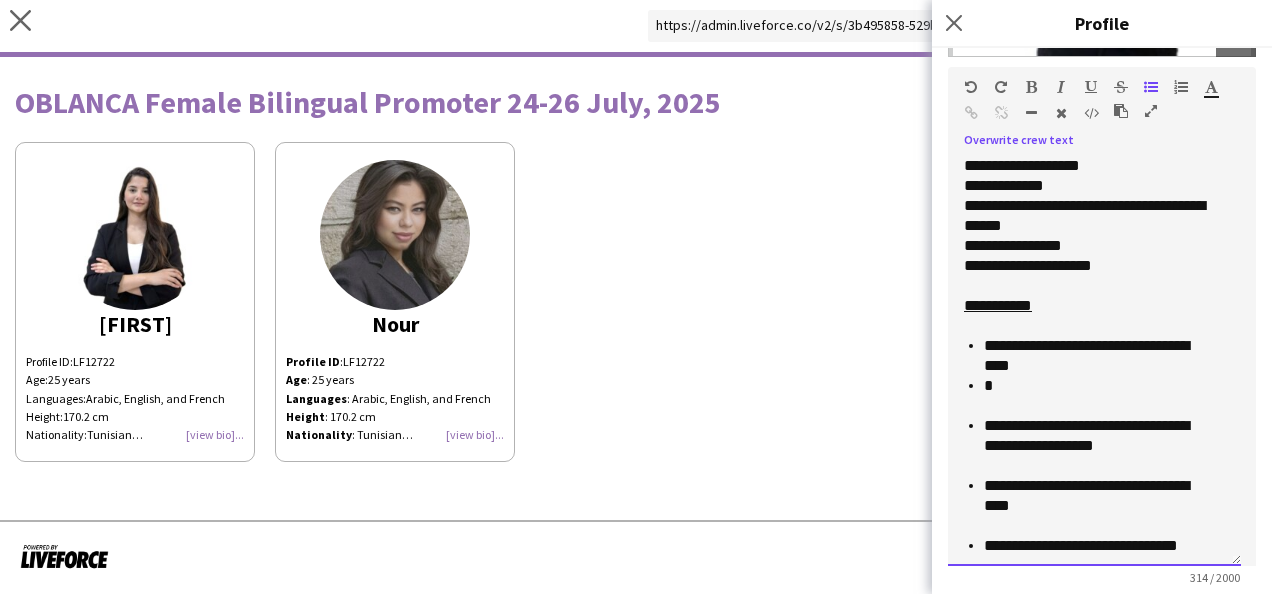 click on "*" at bounding box center [1096, 386] 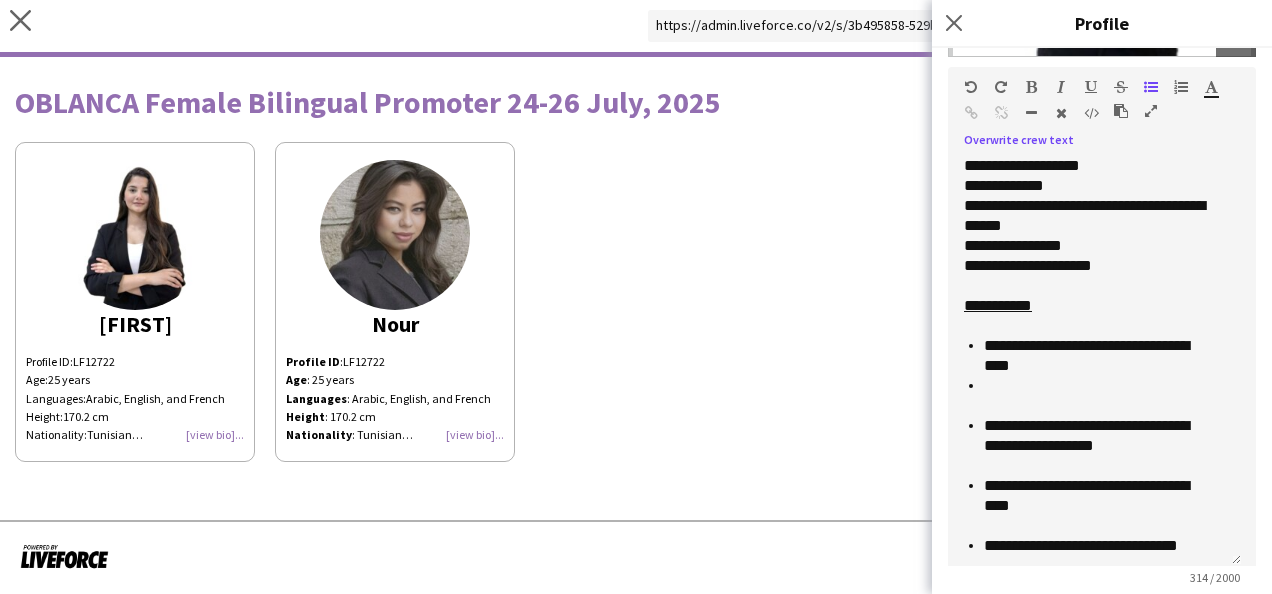 click at bounding box center [1121, 111] 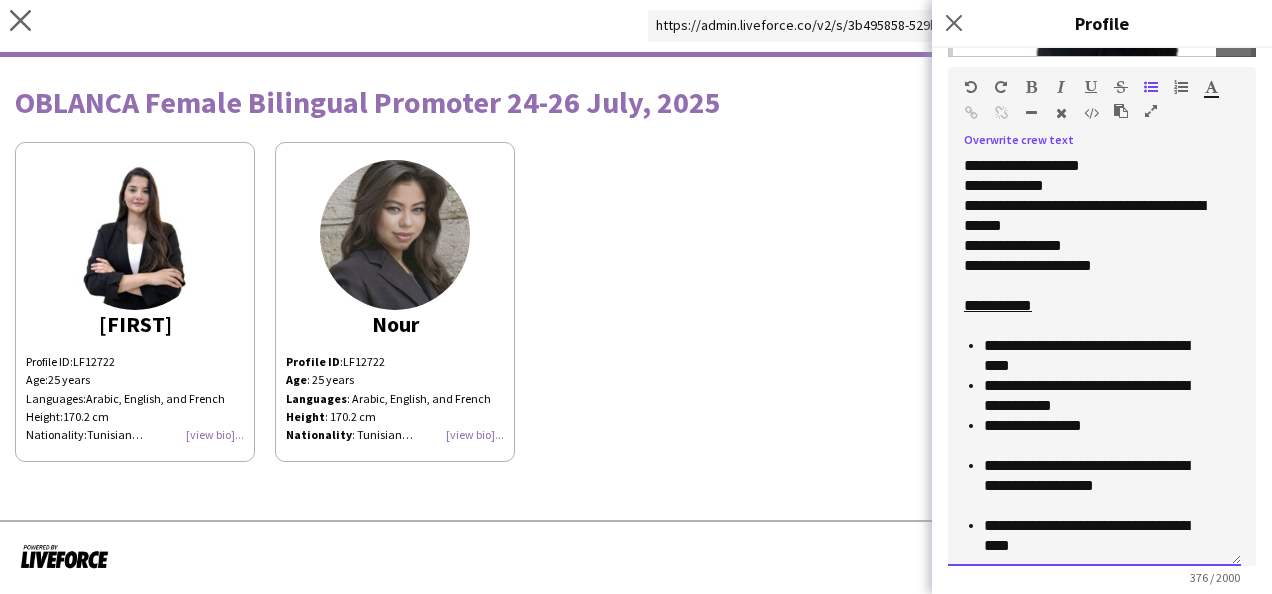click on "**********" at bounding box center (1096, 396) 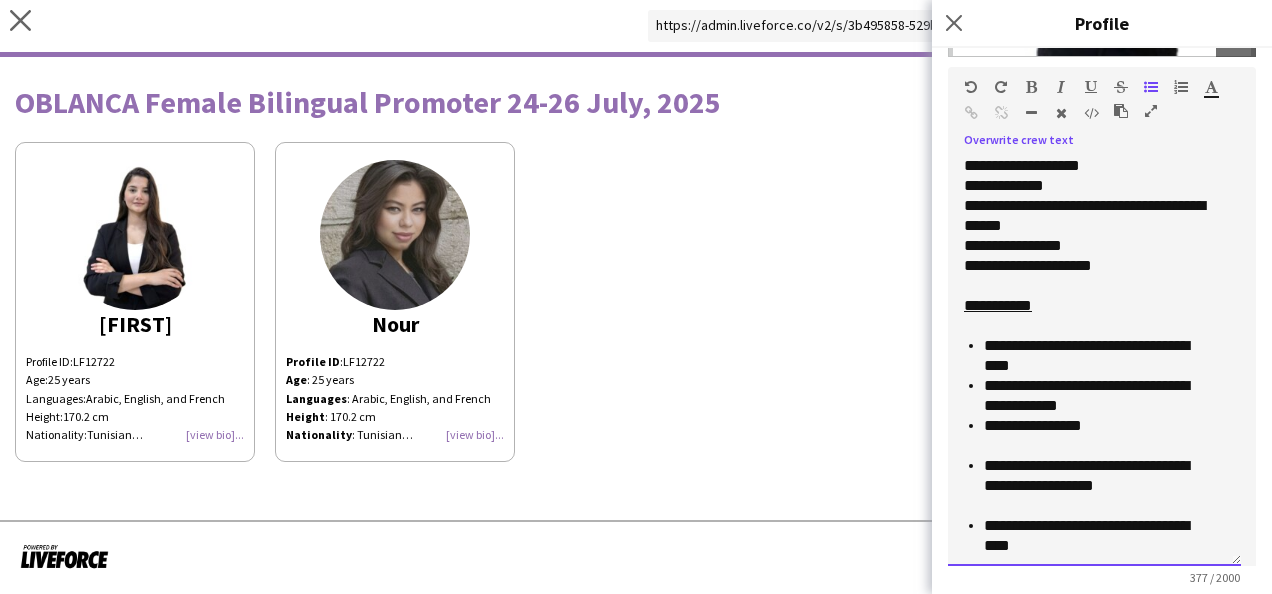 click on "**********" at bounding box center [1096, 426] 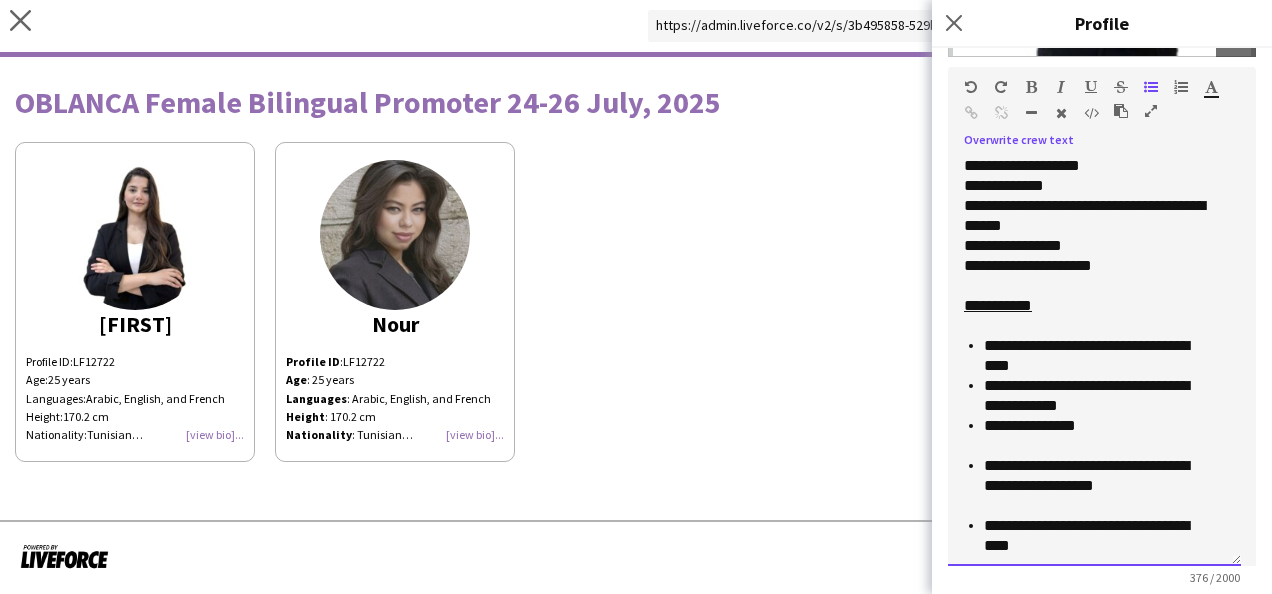 click on "**********" at bounding box center (1096, 356) 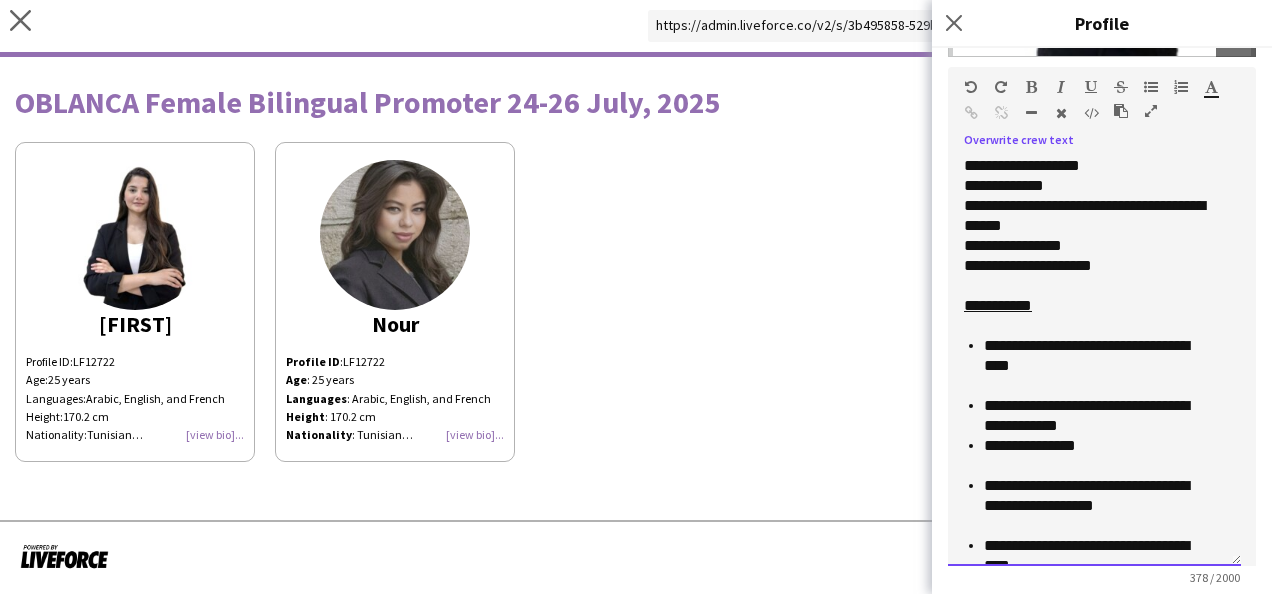 click on "**********" at bounding box center [1094, 426] 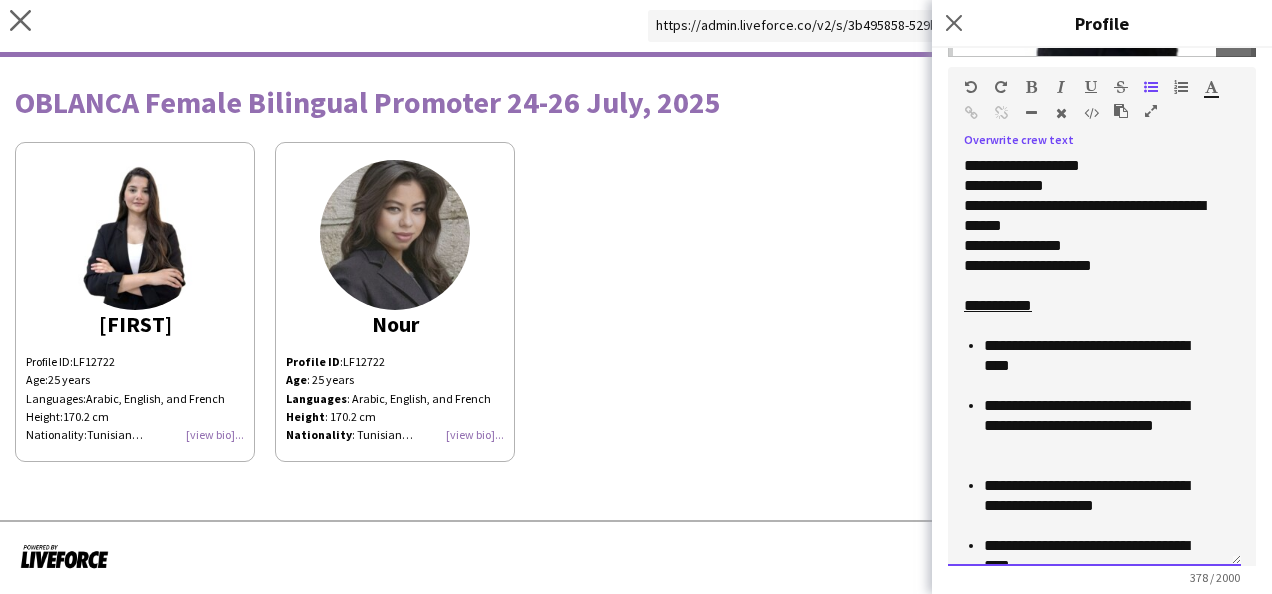 click on "**********" at bounding box center (1096, 496) 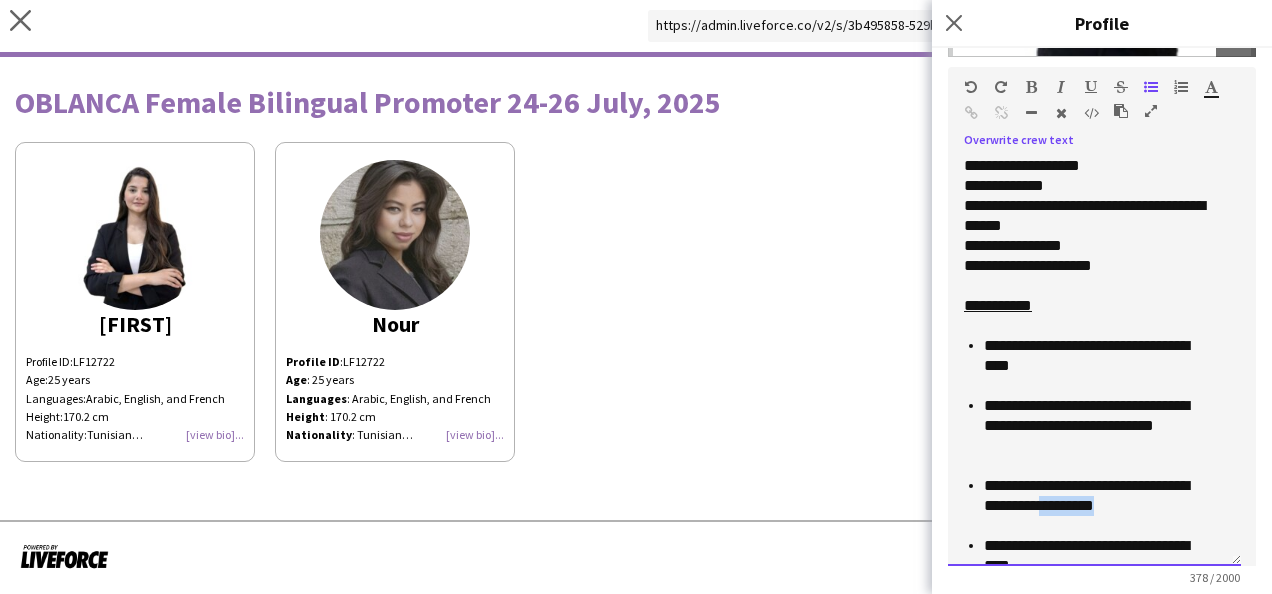 click on "**********" at bounding box center (1096, 496) 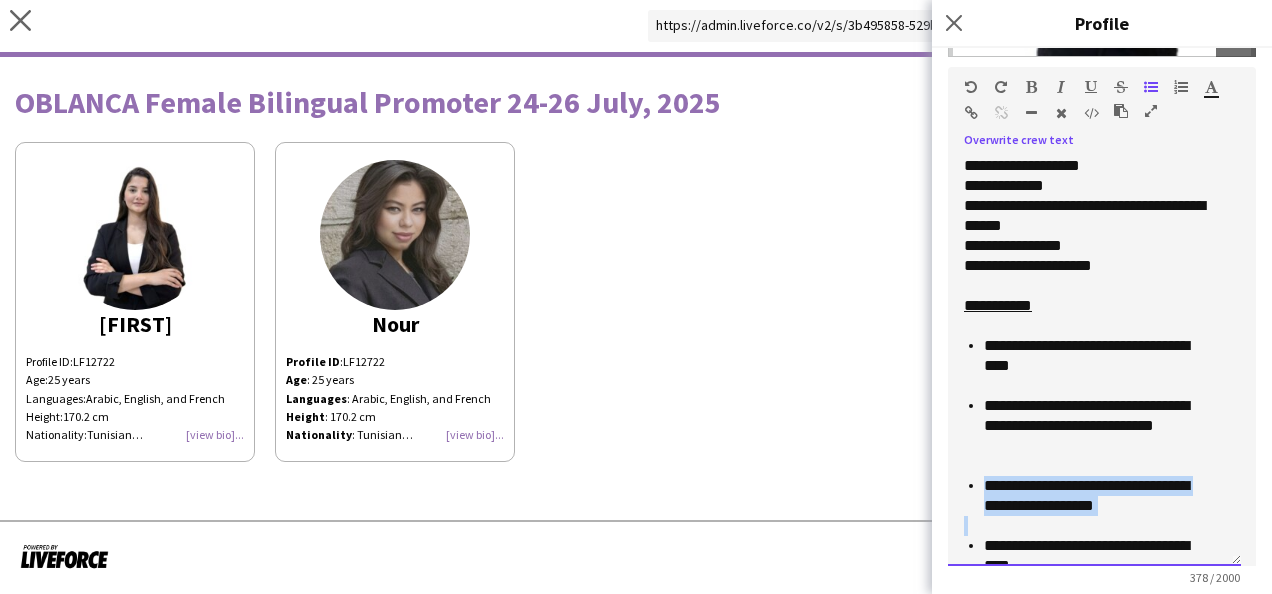click on "**********" at bounding box center [1096, 496] 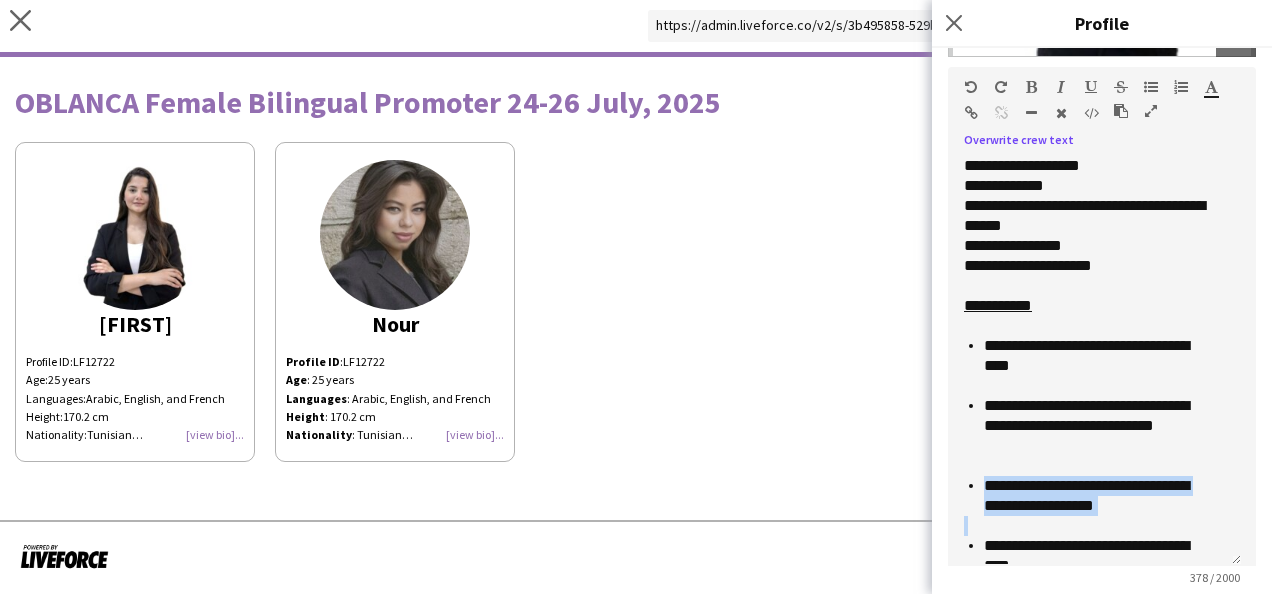 click at bounding box center [1121, 111] 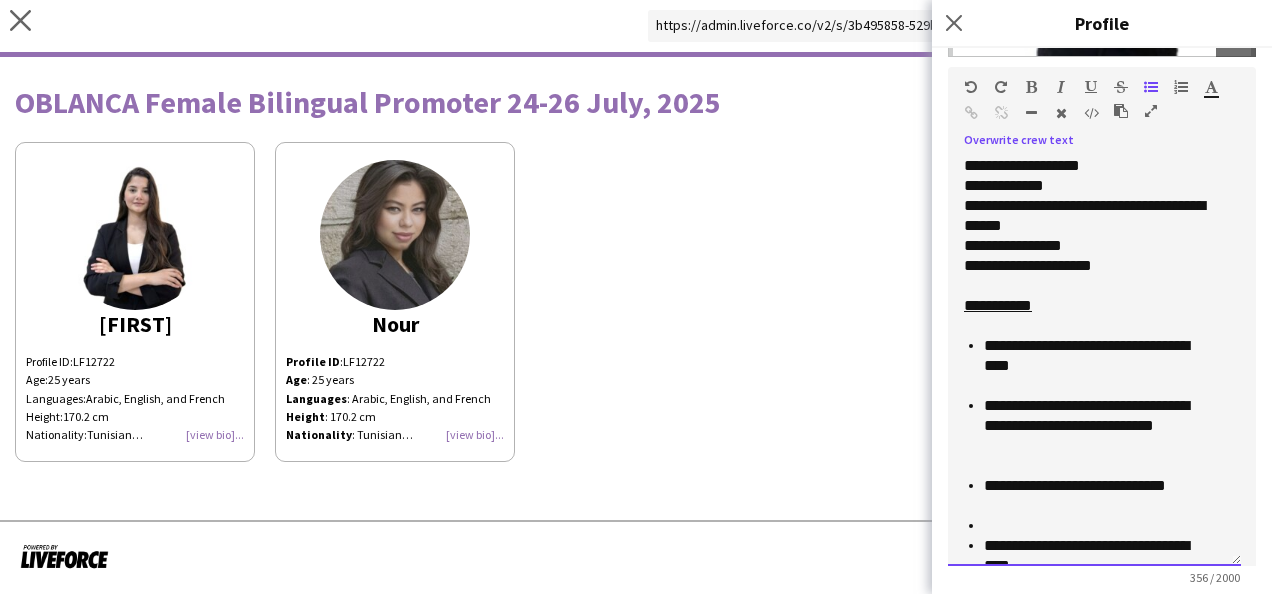 click on "**********" at bounding box center (1096, 496) 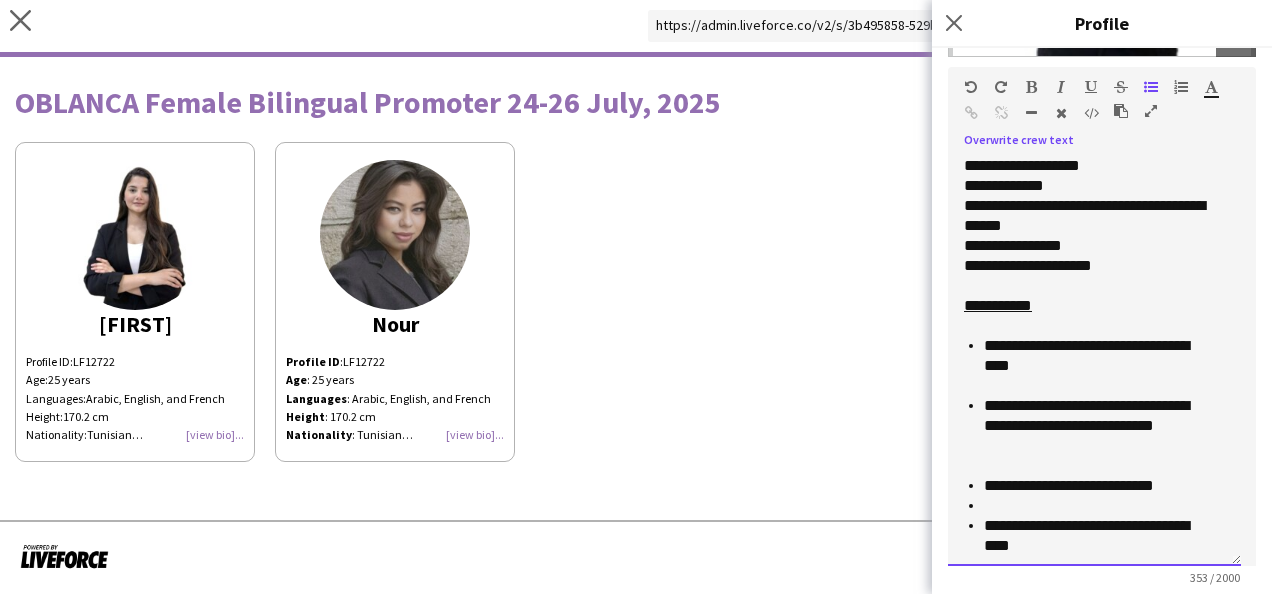 click on "**********" at bounding box center [1094, 361] 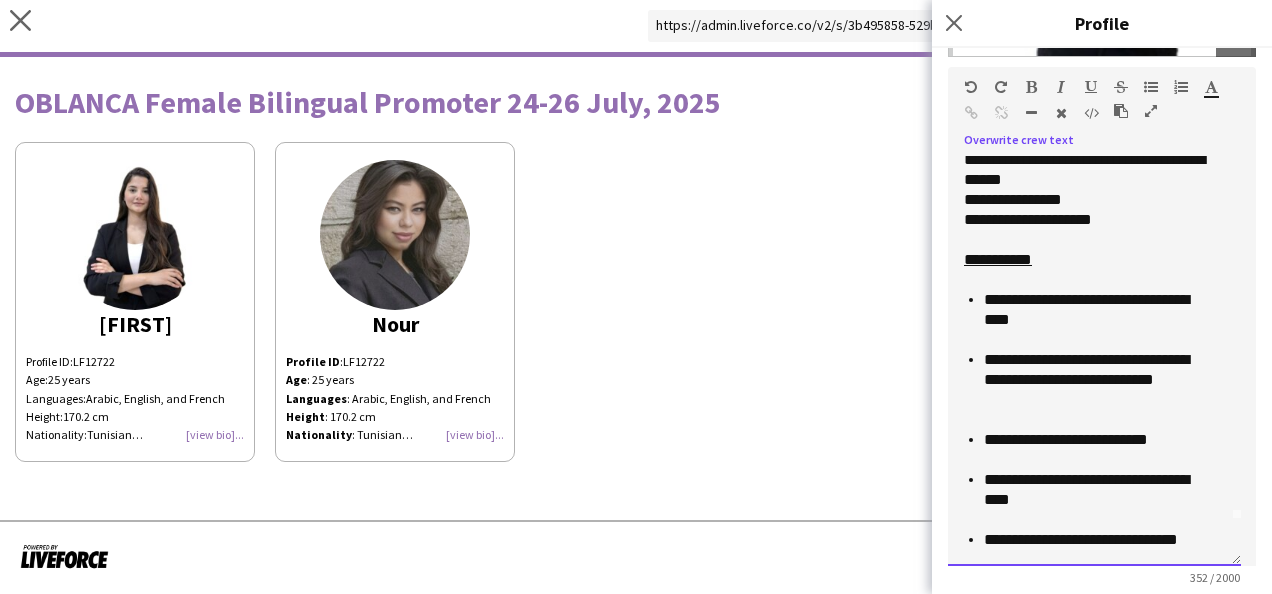 scroll, scrollTop: 46, scrollLeft: 0, axis: vertical 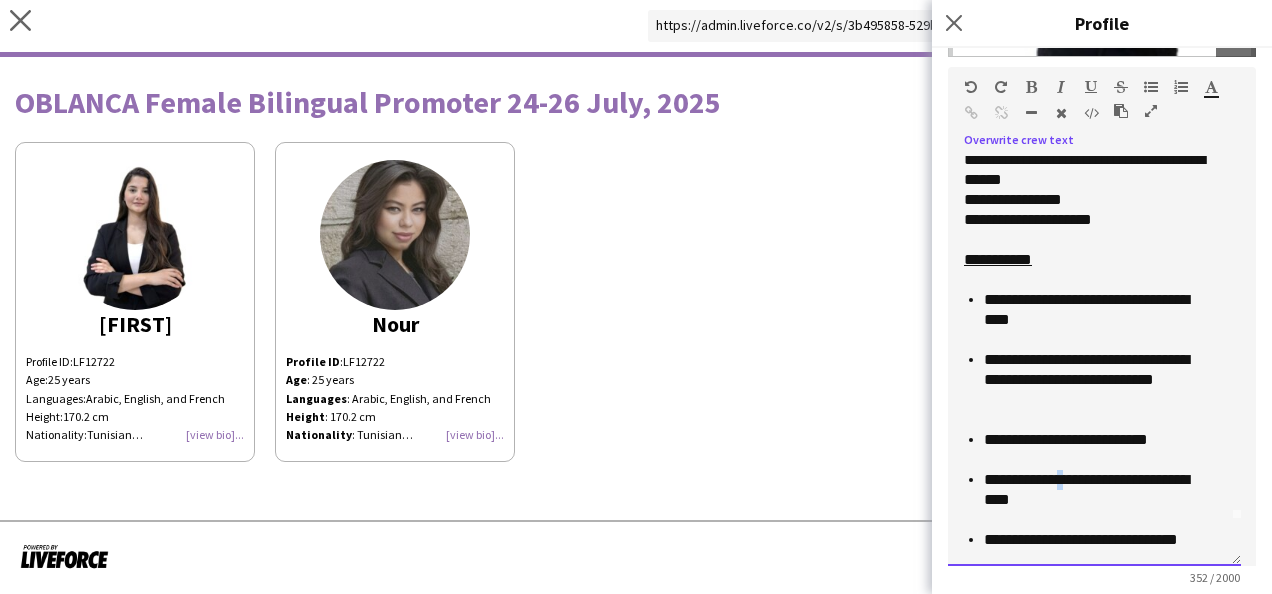 click on "**********" at bounding box center [1096, 490] 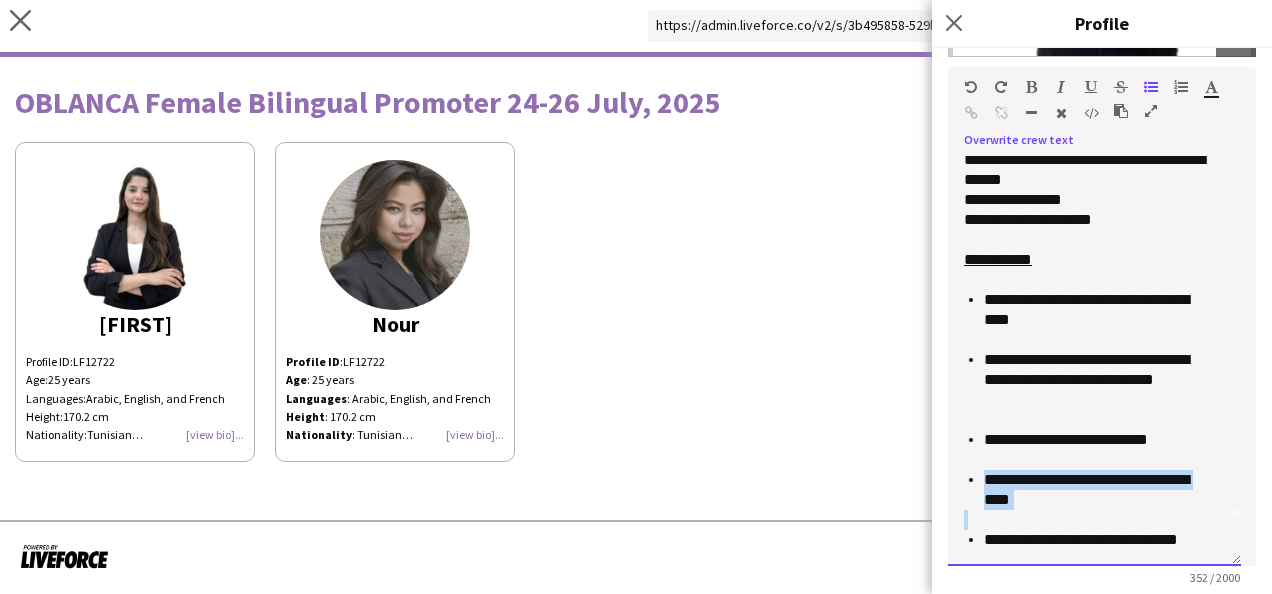 click on "**********" at bounding box center [1096, 490] 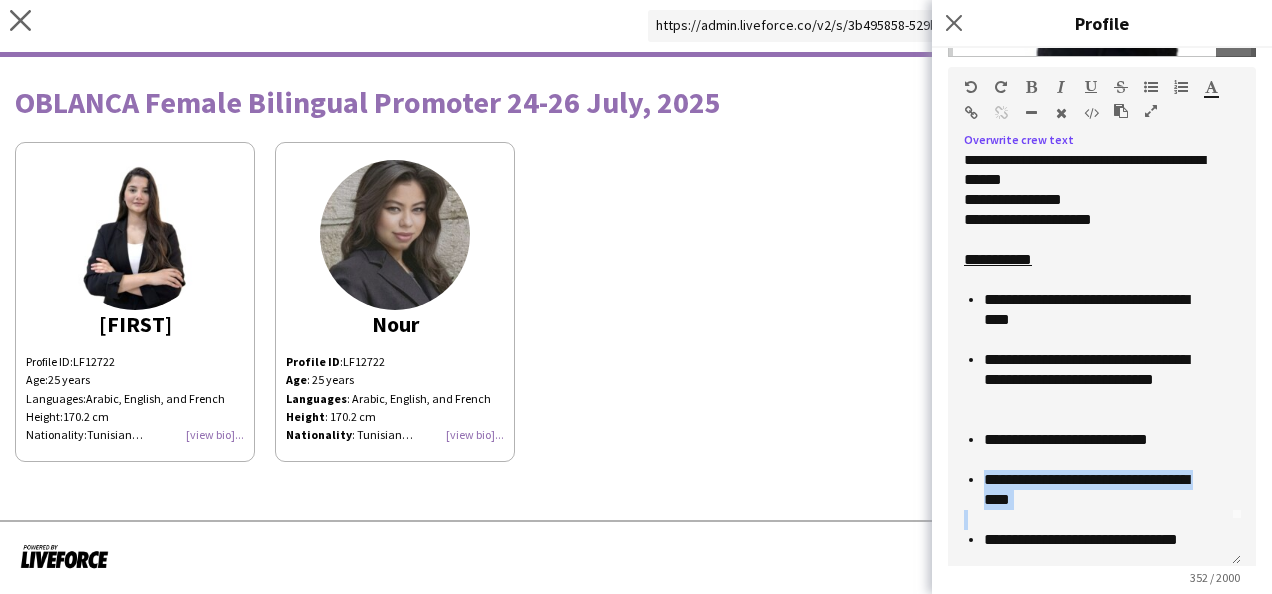 click at bounding box center (1121, 111) 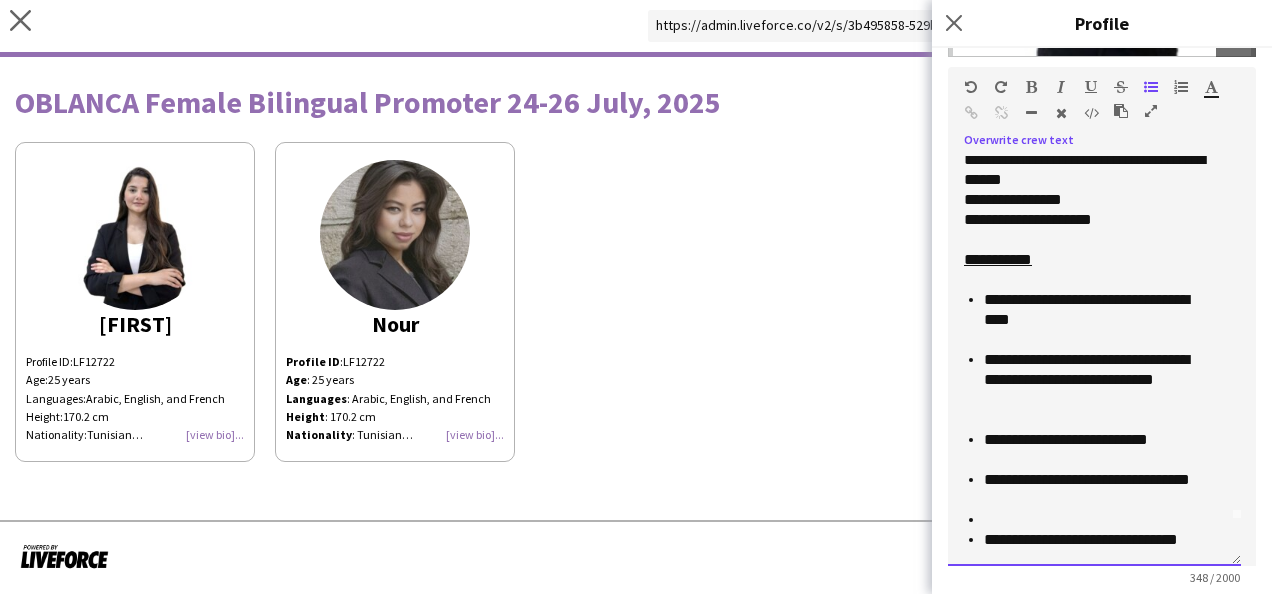 click on "**********" at bounding box center (1096, 490) 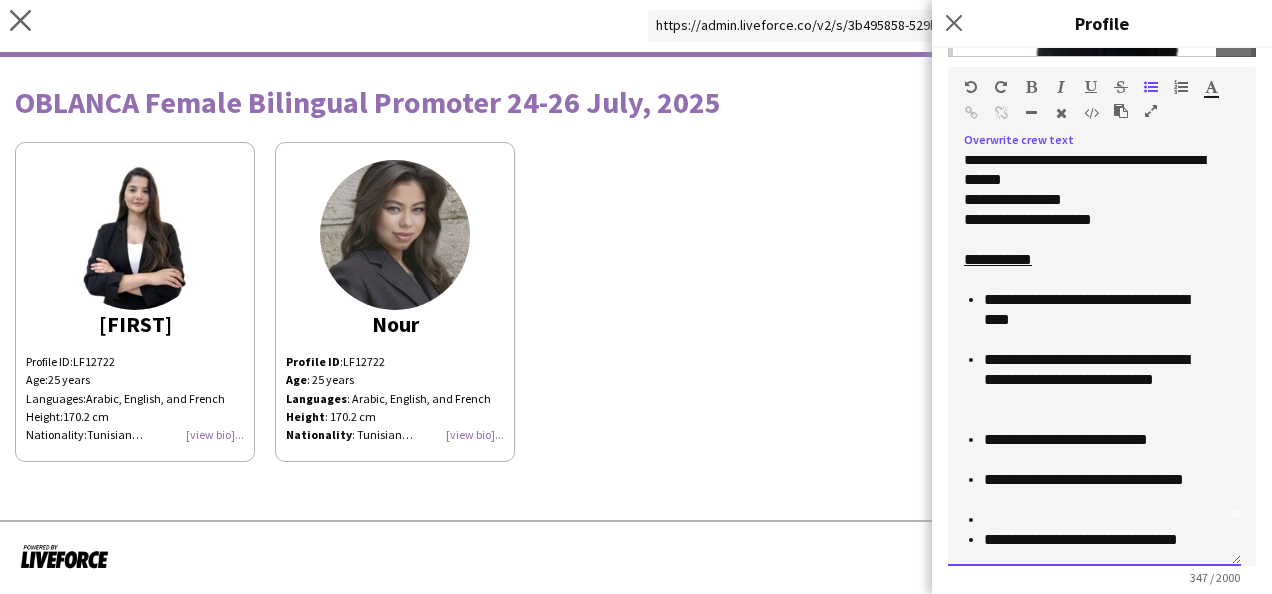 click on "**********" at bounding box center (1096, 490) 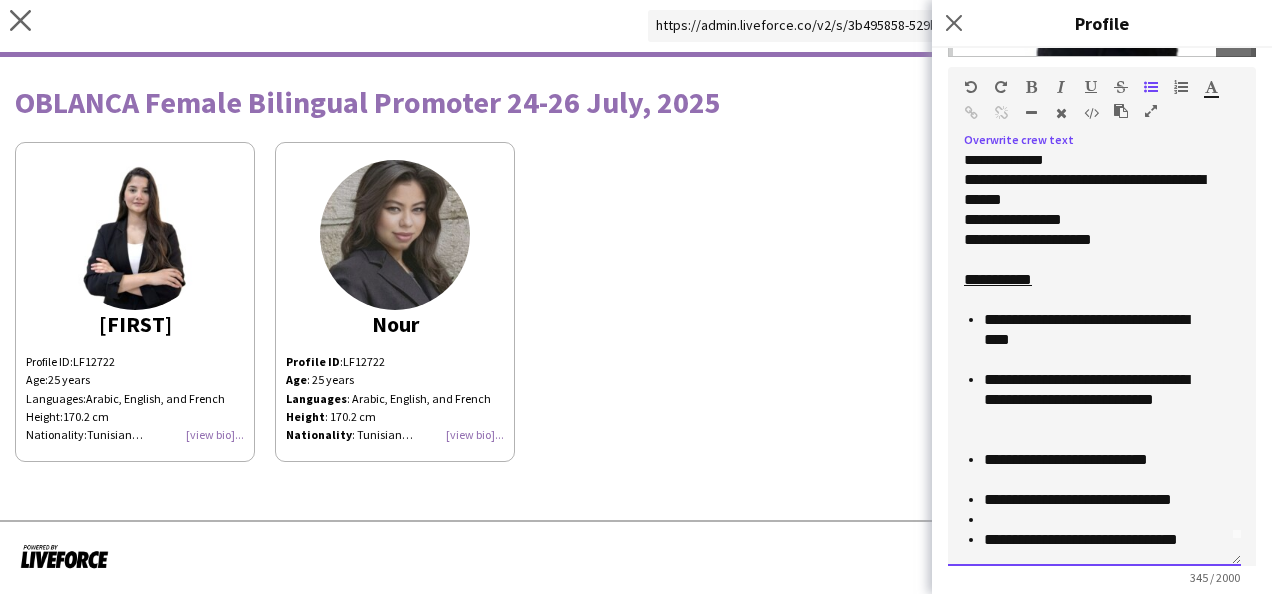scroll, scrollTop: 26, scrollLeft: 0, axis: vertical 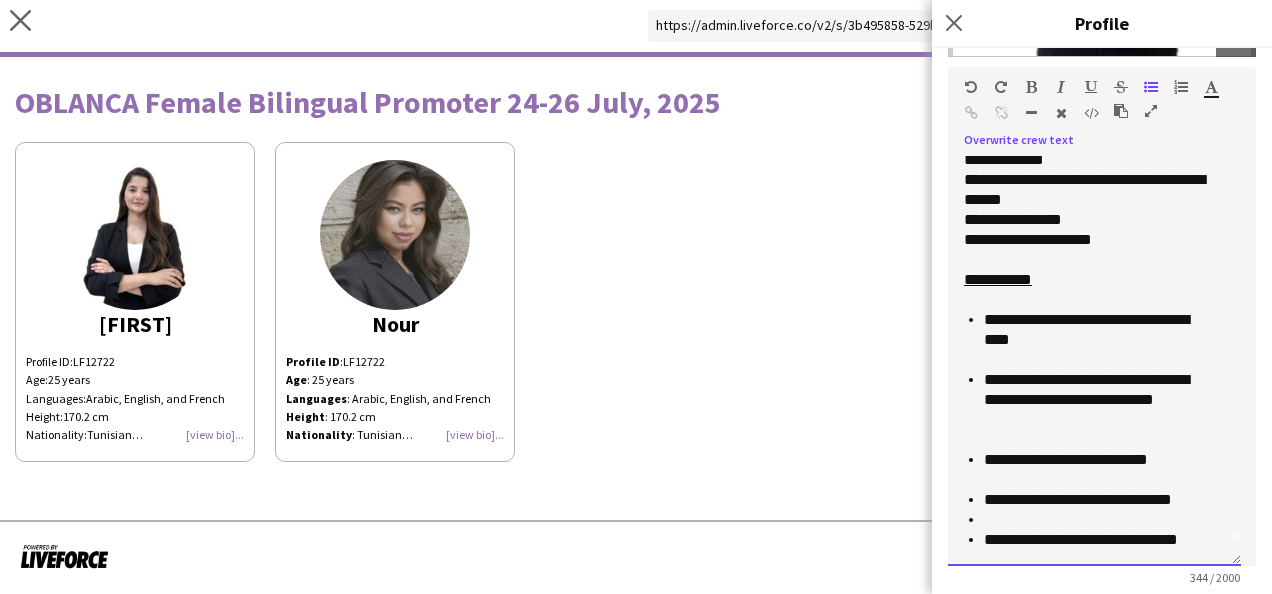 click at bounding box center [1104, 520] 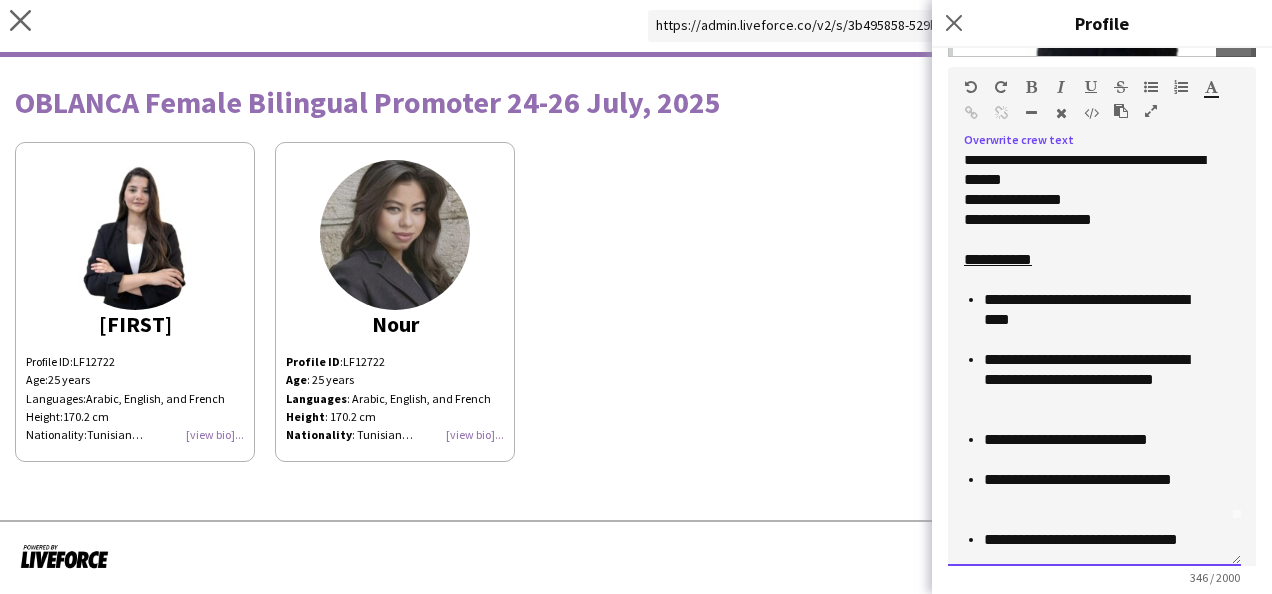 scroll, scrollTop: 26, scrollLeft: 0, axis: vertical 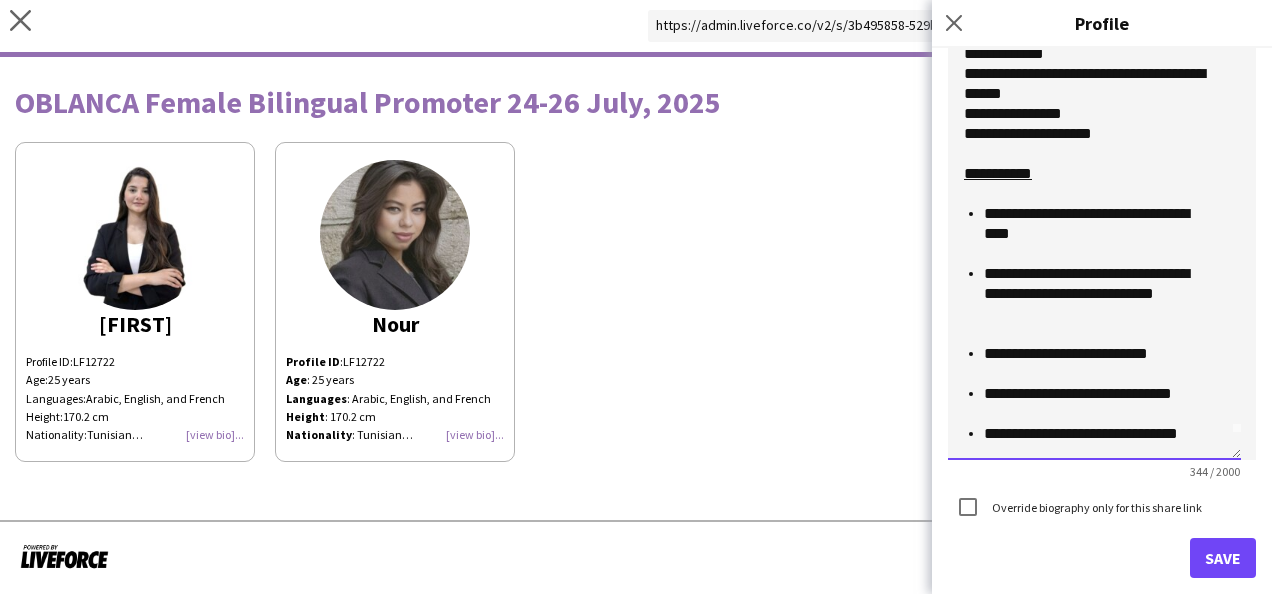 click on "**********" at bounding box center [1096, 434] 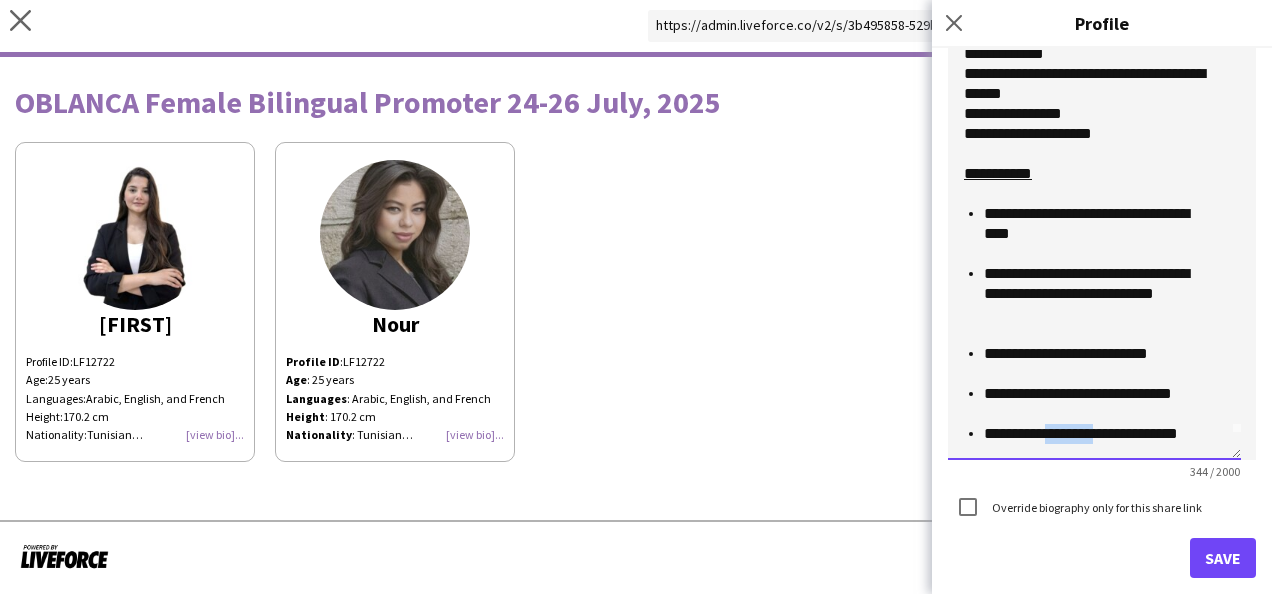 click on "**********" at bounding box center (1096, 434) 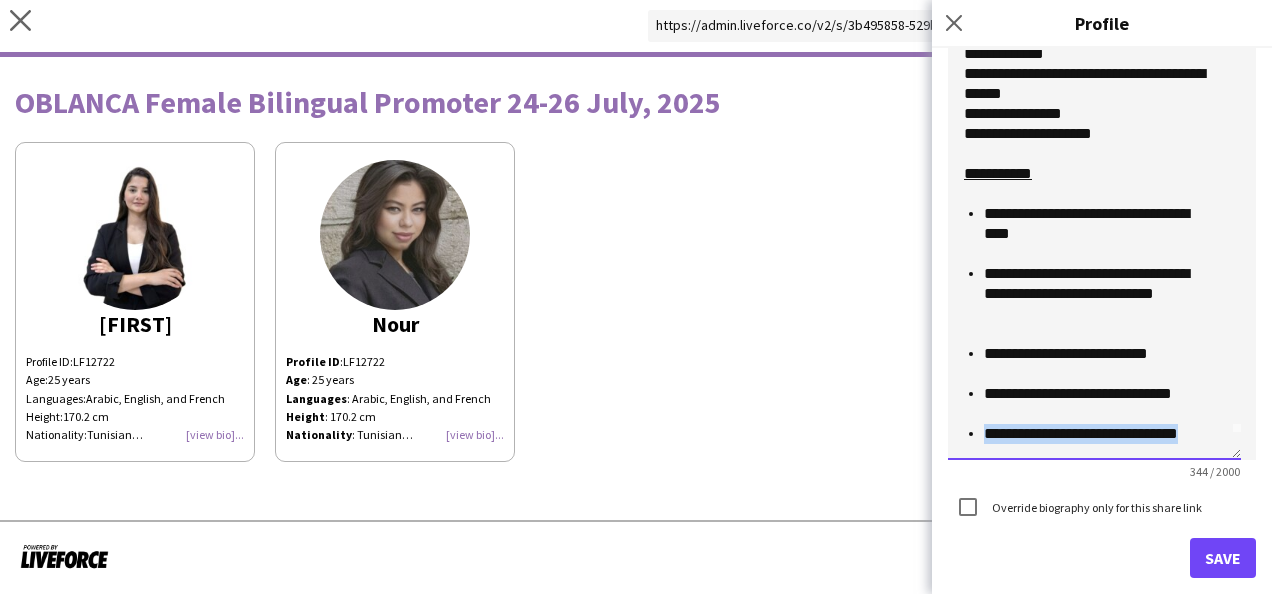click on "**********" at bounding box center [1096, 434] 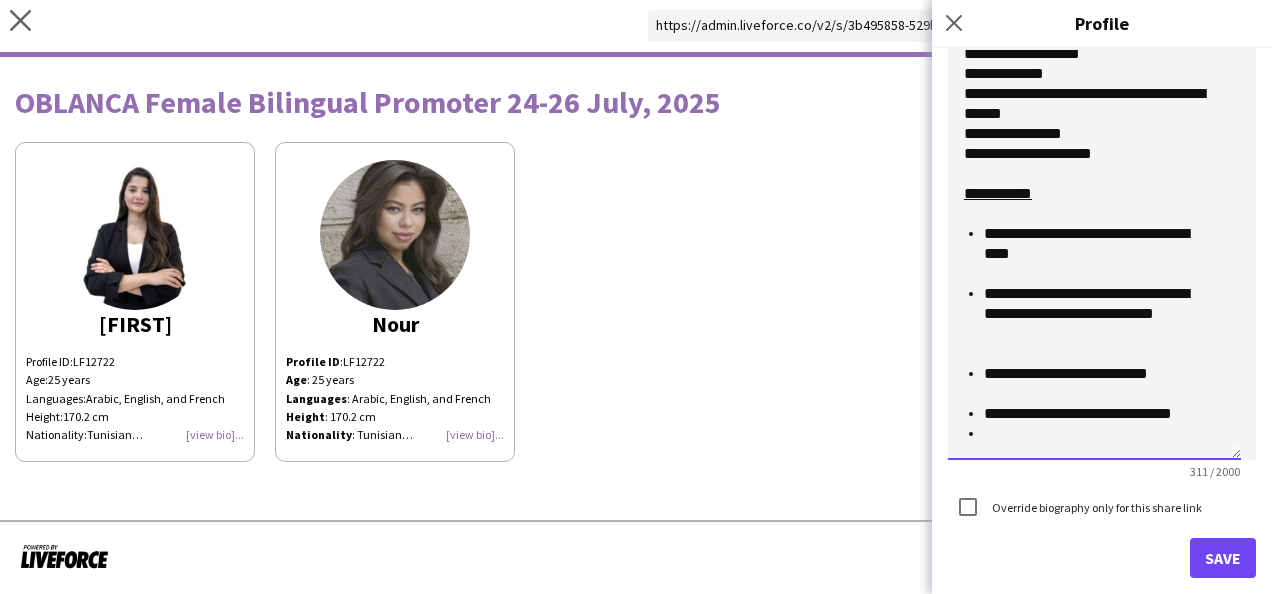 scroll, scrollTop: 0, scrollLeft: 0, axis: both 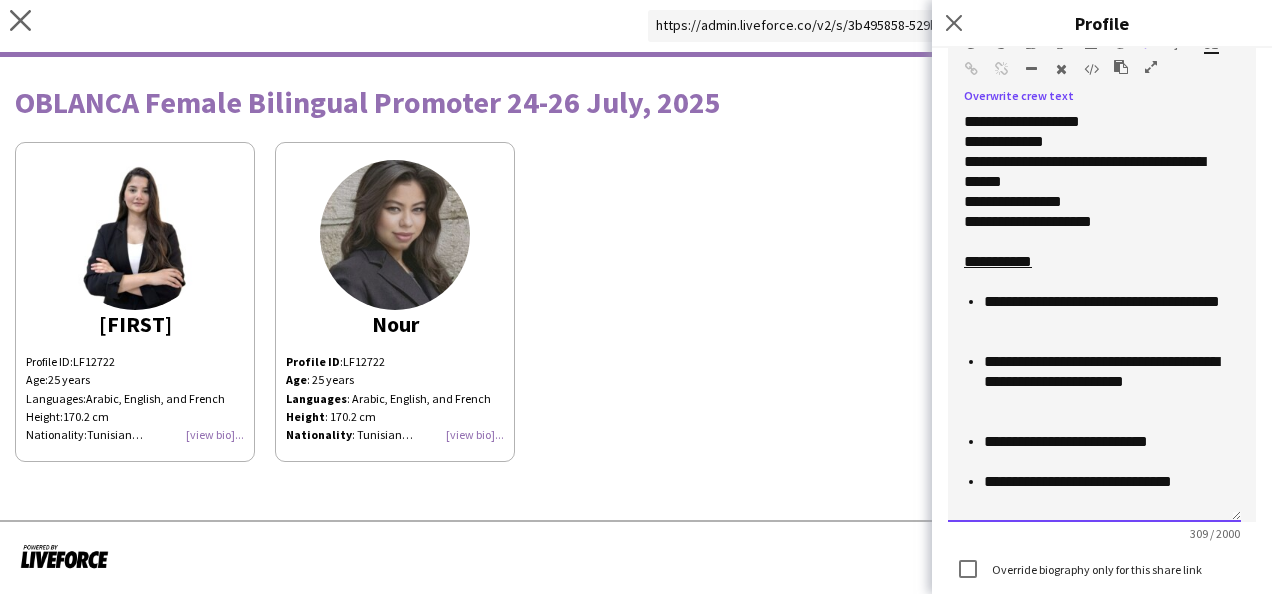 click on "**********" at bounding box center [1104, 312] 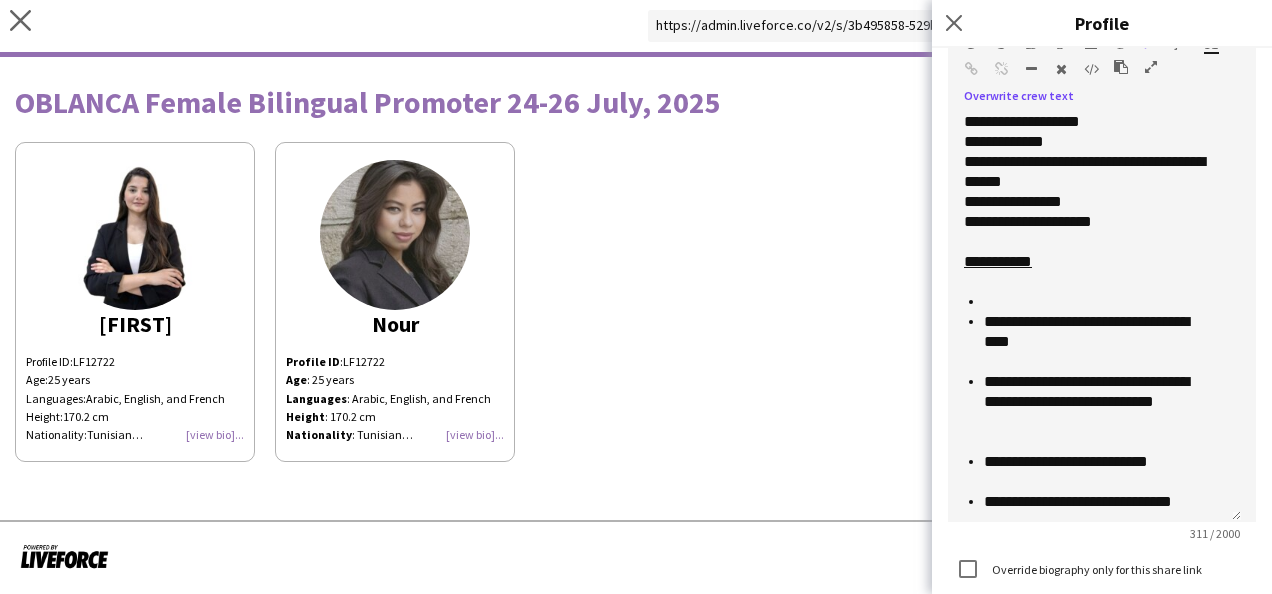 click at bounding box center (1121, 67) 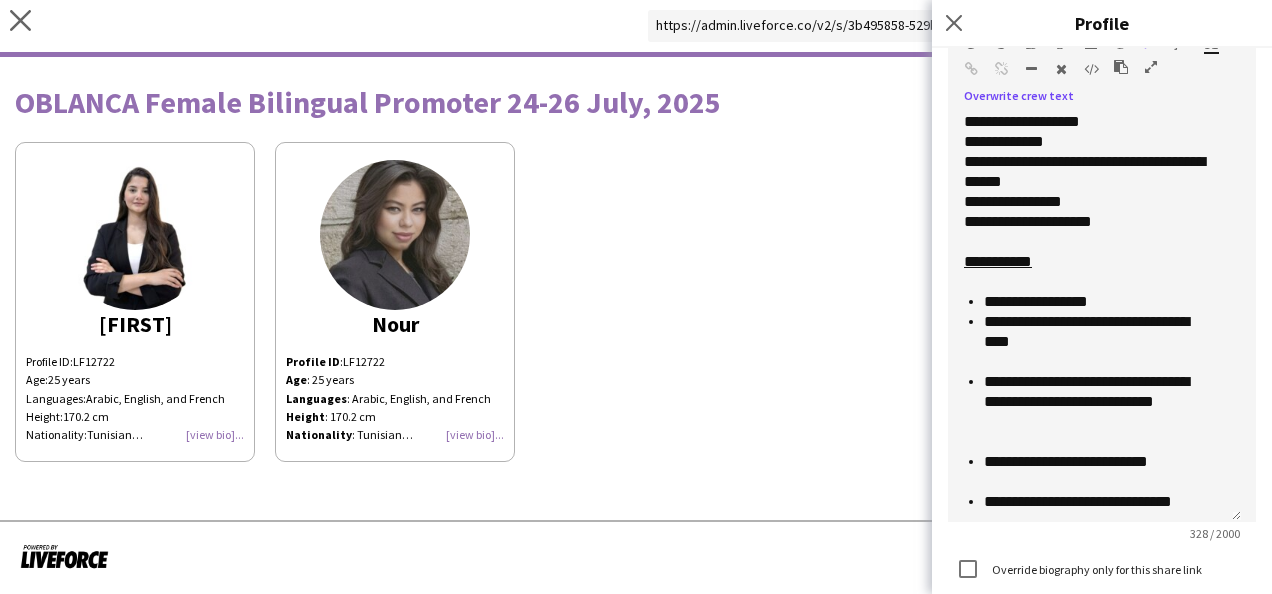 click at bounding box center (1121, 67) 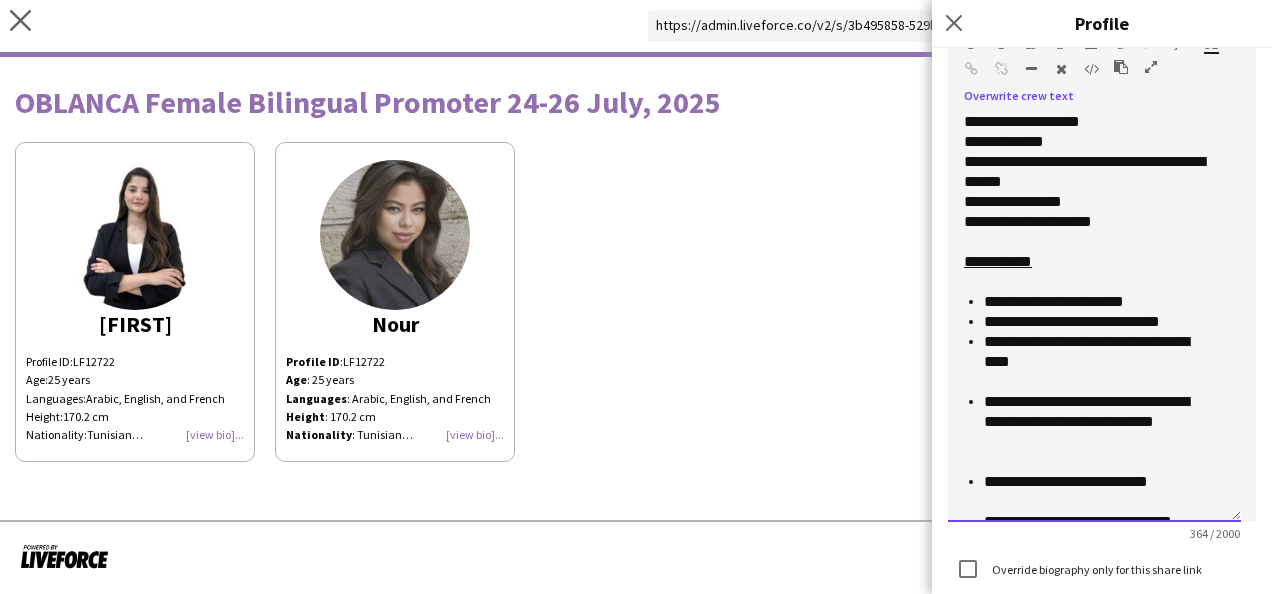 click on "**********" at bounding box center [1096, 322] 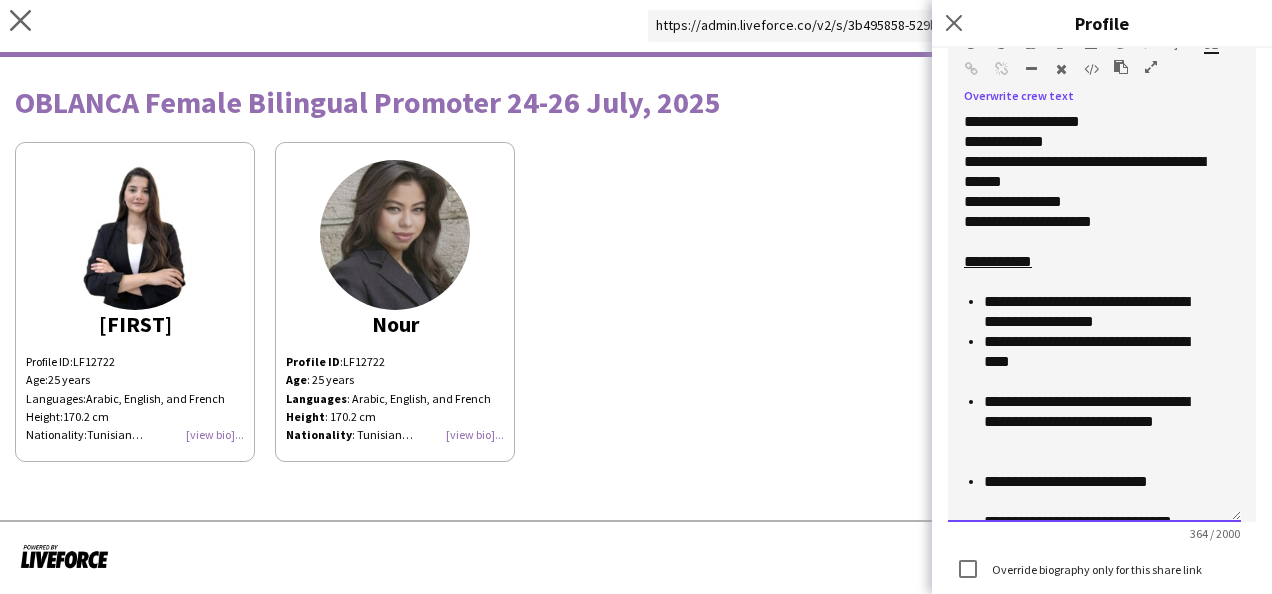 click on "**********" at bounding box center [1096, 312] 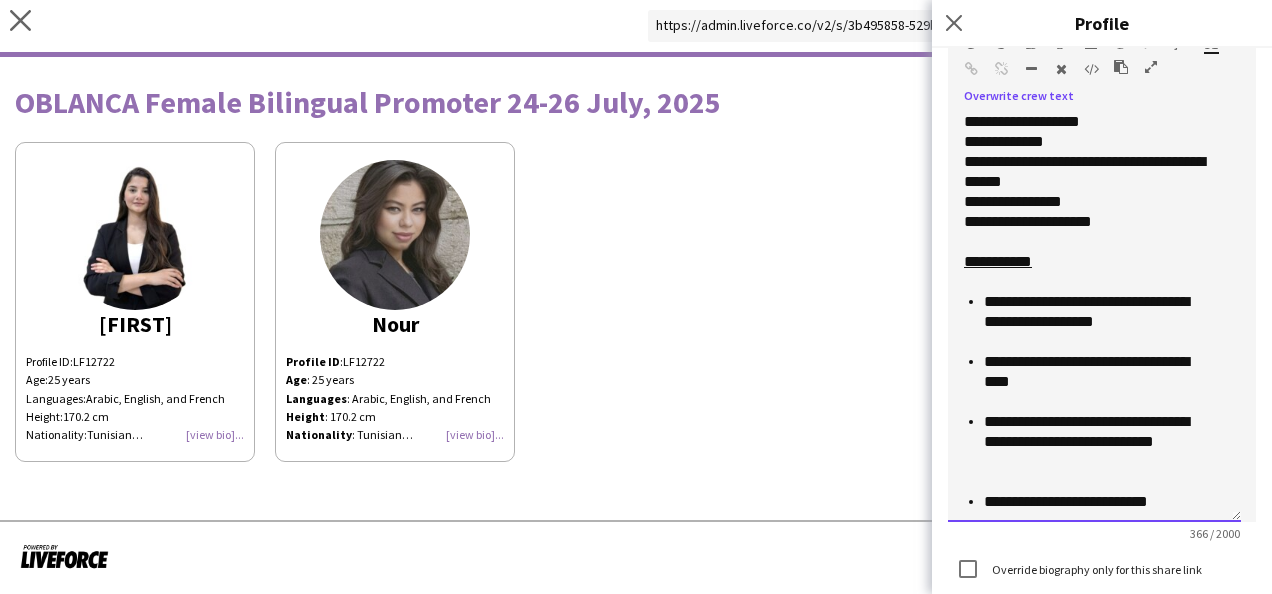 scroll, scrollTop: 46, scrollLeft: 0, axis: vertical 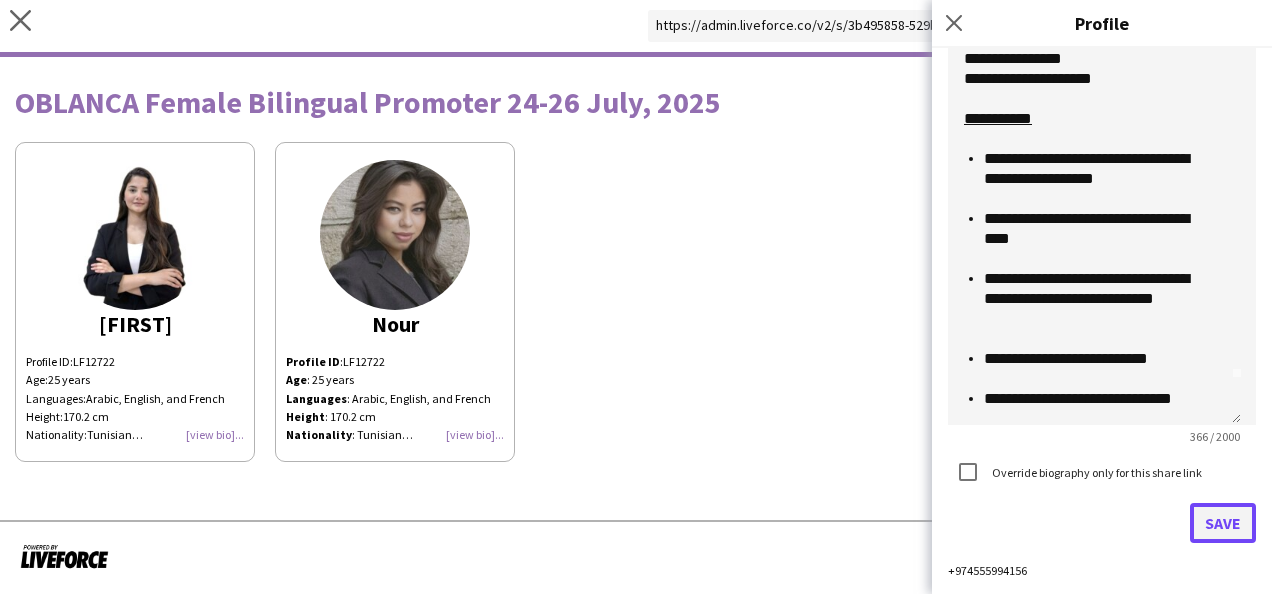 click on "Save" 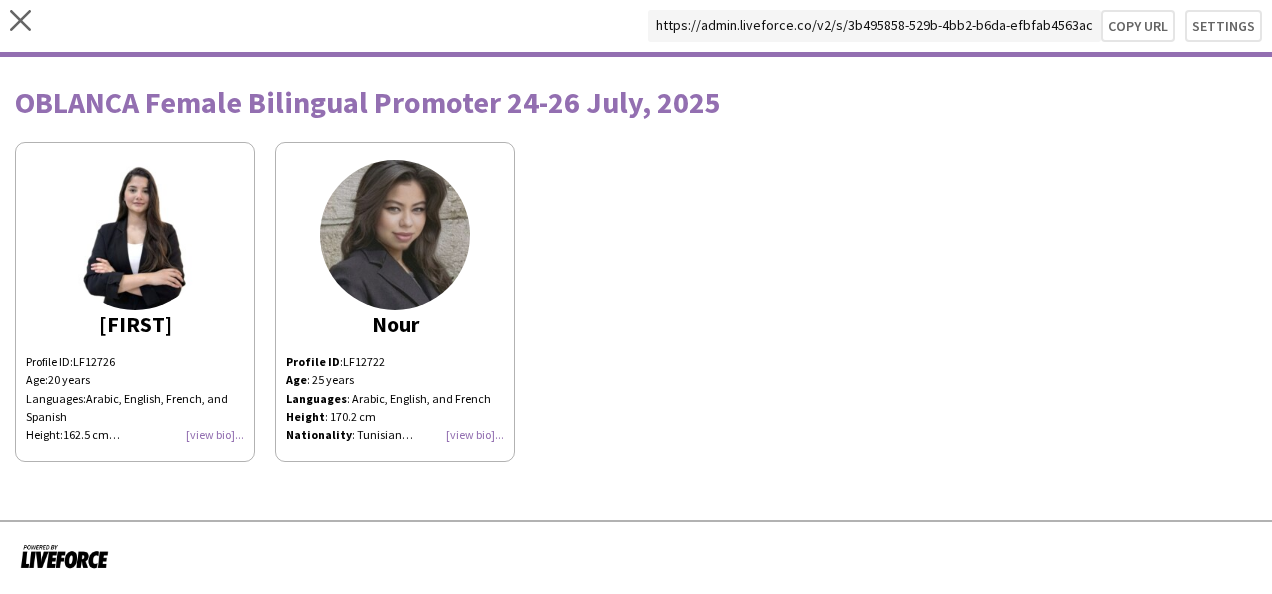 click on "Languages:  Arabic, English, French, and Spanish" 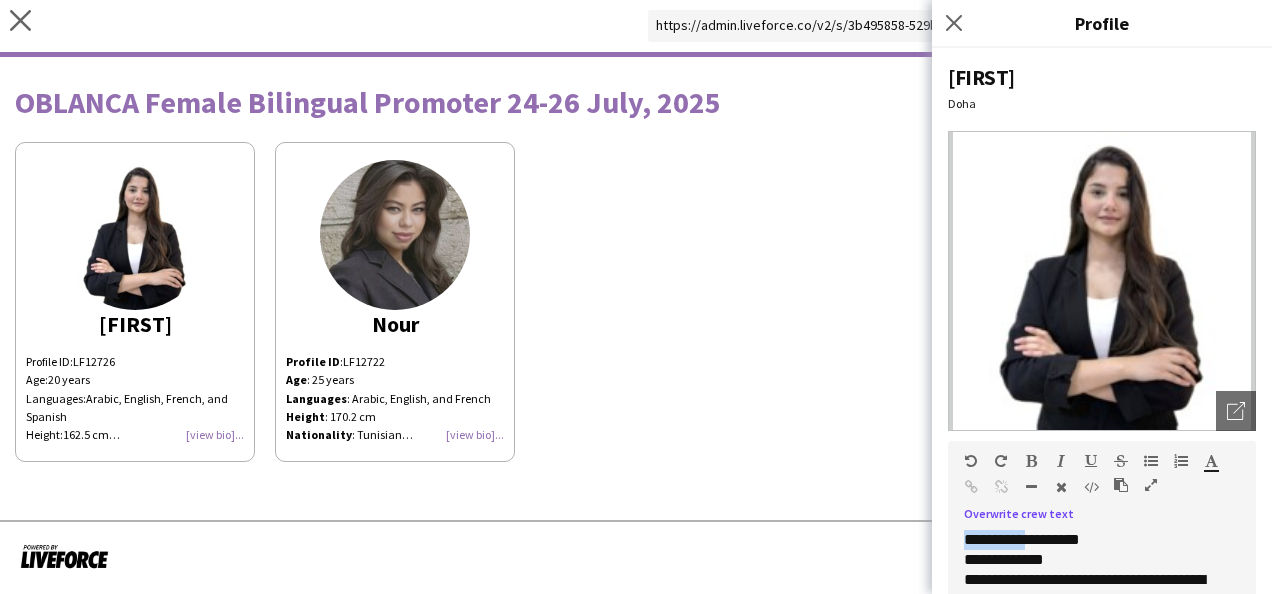 drag, startPoint x: 962, startPoint y: 539, endPoint x: 1023, endPoint y: 540, distance: 61.008198 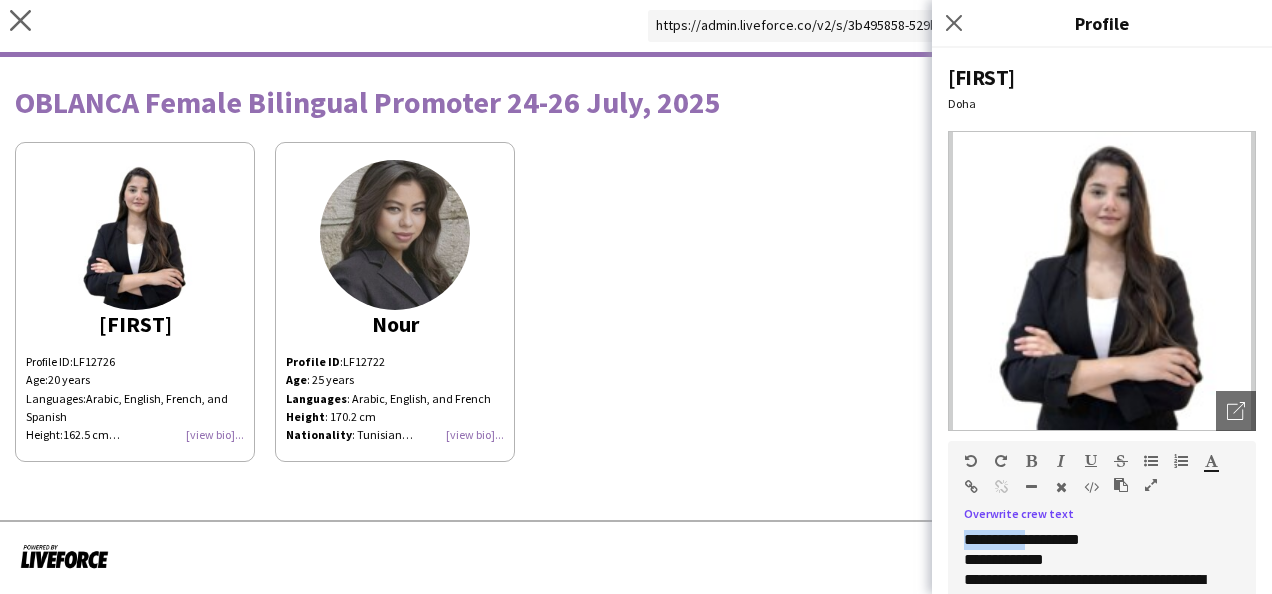 click at bounding box center [1031, 461] 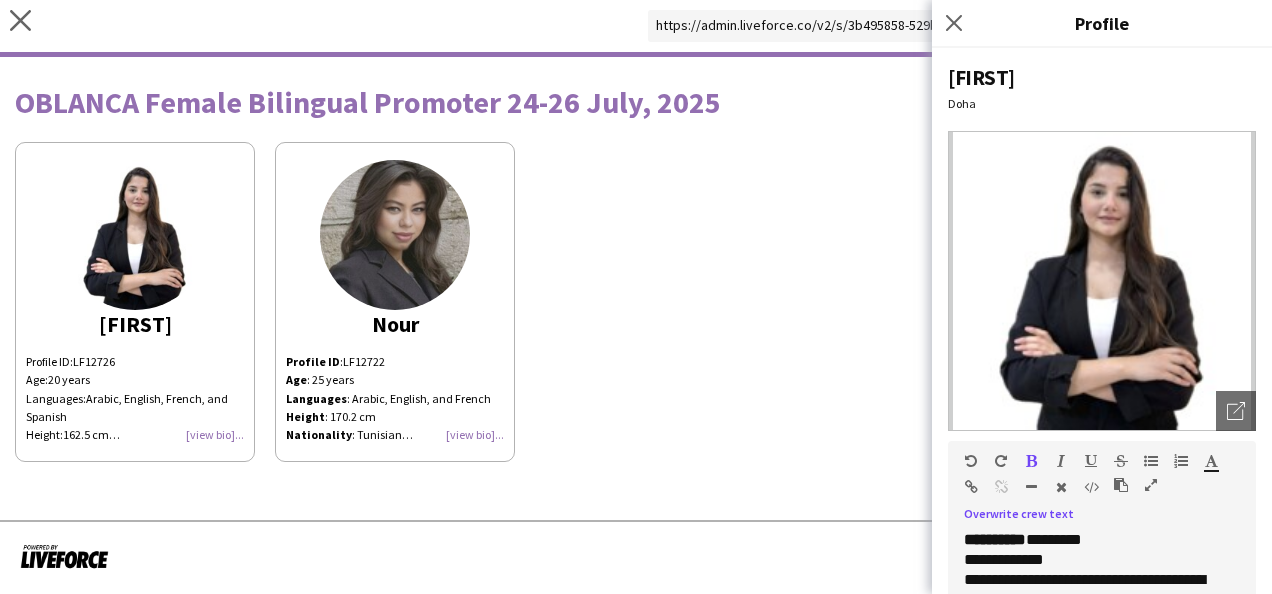 click on "****" at bounding box center (976, 559) 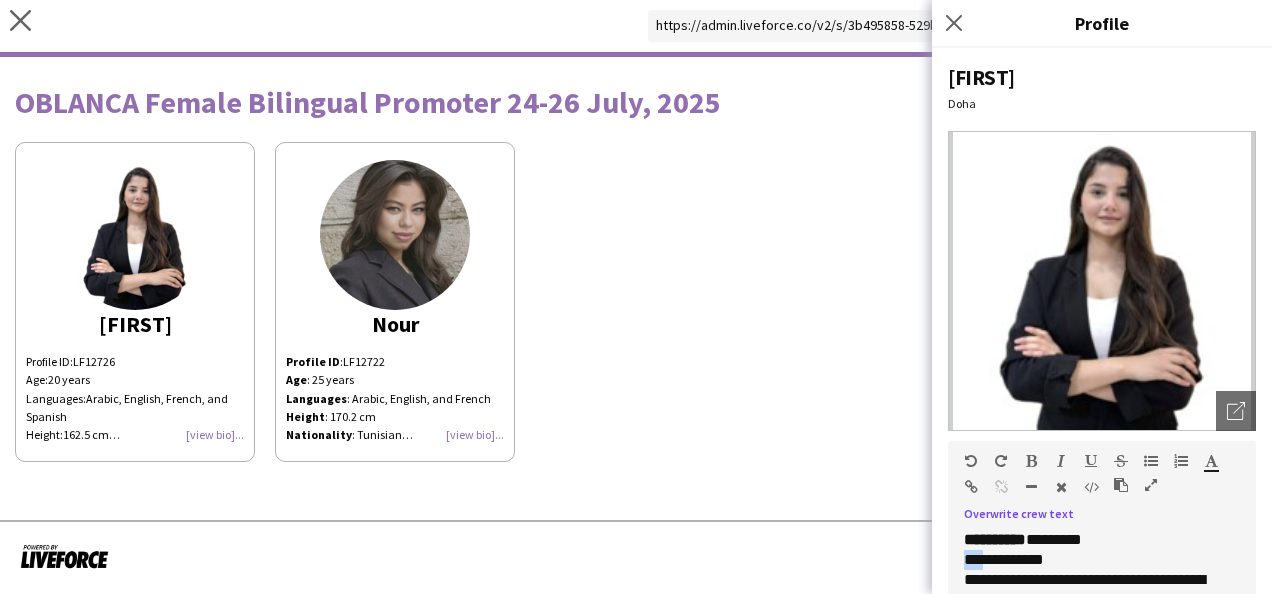 click on "****" at bounding box center [976, 559] 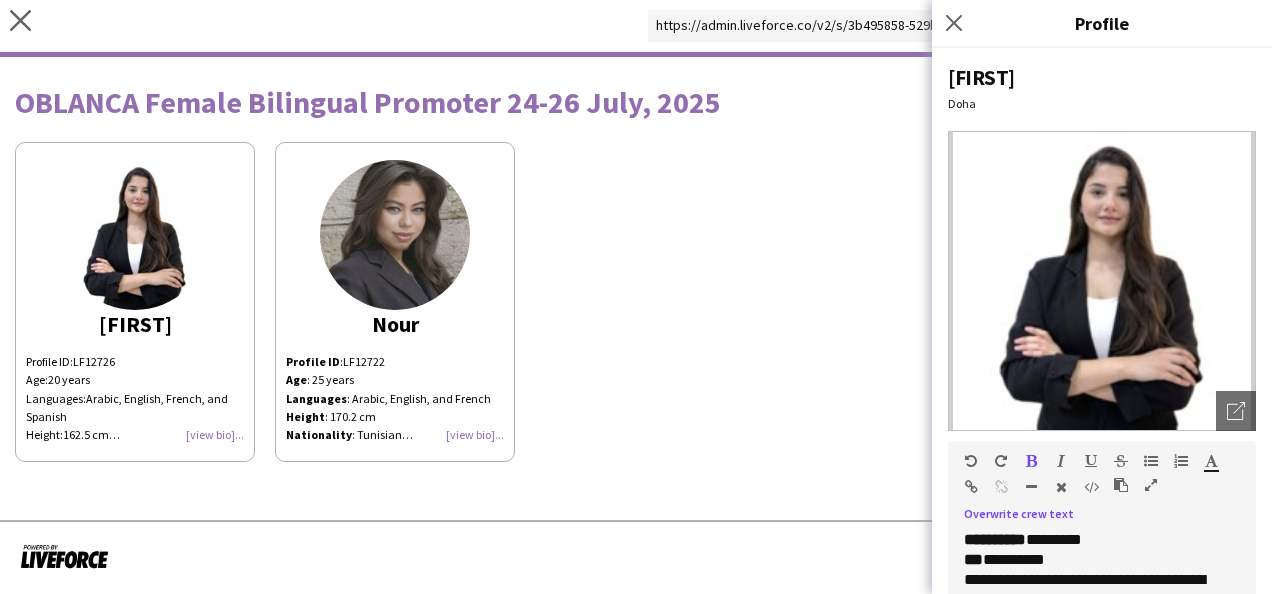 scroll, scrollTop: 205, scrollLeft: 0, axis: vertical 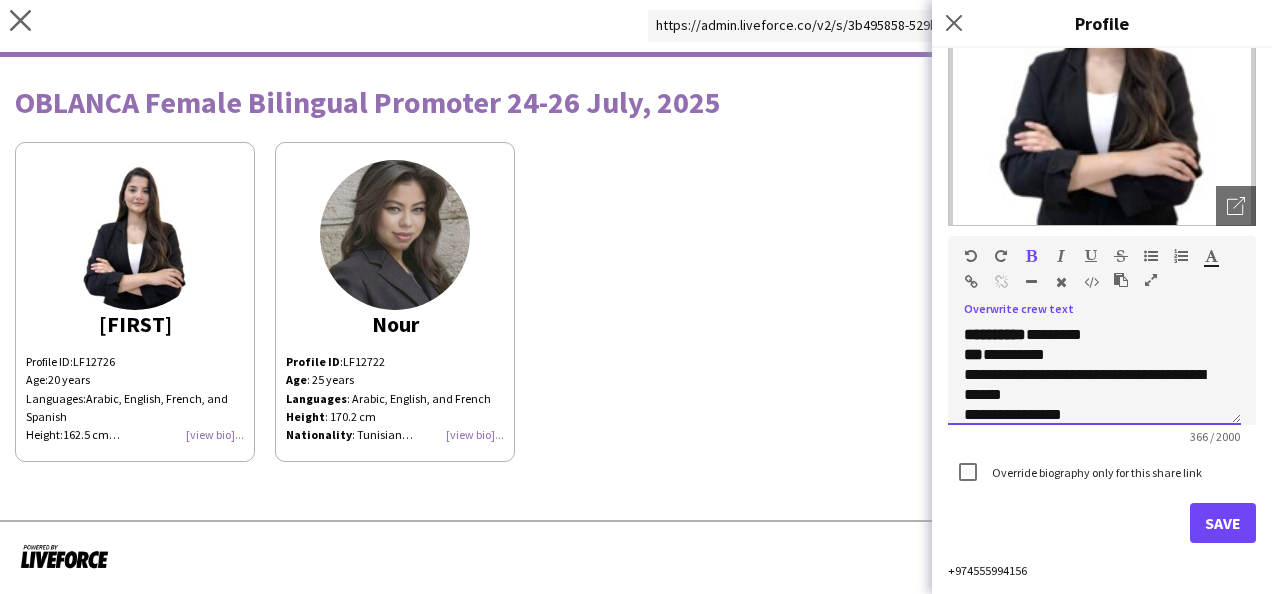 click on "**********" at bounding box center [997, 374] 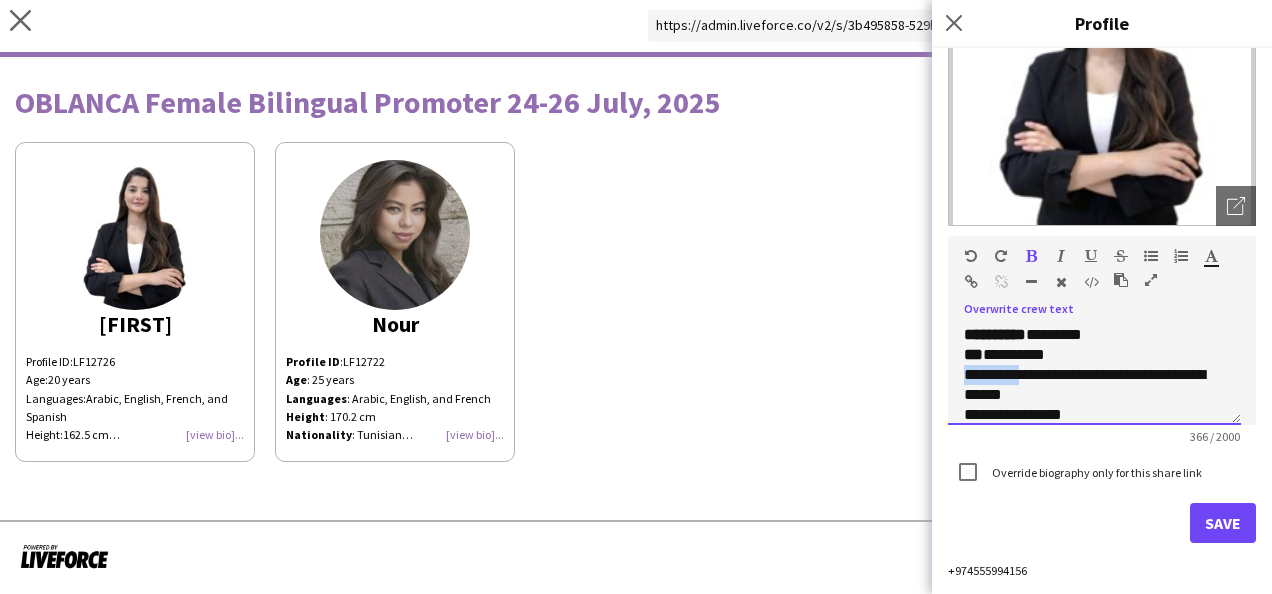 click on "**********" at bounding box center [997, 374] 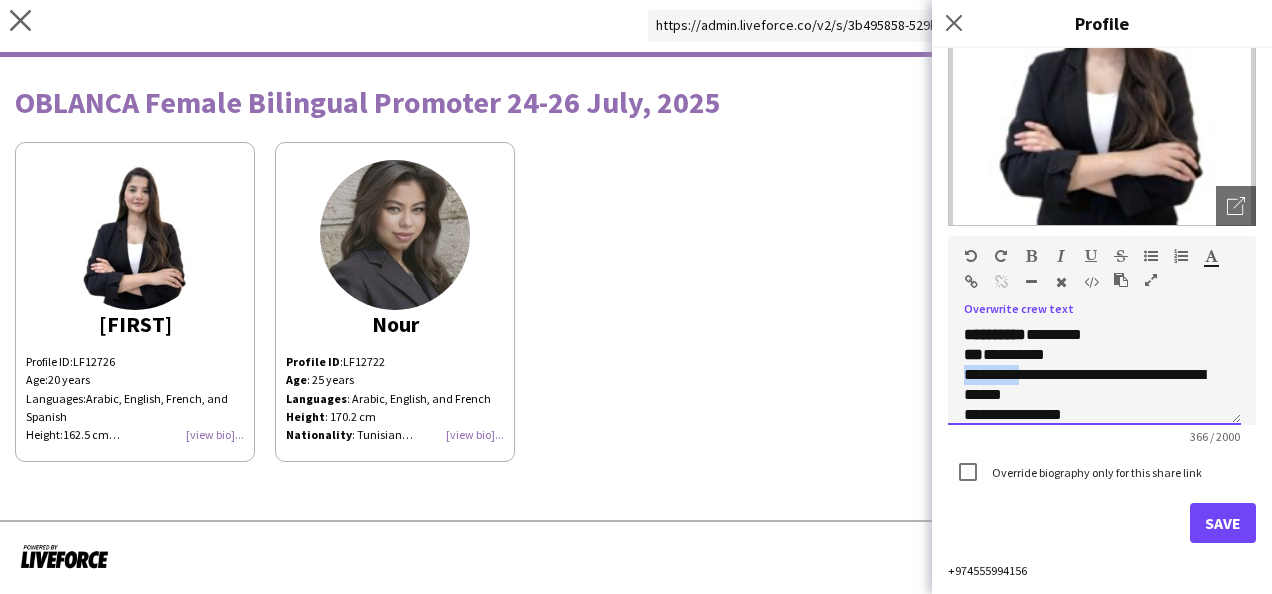 click on "Standard   Heading 1   Heading 2   Heading 3   Heading 4   Heading 5   Heading 6   Heading 7   Paragraph   Predefined   Standard   default  Times New Roman   Arial   Times New Roman   Calibri   Comic Sans MS  3   1   2   3   4   5   6   7  ******* *******" at bounding box center (1102, 273) 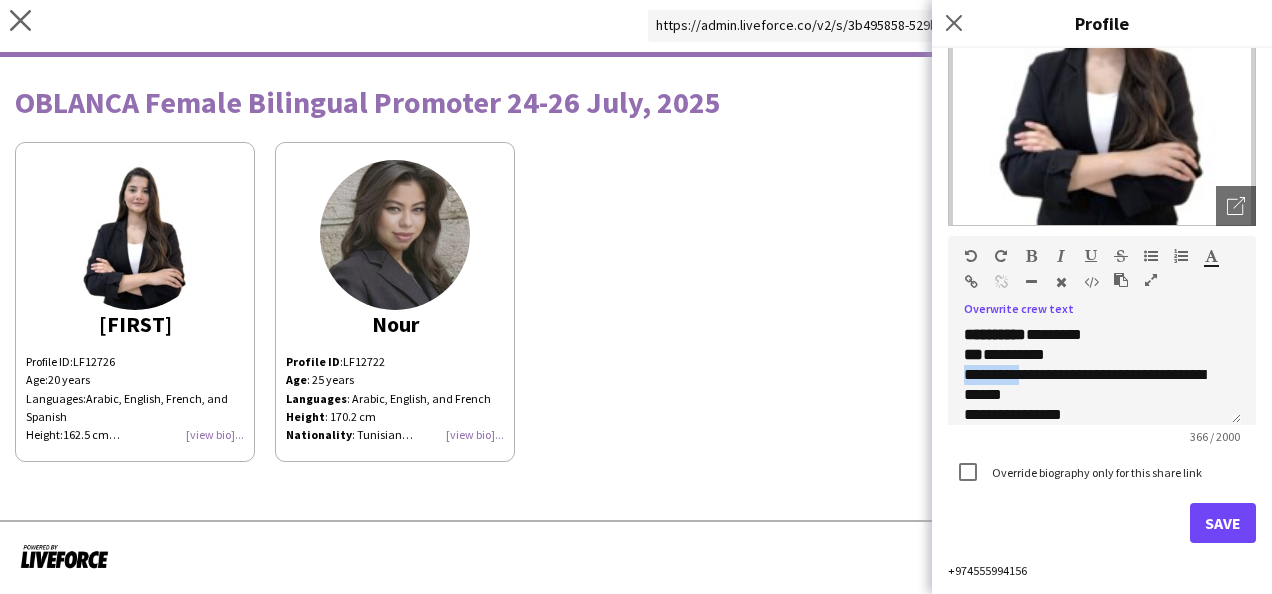 click at bounding box center (1031, 256) 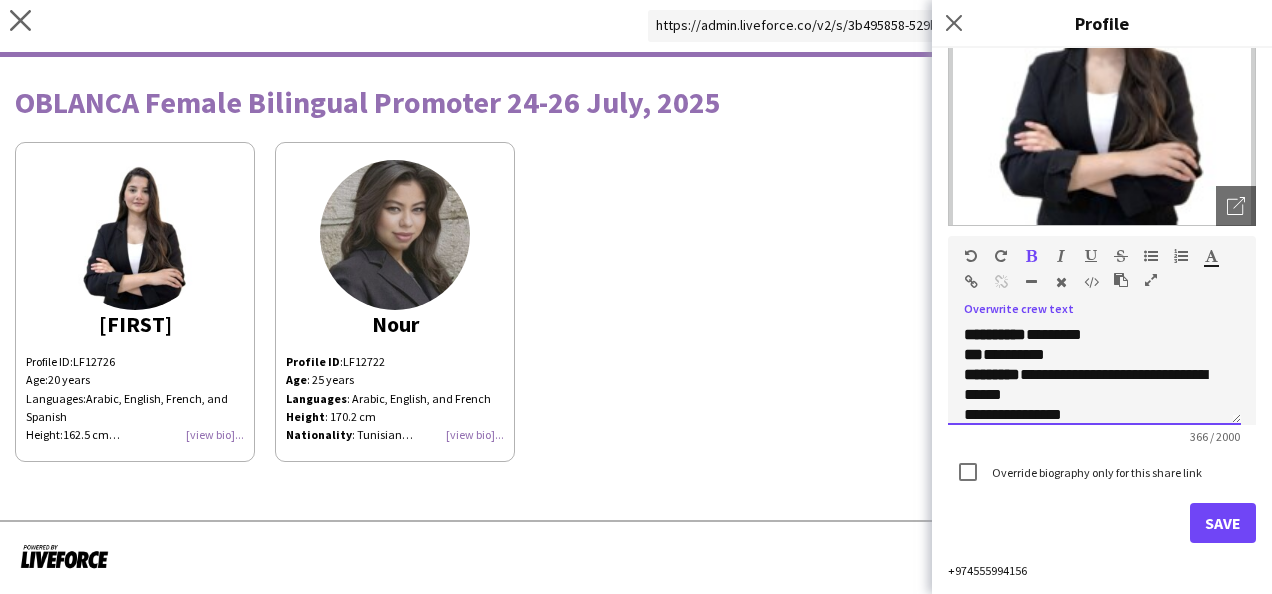 click on "*******" at bounding box center [988, 414] 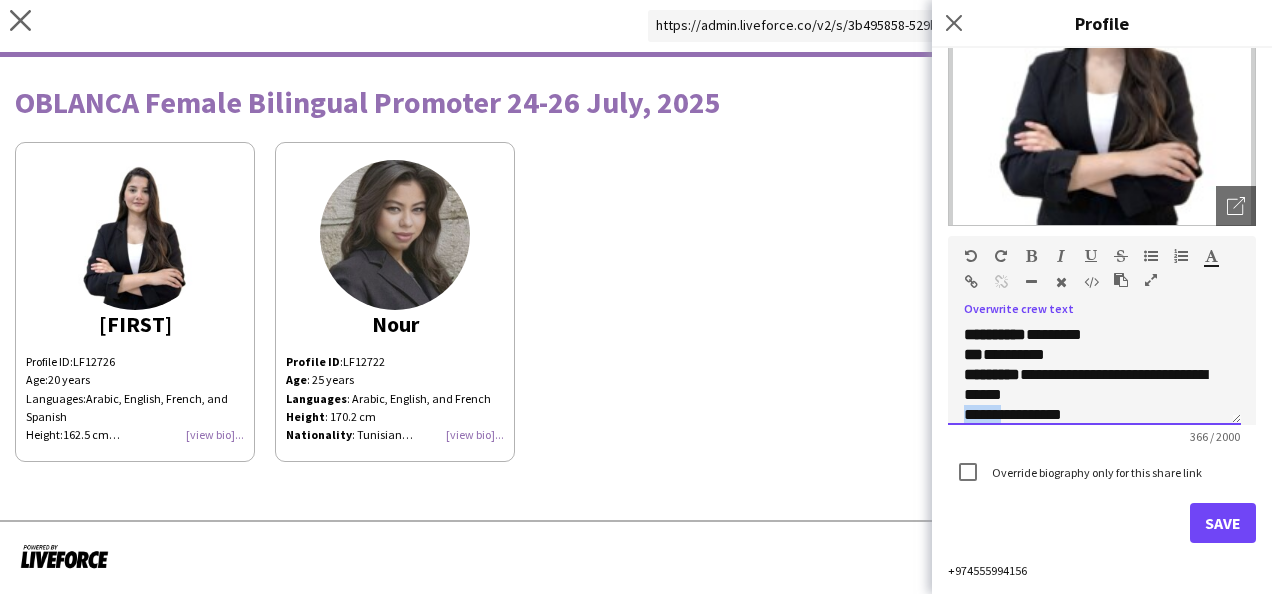click on "*******" at bounding box center [988, 414] 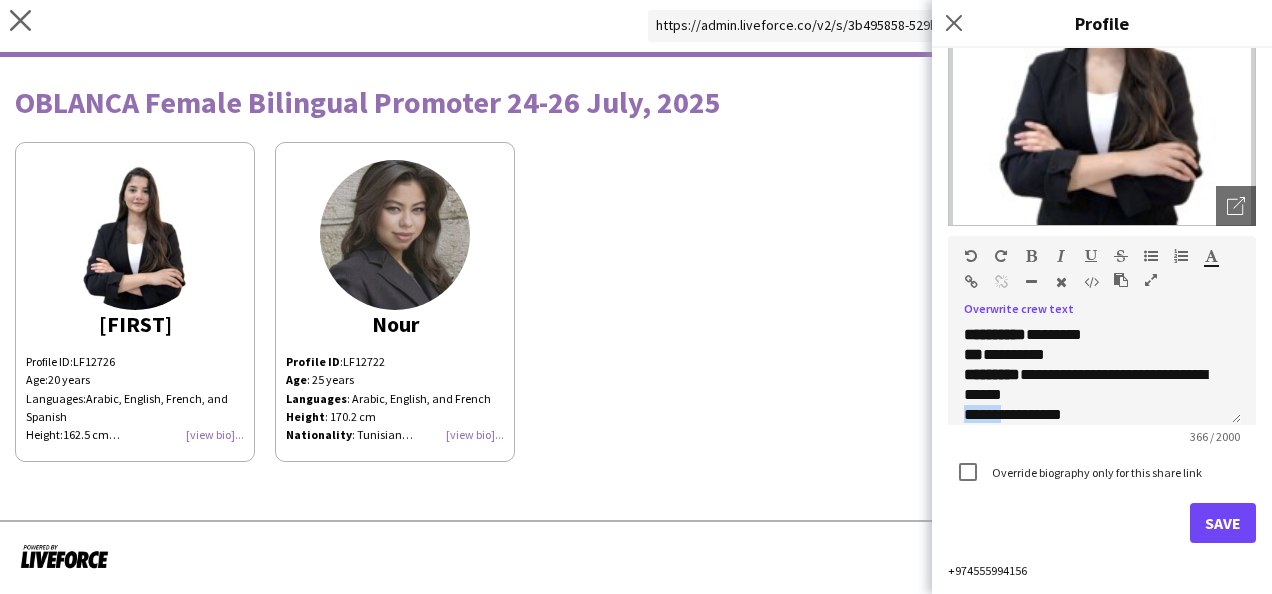 click at bounding box center [1031, 256] 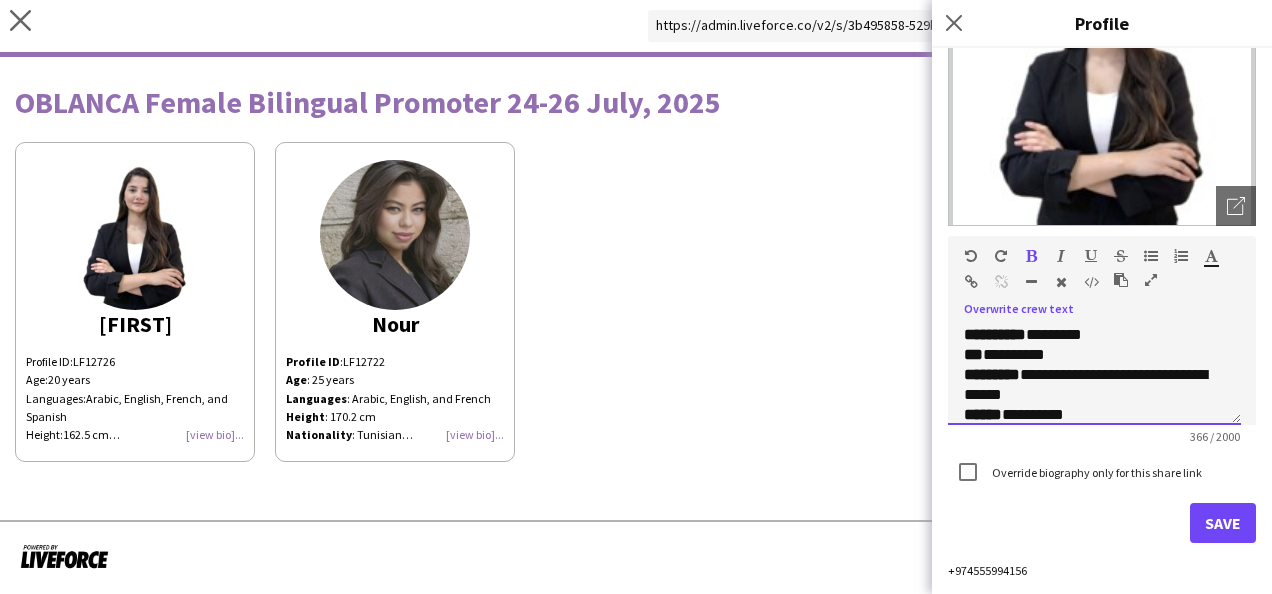 scroll, scrollTop: 63, scrollLeft: 0, axis: vertical 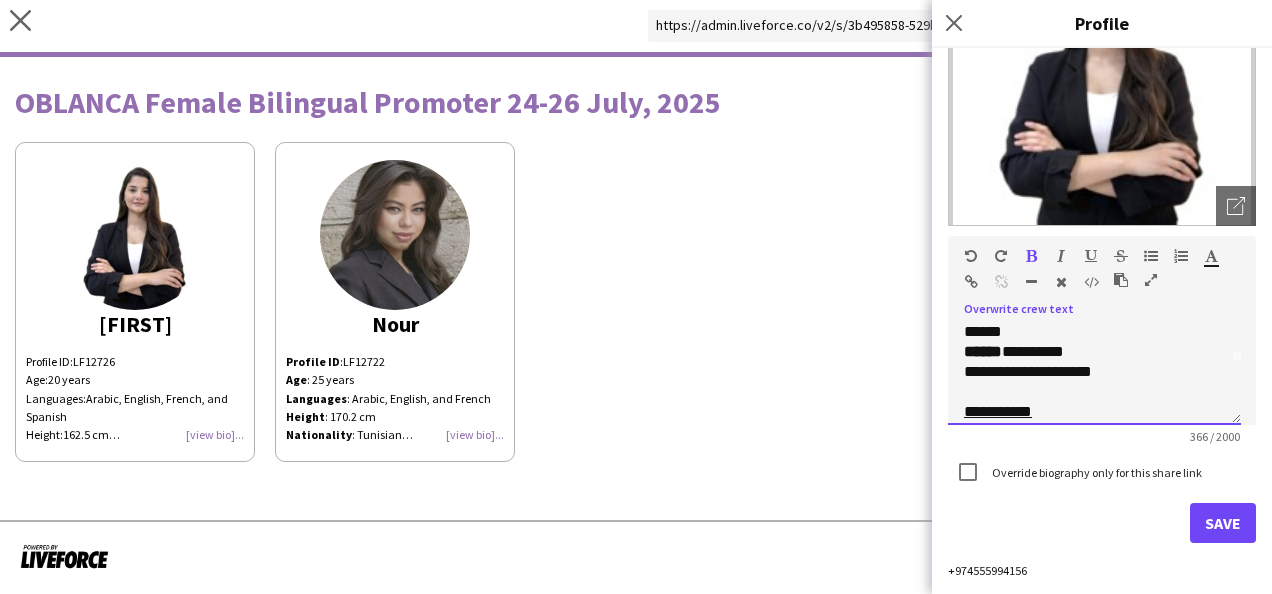 click on "**********" at bounding box center (1000, 371) 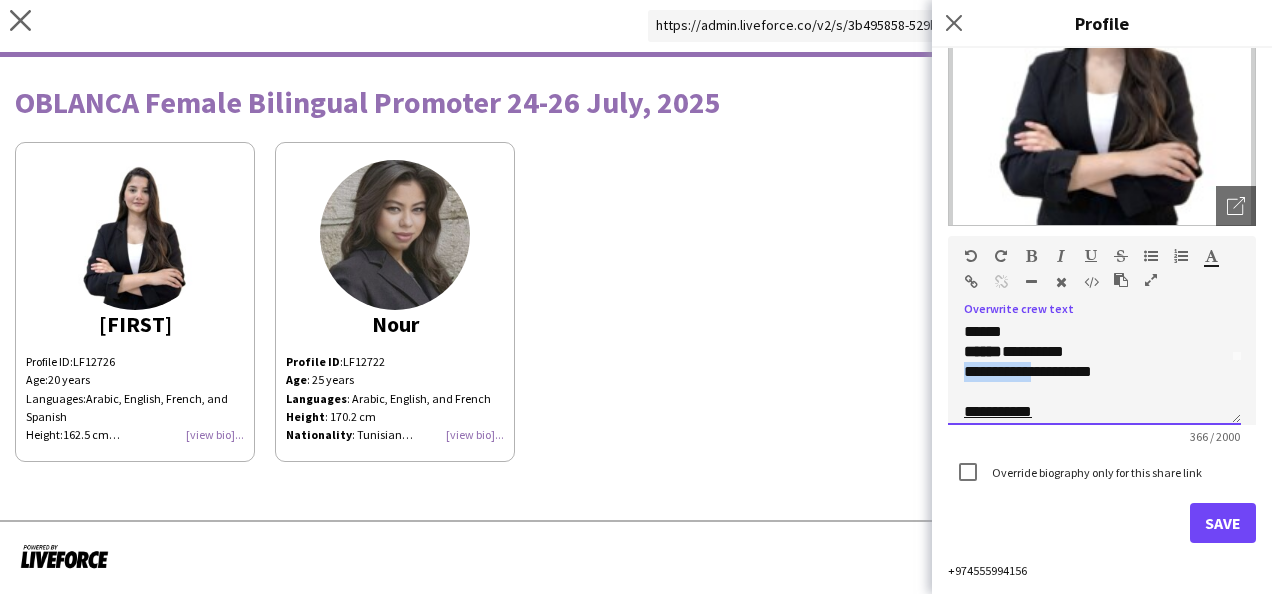 click on "**********" at bounding box center (1000, 371) 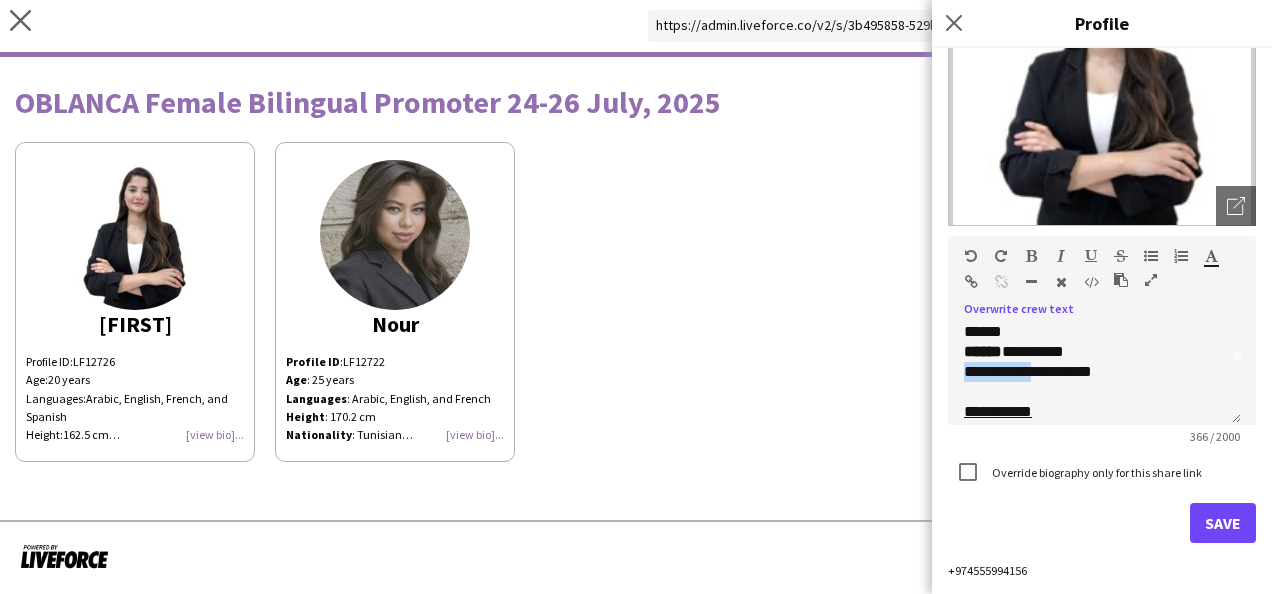 click at bounding box center (1031, 256) 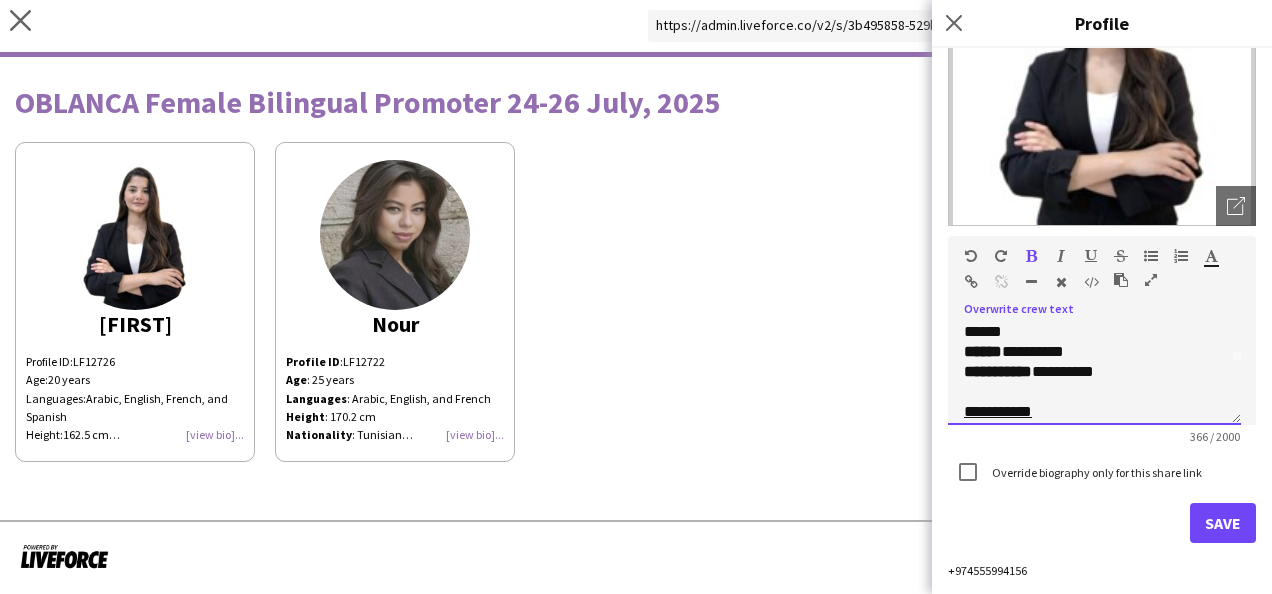 click on "**********" at bounding box center (998, 411) 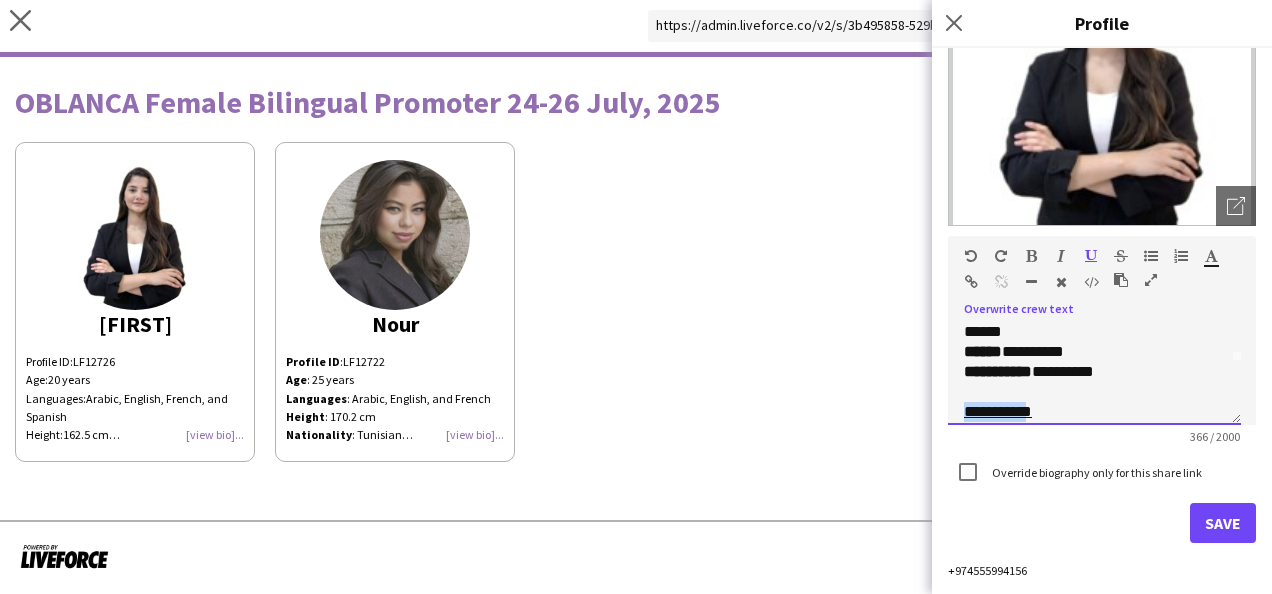 click on "**********" at bounding box center [998, 411] 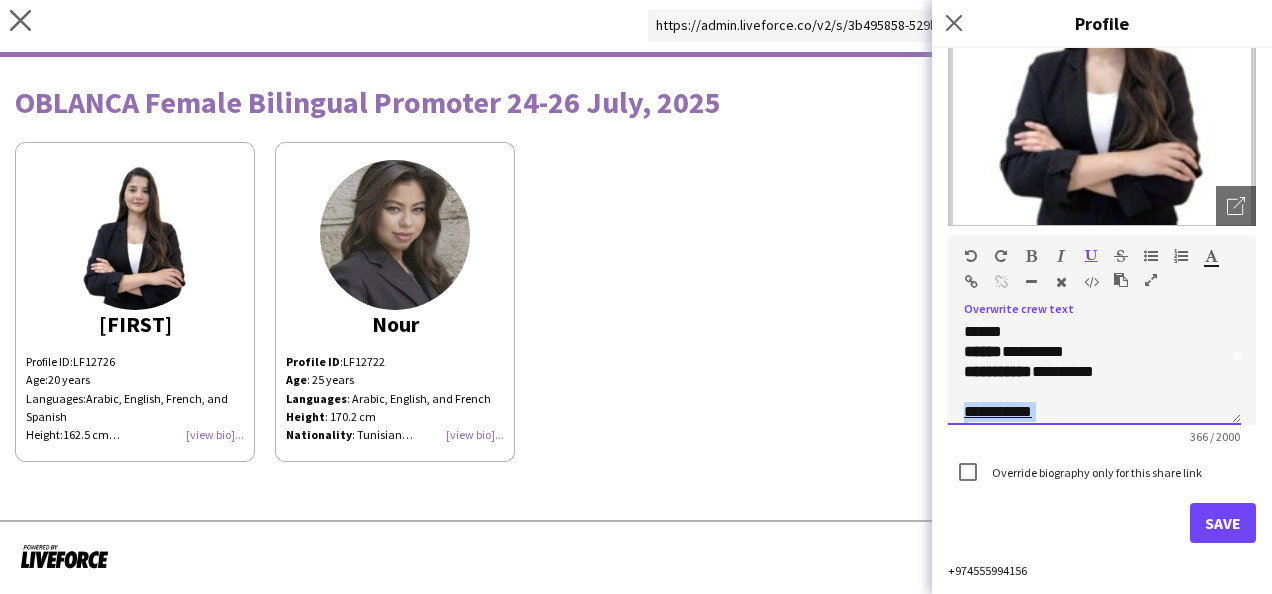 click on "**********" at bounding box center [998, 411] 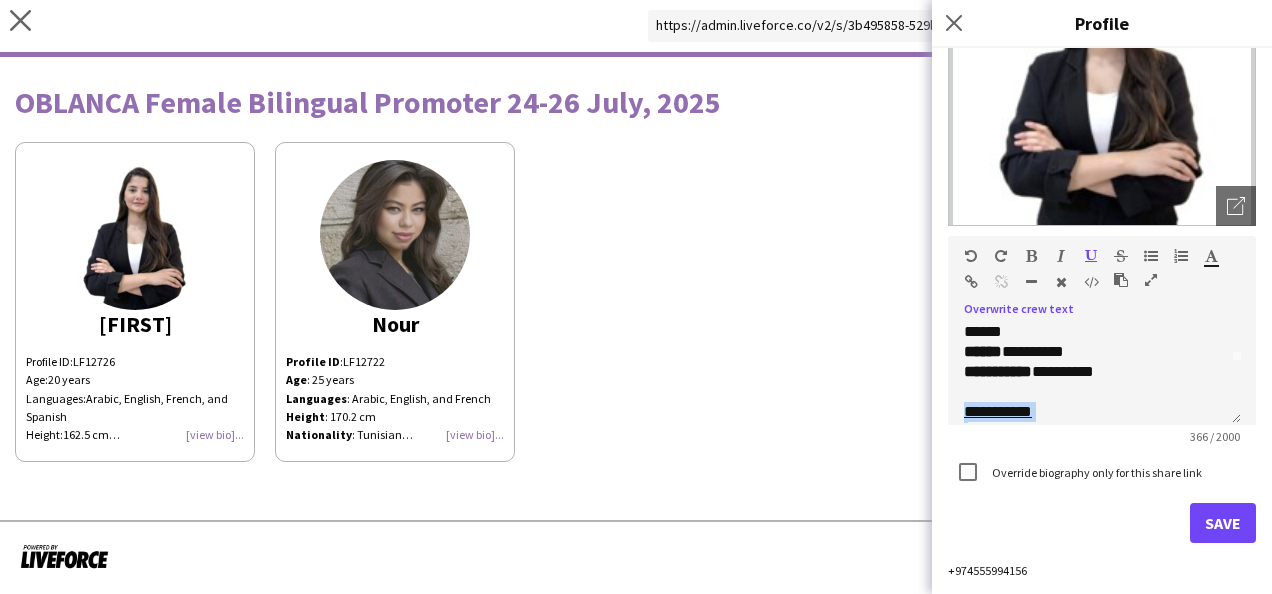 click at bounding box center [1031, 256] 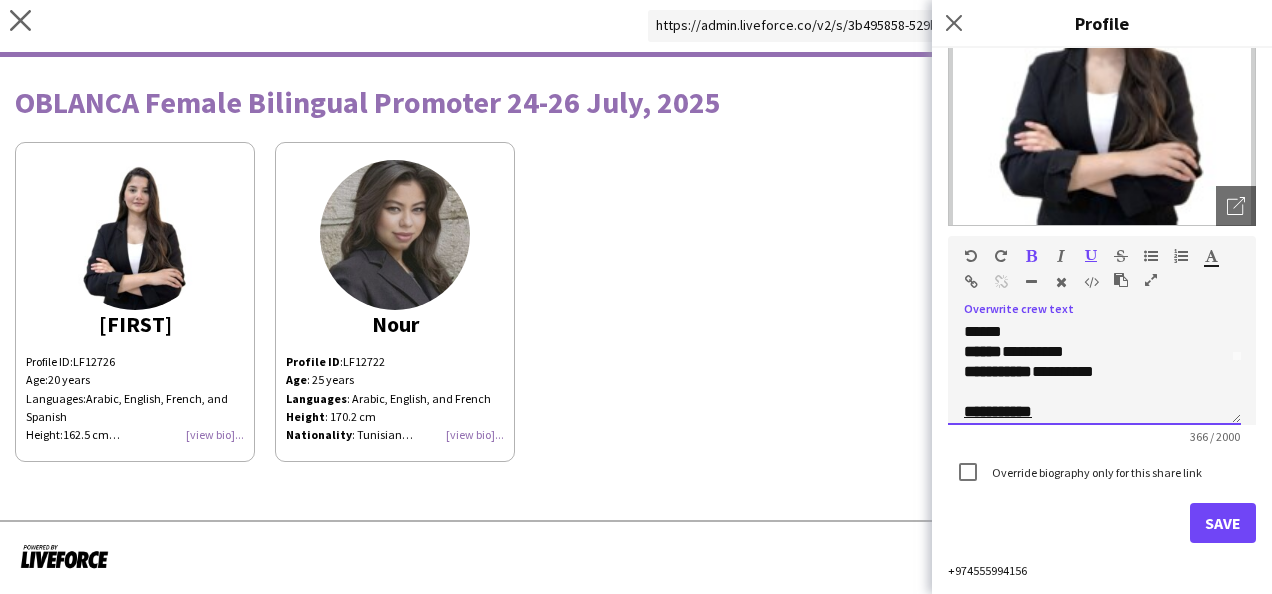 click on "**********" at bounding box center [1086, 372] 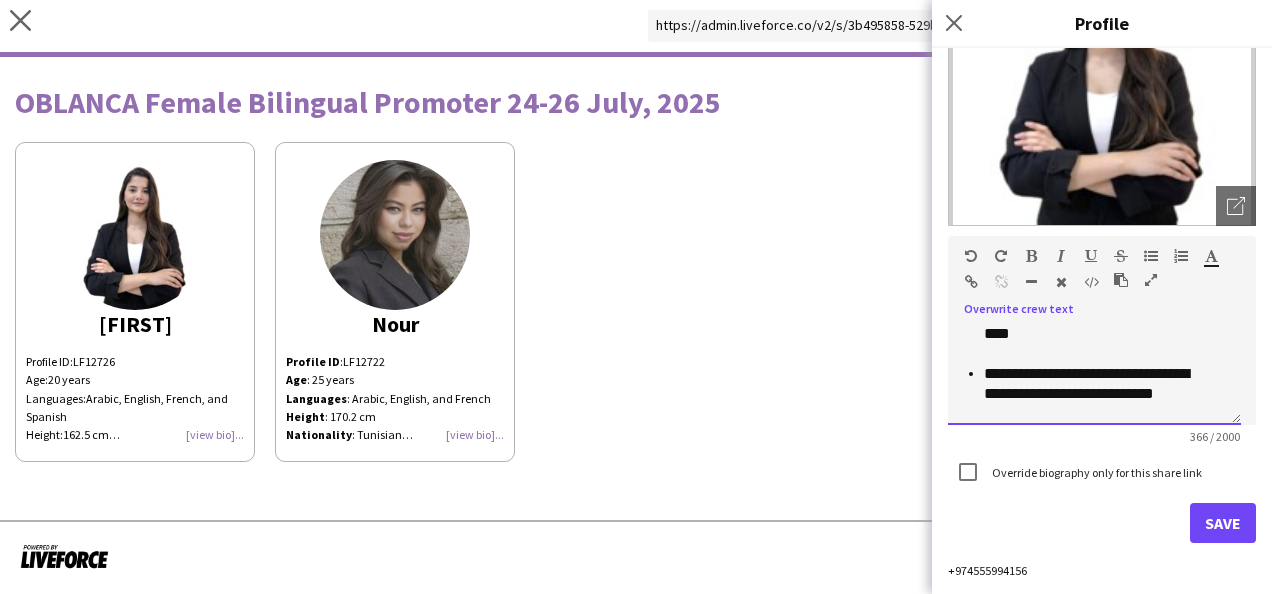 scroll, scrollTop: 268, scrollLeft: 0, axis: vertical 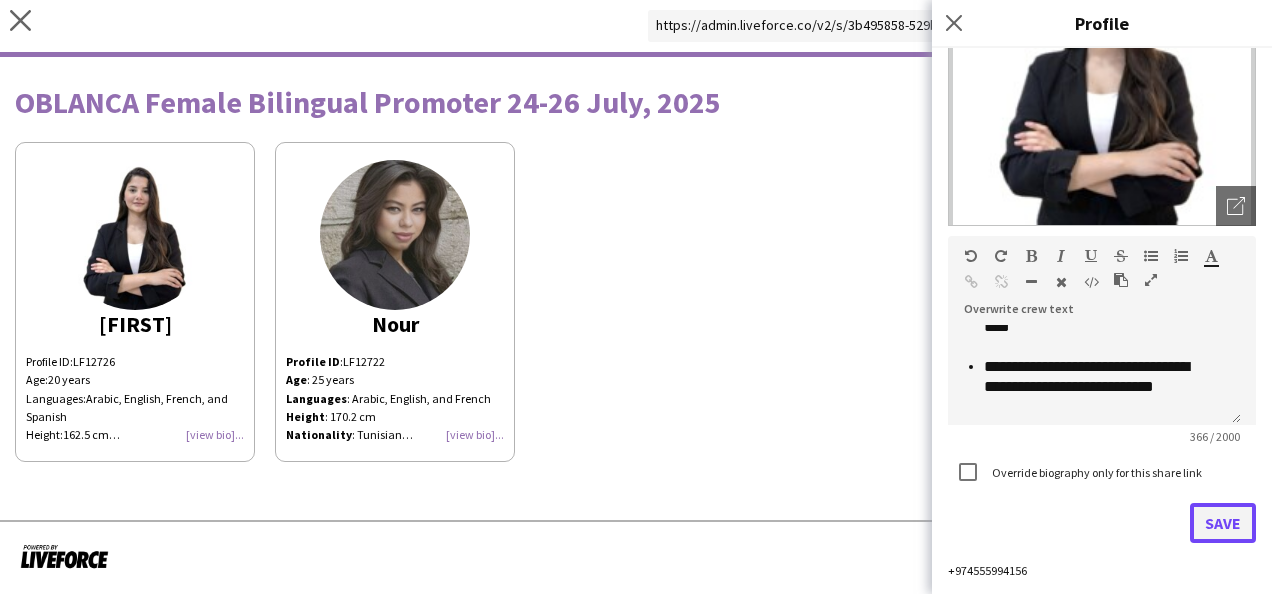 click on "Save" 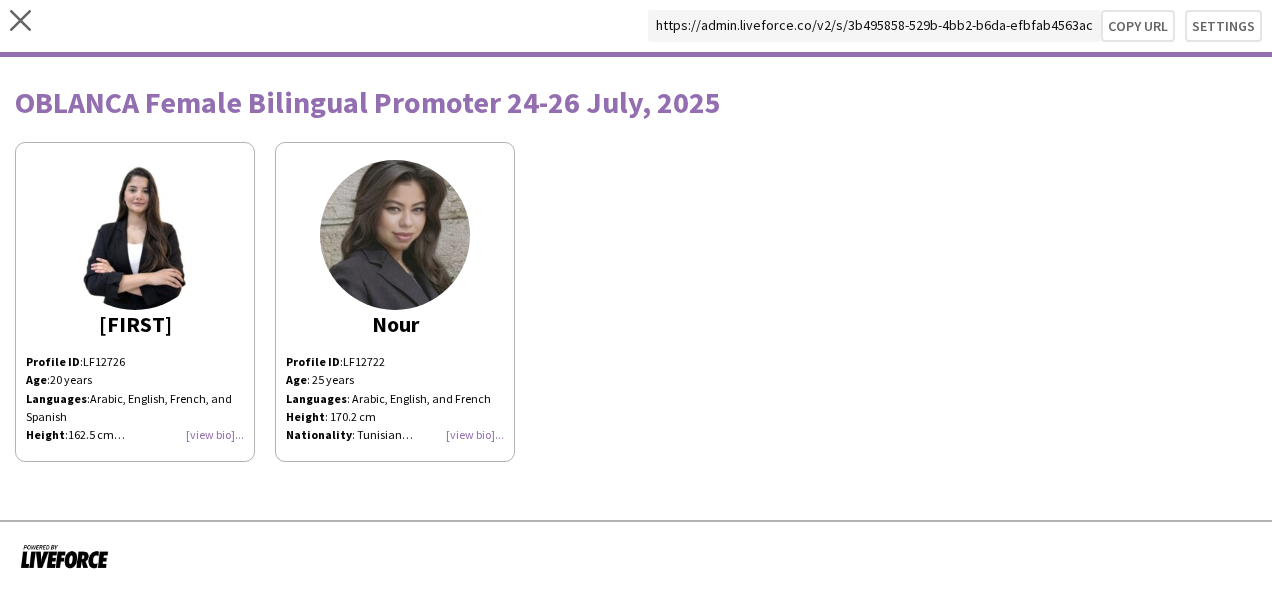 click on "[FIRST]
Profile ID :  LF12726  Age :  20 years Languages :  Arabic, English, French, and Spanish Height :  162.5 cm Nationality :  Tunisian Experience: Rotary Club Tunis Event Organization and Food Service  Sales and customer relations management Email marketing and outbound customer relations communications. Data and record management. Customer engagement activities.  [FIRST]
Profile ID :  LF12722 Age : 25 years Languages : Arabic, English, and French Height : 170.2 cm Nationality : Tunisian Experience: Paper Moon [CITY] Receptionist Alvira shop - Luxury accessories, DFC Sales Associate Teeb Alhazam Exhibition Sales Associate Fatales - Tunisia Beauty Advisor" 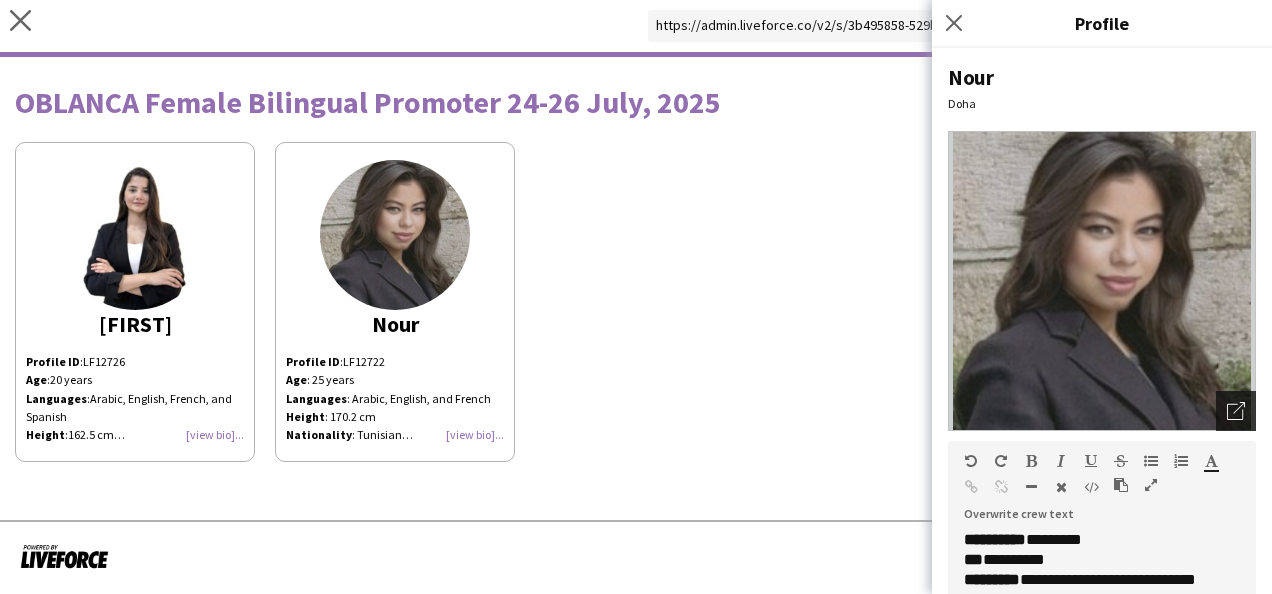 click on "Open photos pop-in" 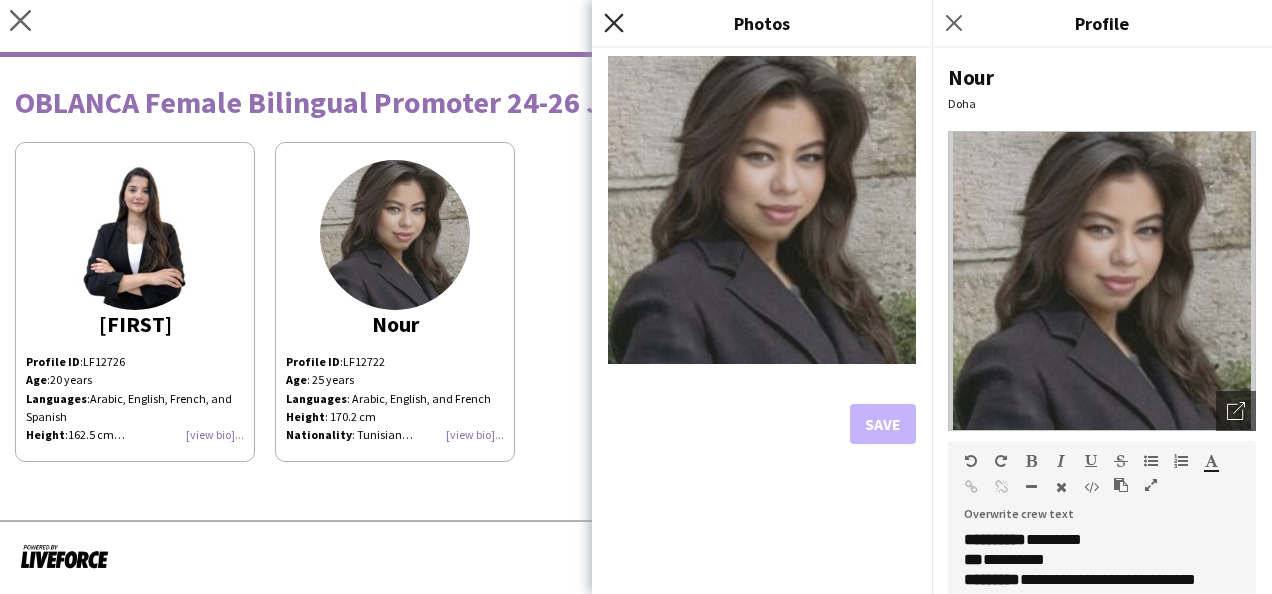 click on "Close pop-in" 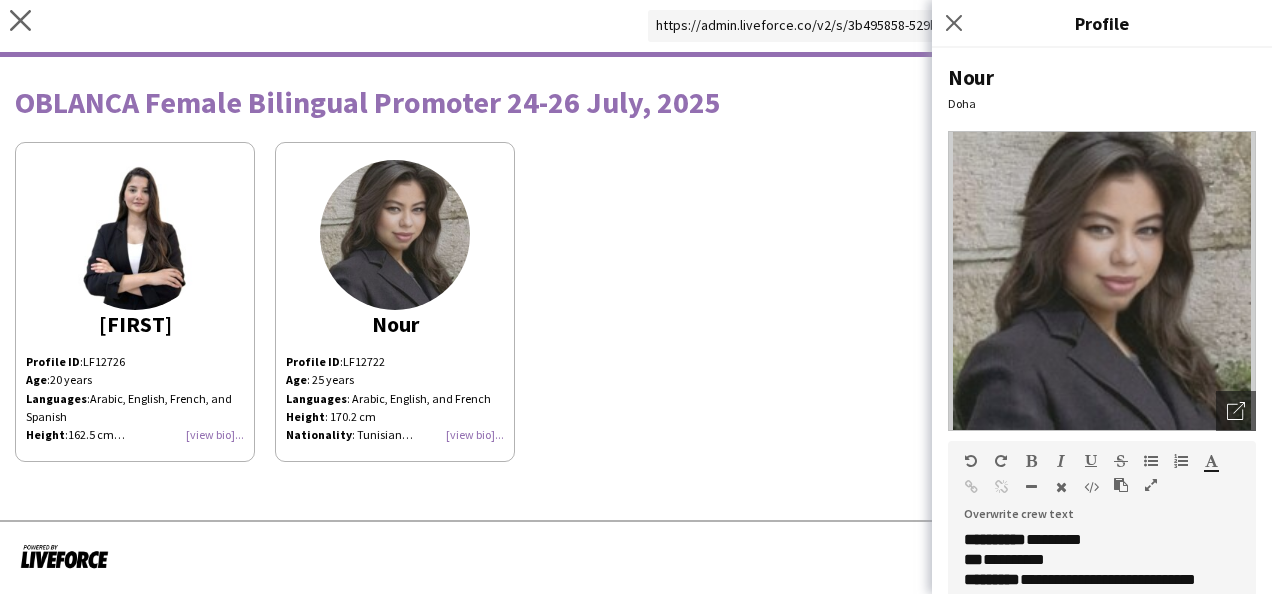 click on "[FIRST]
Profile ID :  LF12726  Age :  20 years Languages :  Arabic, English, French, and Spanish Height :  162.5 cm Nationality :  Tunisian Experience: Rotary Club Tunis Event Organization and Food Service  Sales and customer relations management Email marketing and outbound customer relations communications. Data and record management. Customer engagement activities." 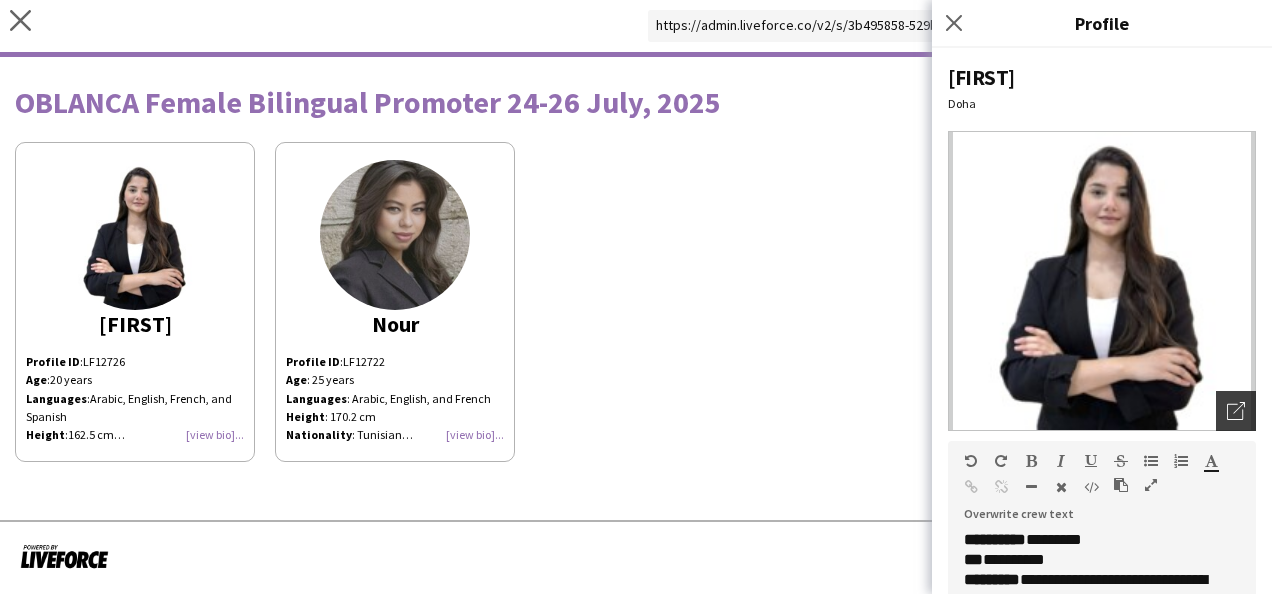 click on "Open photos pop-in" 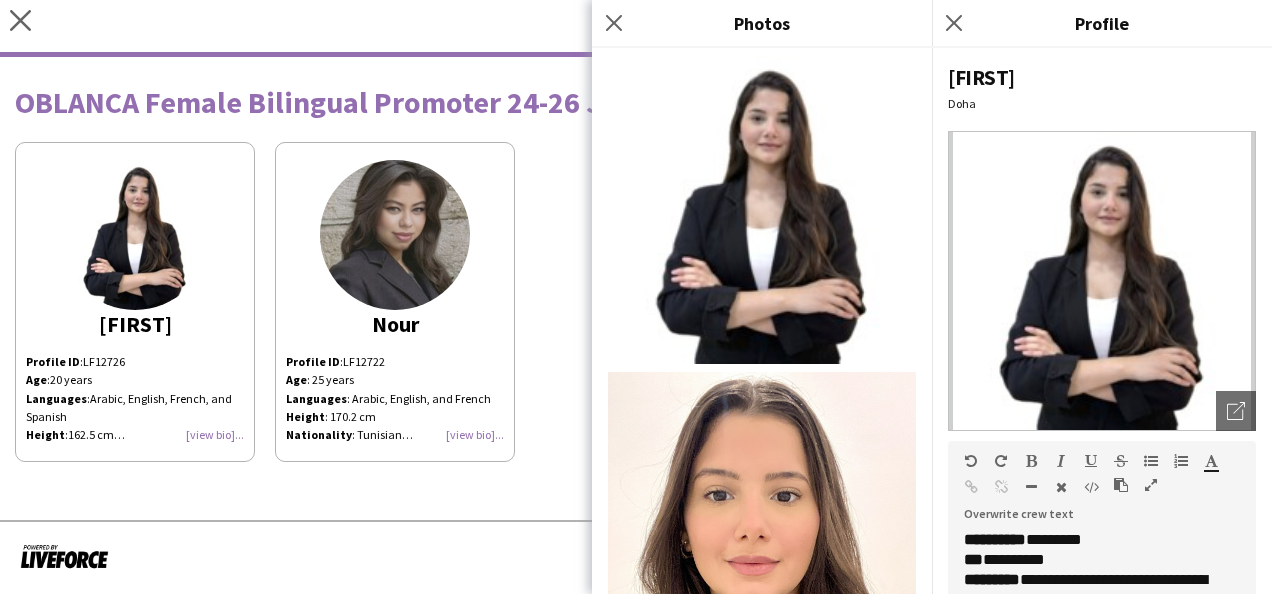 scroll, scrollTop: 288, scrollLeft: 0, axis: vertical 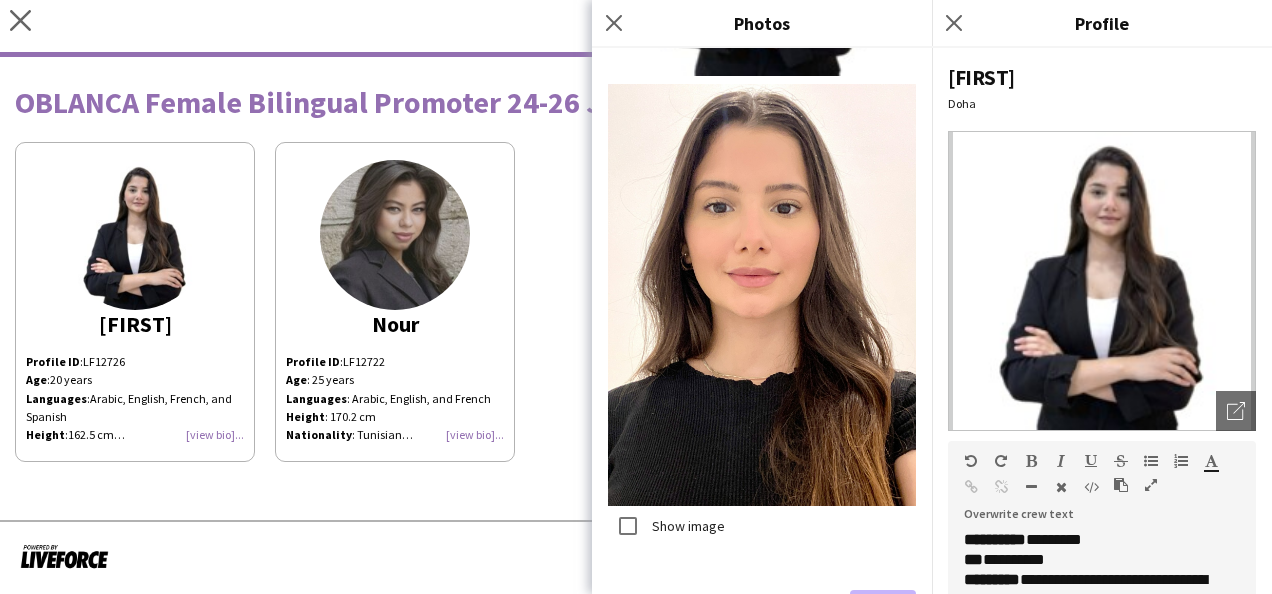 click 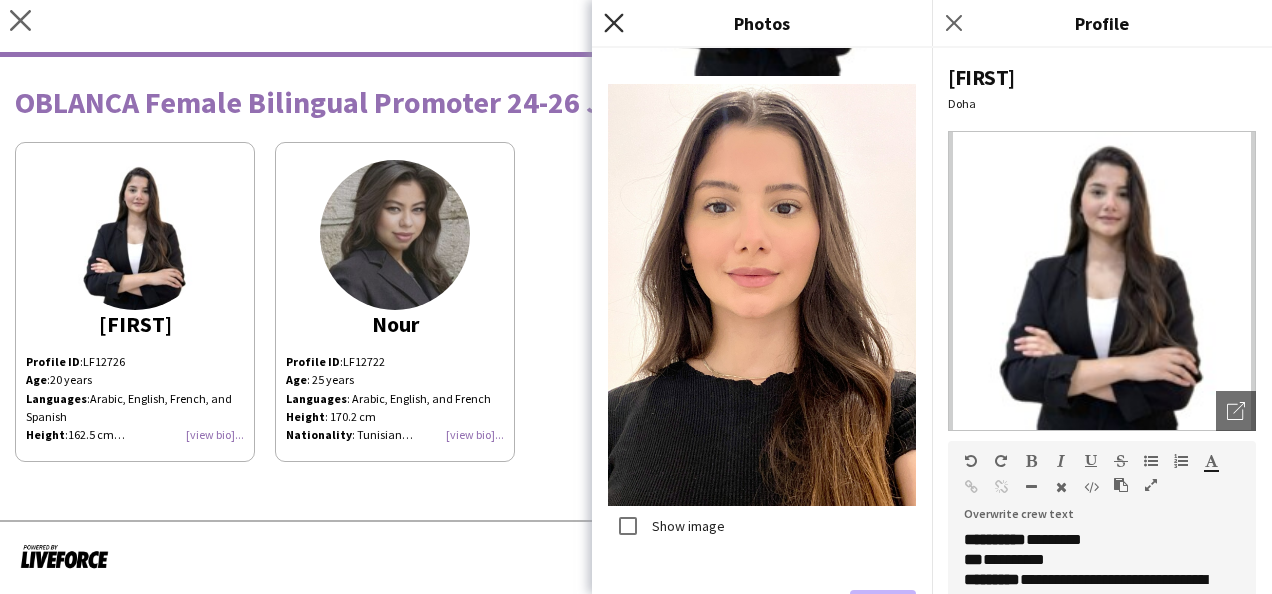 click 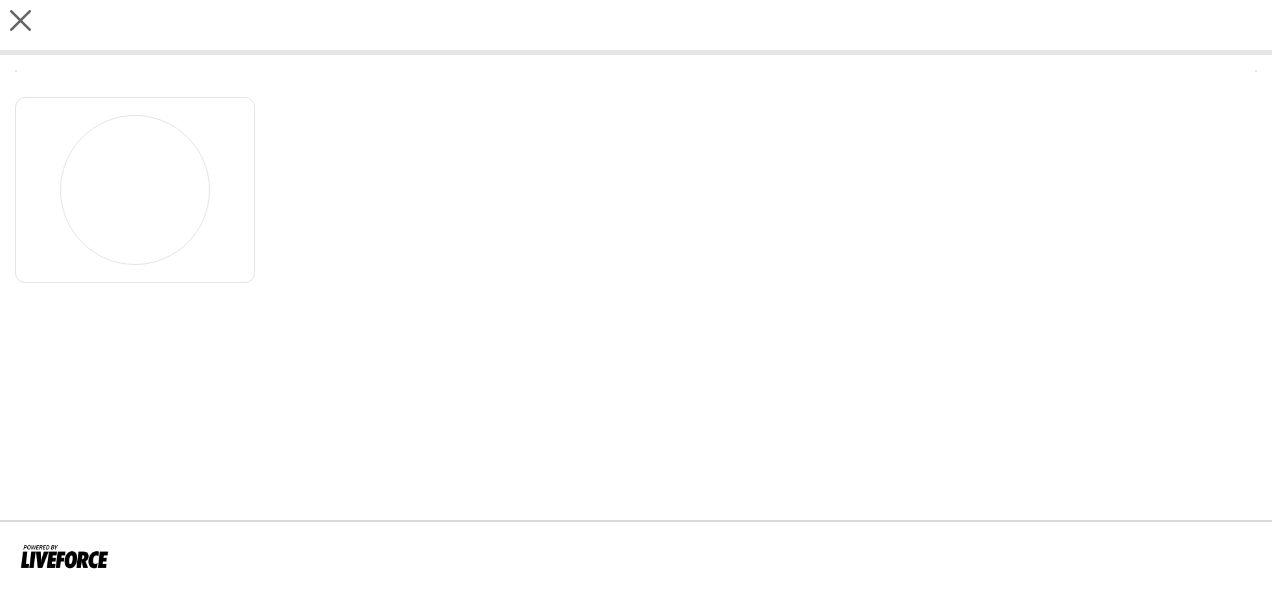 scroll, scrollTop: 0, scrollLeft: 0, axis: both 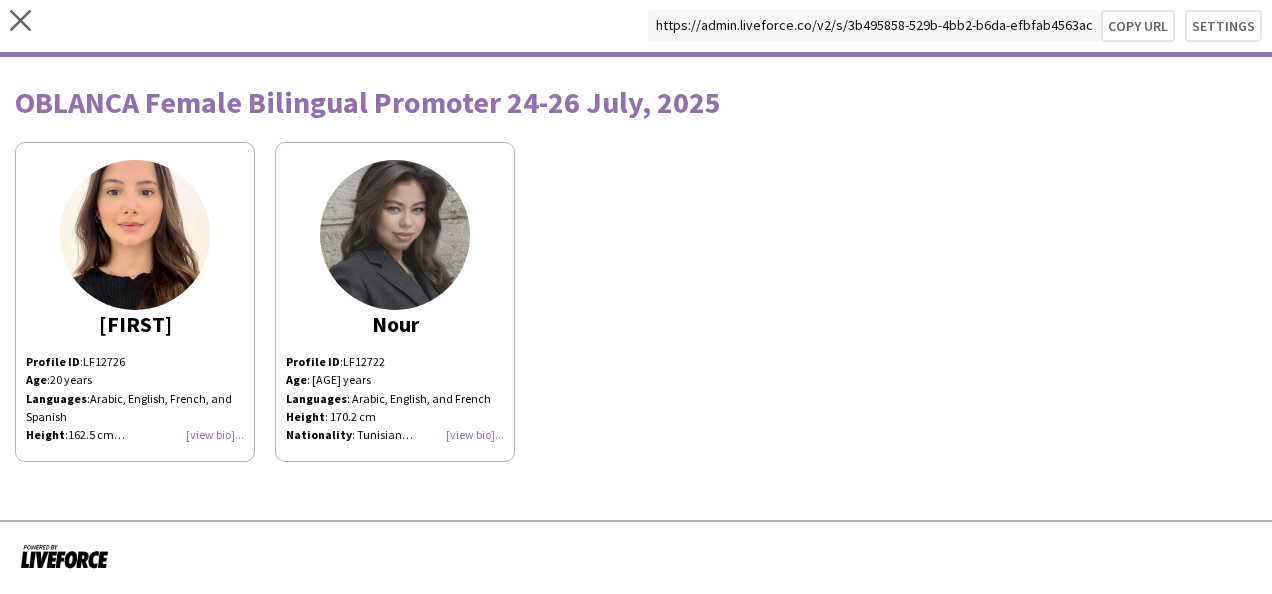 click 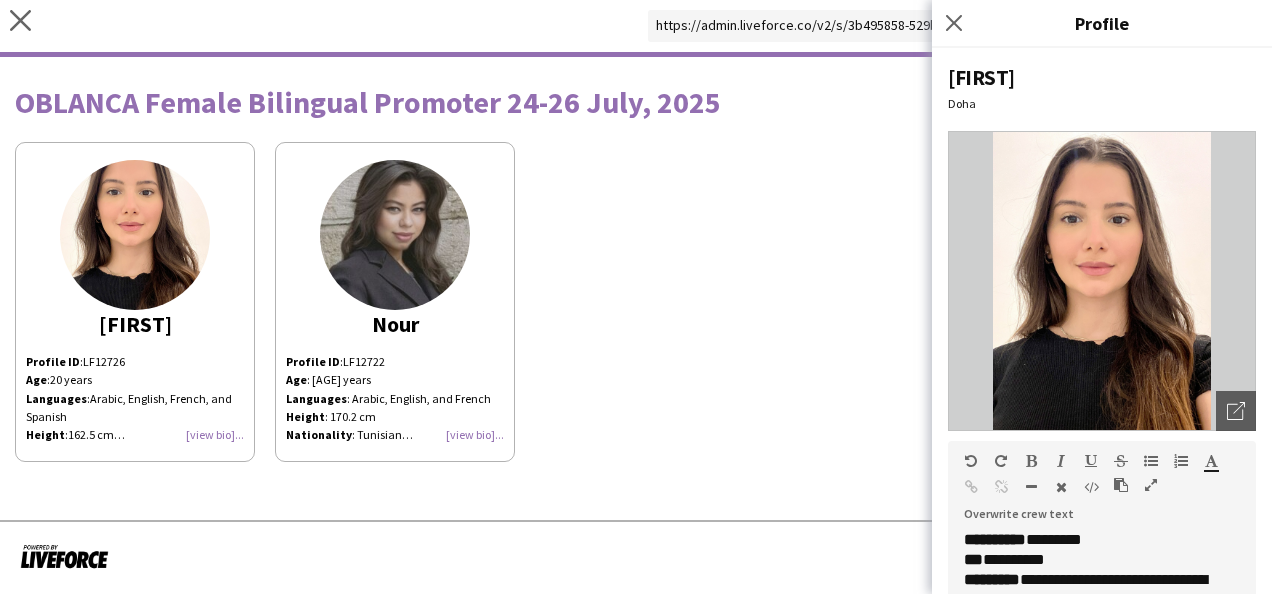click on "[FIRST]
Profile ID :  LF12726  Age :  20 years Languages :  Arabic, English, French, and Spanish Height :  162.5 cm Nationality :  Tunisian Experience: Rotary Club Tunis Event Organization and Food Service  Sales and customer relations management Email marketing and outbound customer relations communications. Data and record management. Customer engagement activities.  [FIRST]
Profile ID :  LF12722 Age : 25 years Languages : Arabic, English, and French Height : 170.2 cm Nationality : Tunisian Experience: Paper Moon [CITY] Receptionist Alvira shop - Luxury accessories, DFC Sales Associate Teeb Alhazam Exhibition Sales Associate Fatales - Tunisia Beauty Advisor" 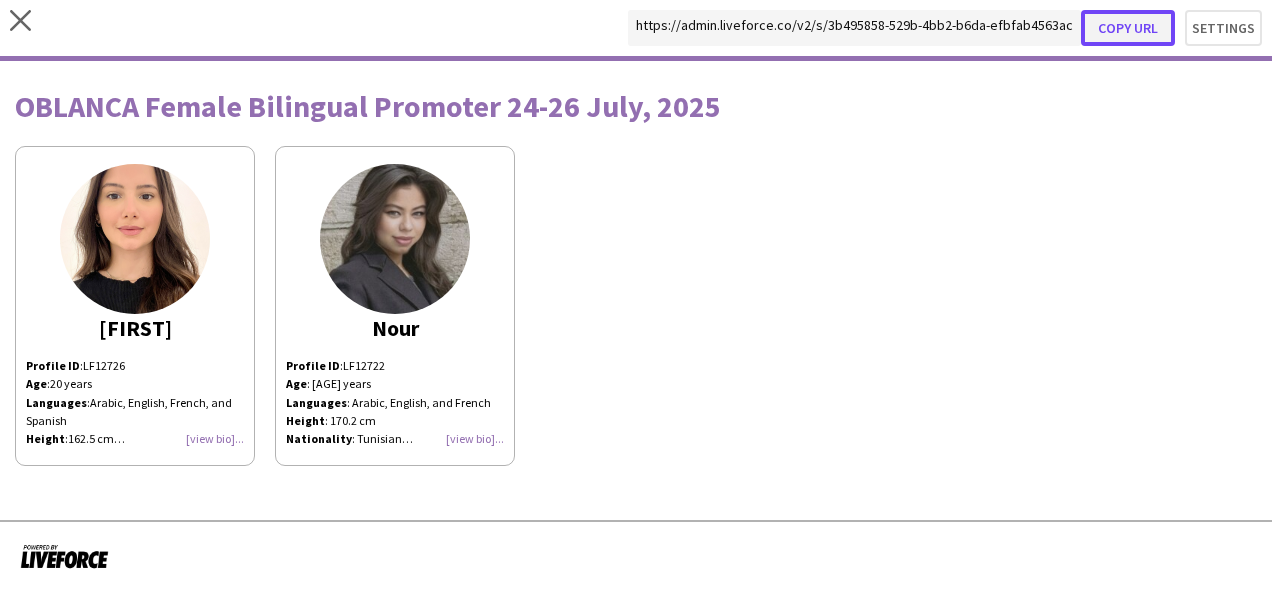 click on "Copy url" 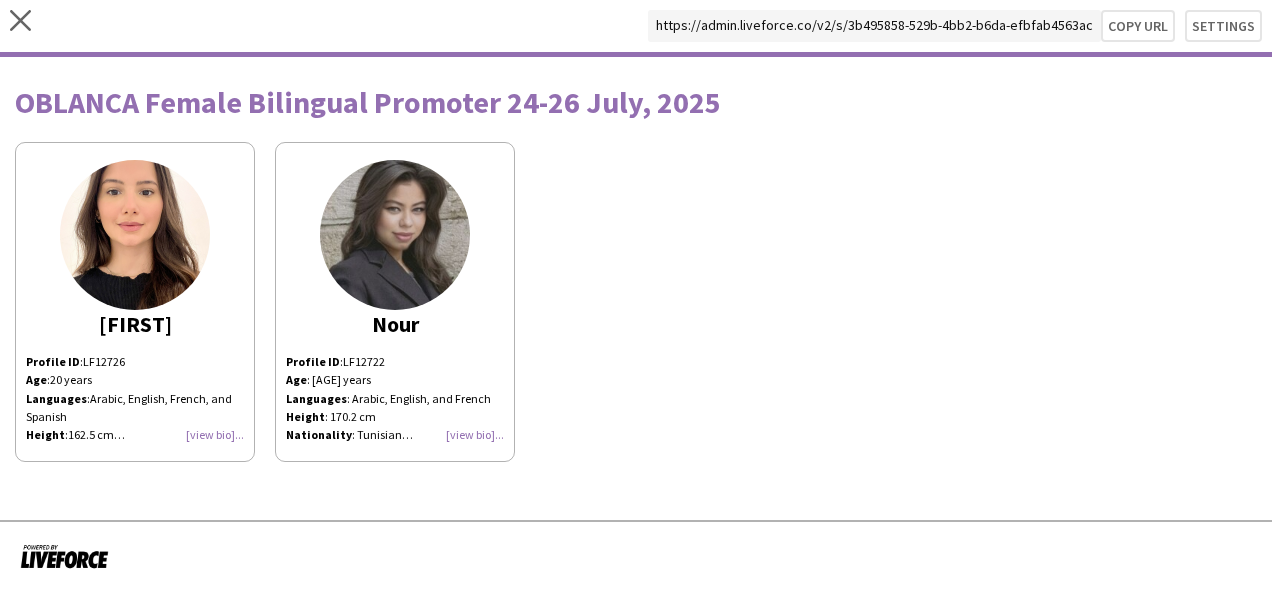 click on "Age :  20 years" 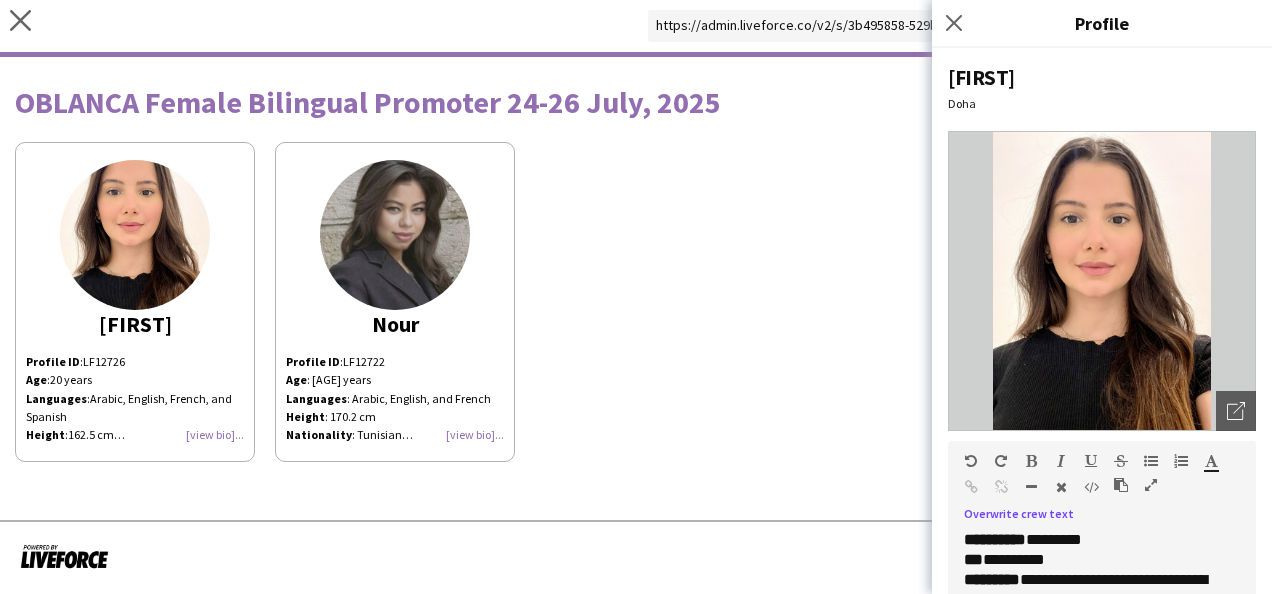 click on "**********" at bounding box center (1094, 580) 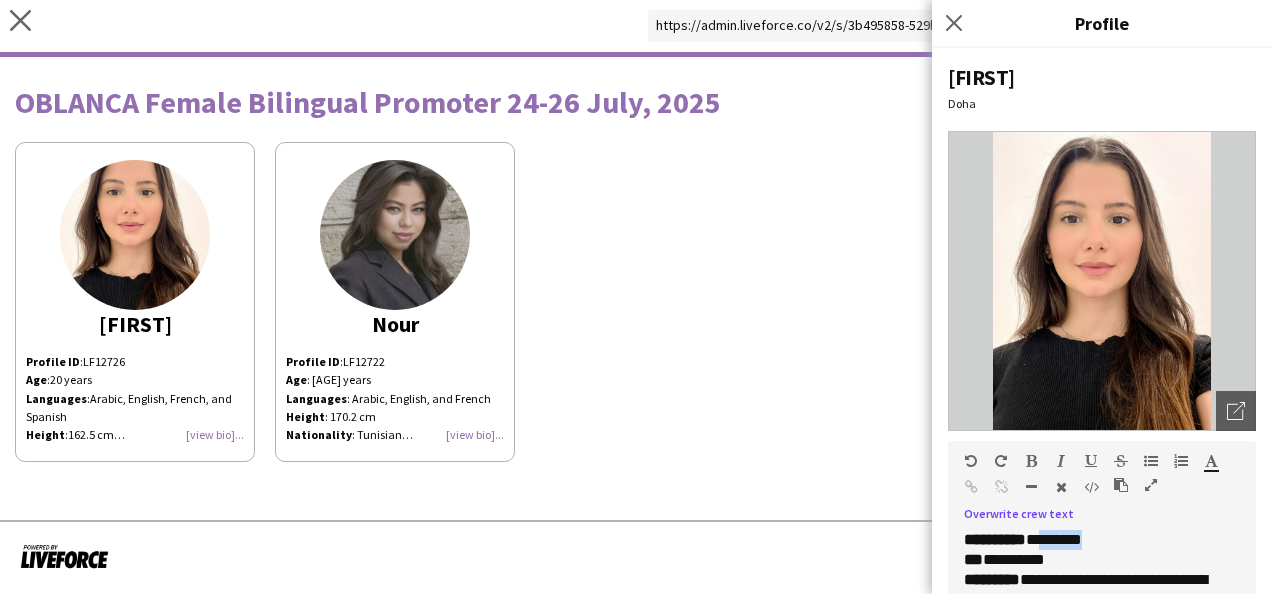click on "**********" at bounding box center [1094, 580] 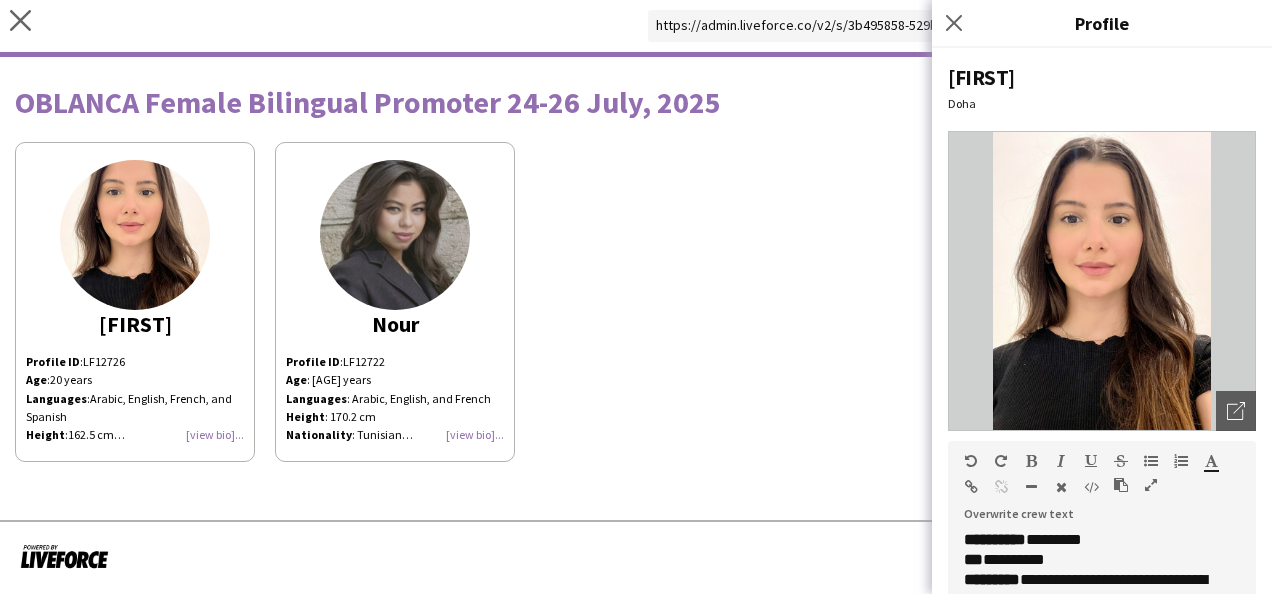 click on "Profile ID :  LF12722 Age : 25 years Languages : Arabic, English, and French Height : 170.2 cm Nationality : Tunisian Experience: Paper Moon Doha Receptionist Alvira shop - Luxury accessories, DFC Sales Associate Teeb Alhazam Exhibition Sales Associate Fatales - Tunisia Beauty Advisor" 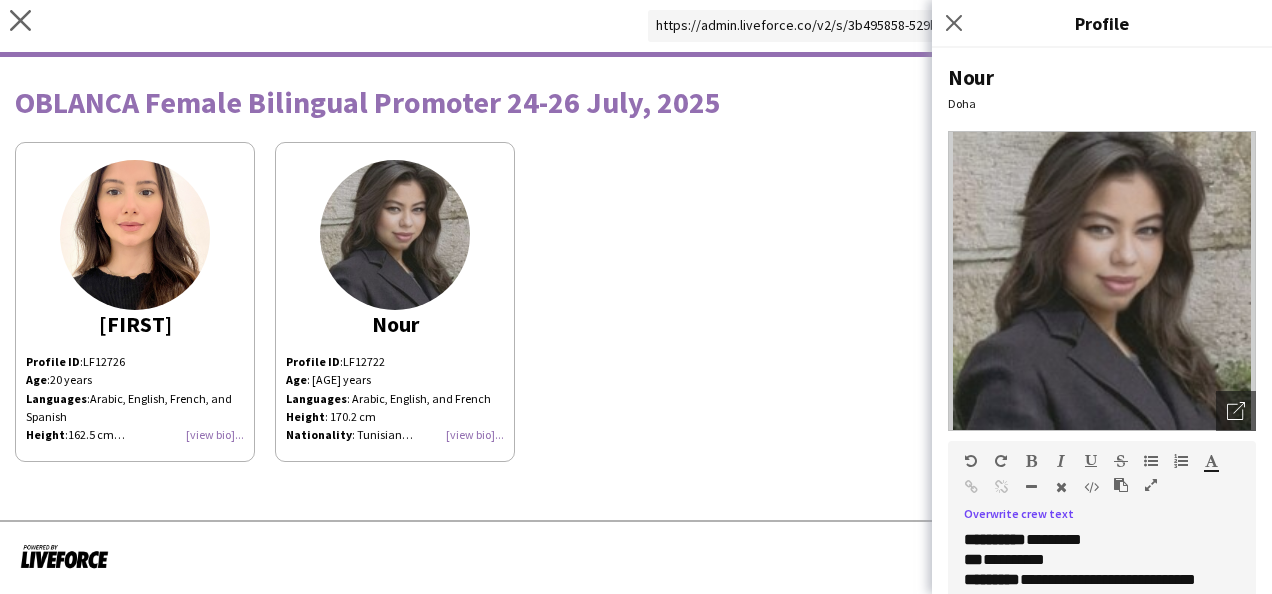 click on "*******" at bounding box center [1060, 539] 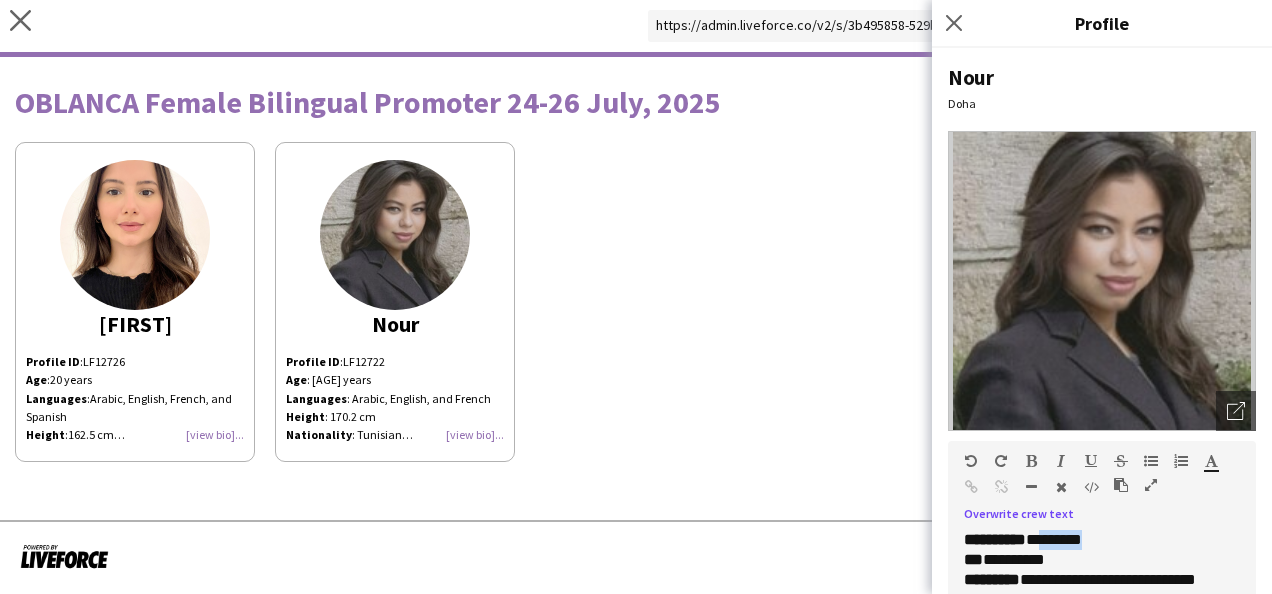 click on "*******" at bounding box center [1060, 539] 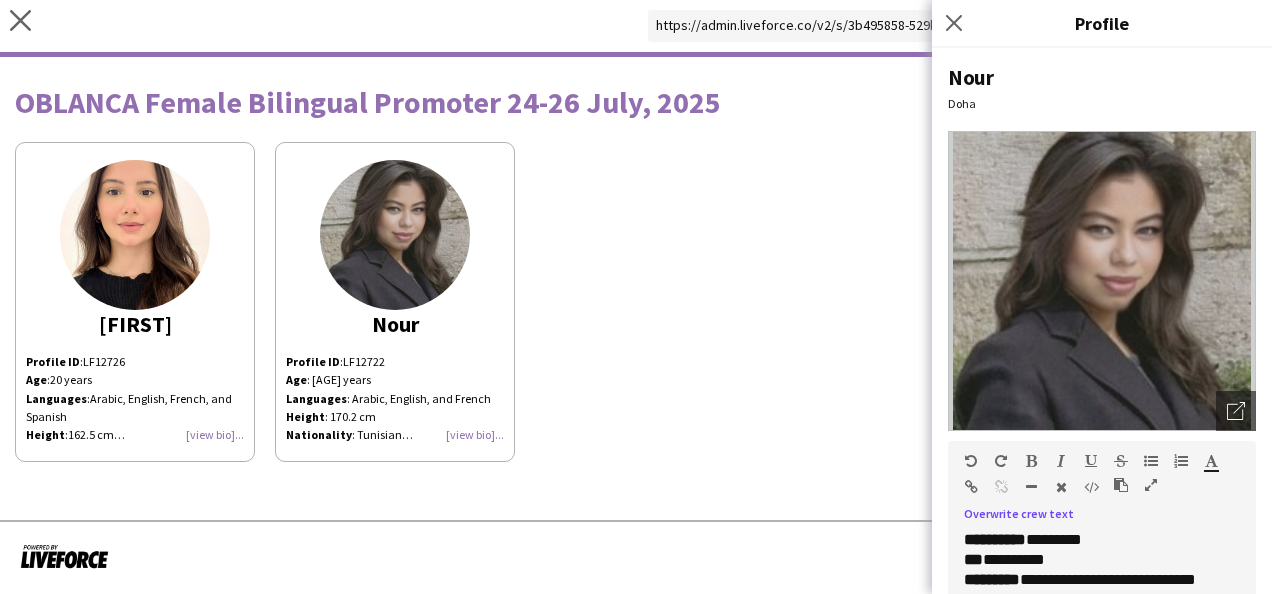 click on "[FIRST]
Profile ID :  LF12726  Age :  20 years Languages :  Arabic, English, French, and Spanish Height :  162.5 cm Nationality :  Tunisian Experience: Rotary Club Tunis Event Organization and Food Service  Sales and customer relations management Email marketing and outbound customer relations communications. Data and record management. Customer engagement activities.  [FIRST]
Profile ID :  LF12722 Age : 25 years Languages : Arabic, English, and French Height : 170.2 cm Nationality : Tunisian Experience: Paper Moon [CITY] Receptionist Alvira shop - Luxury accessories, DFC Sales Associate Teeb Alhazam Exhibition Sales Associate Fatales - Tunisia Beauty Advisor" 